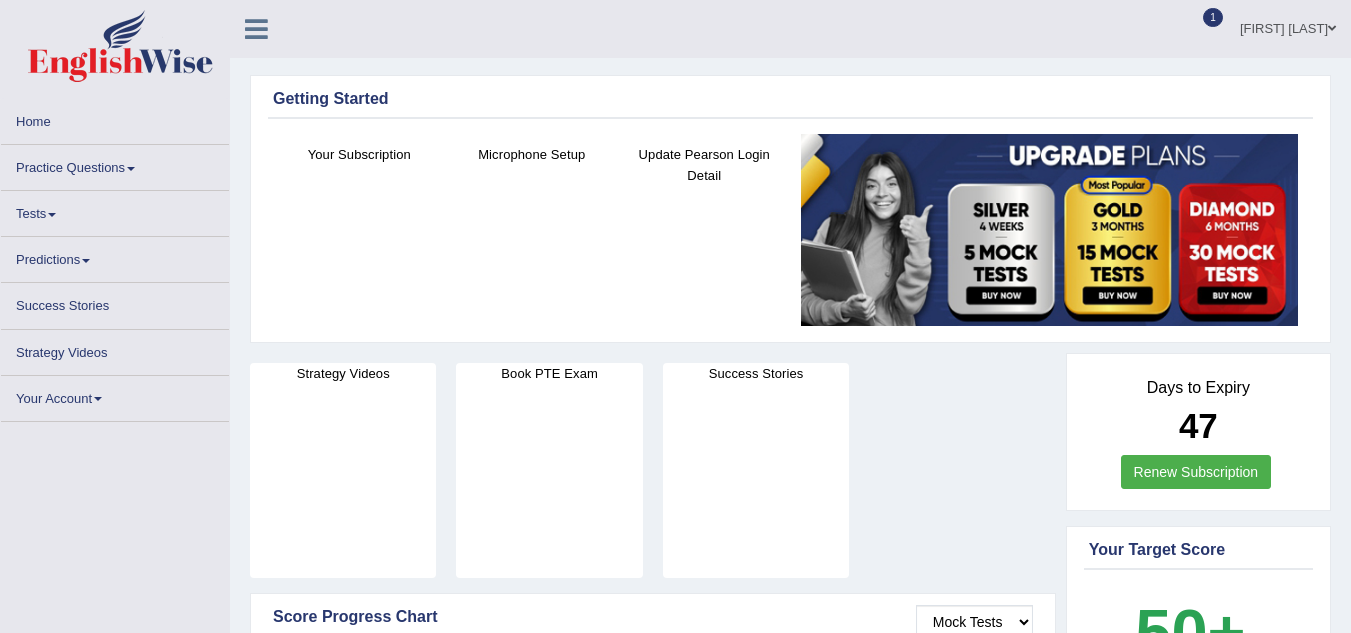 scroll, scrollTop: 0, scrollLeft: 0, axis: both 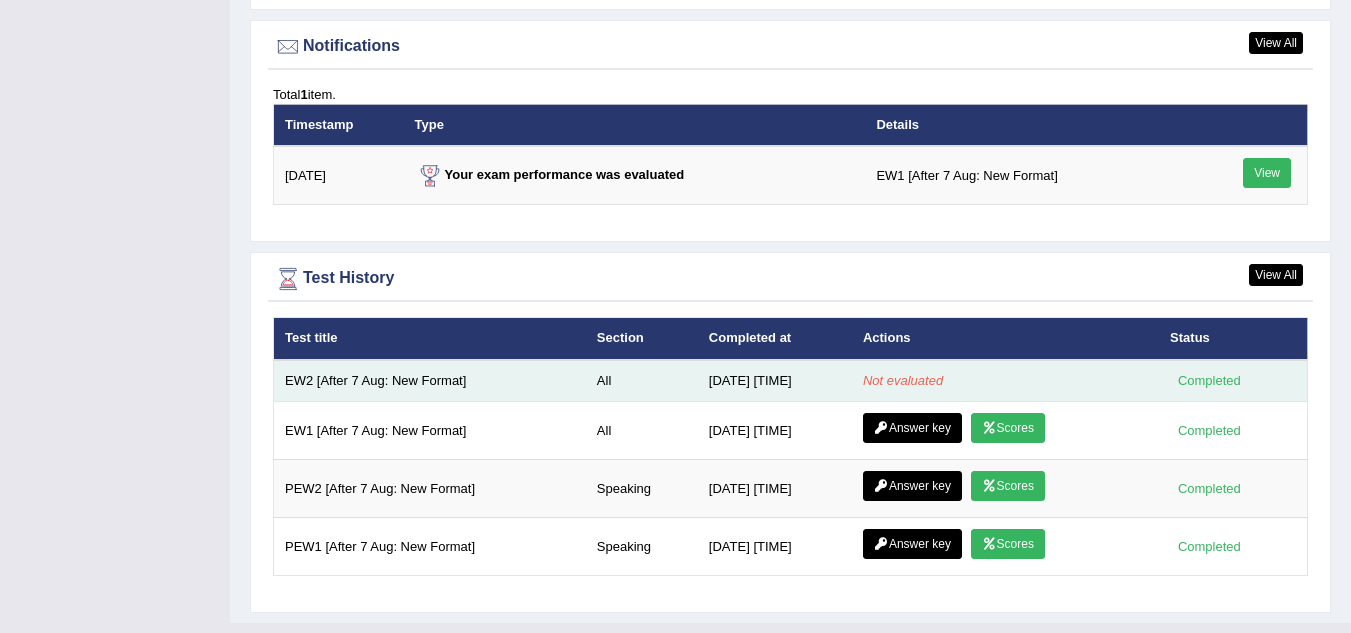 click on "Not evaluated" at bounding box center [903, 380] 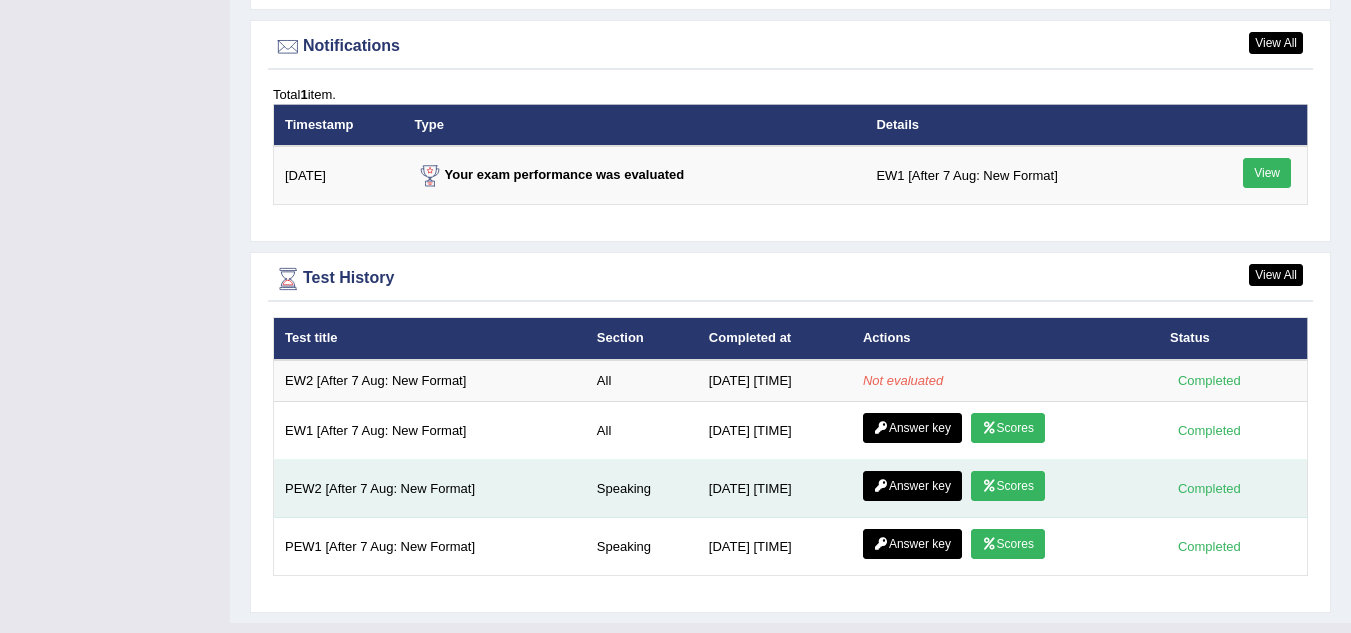 drag, startPoint x: 739, startPoint y: 386, endPoint x: 953, endPoint y: 465, distance: 228.1162 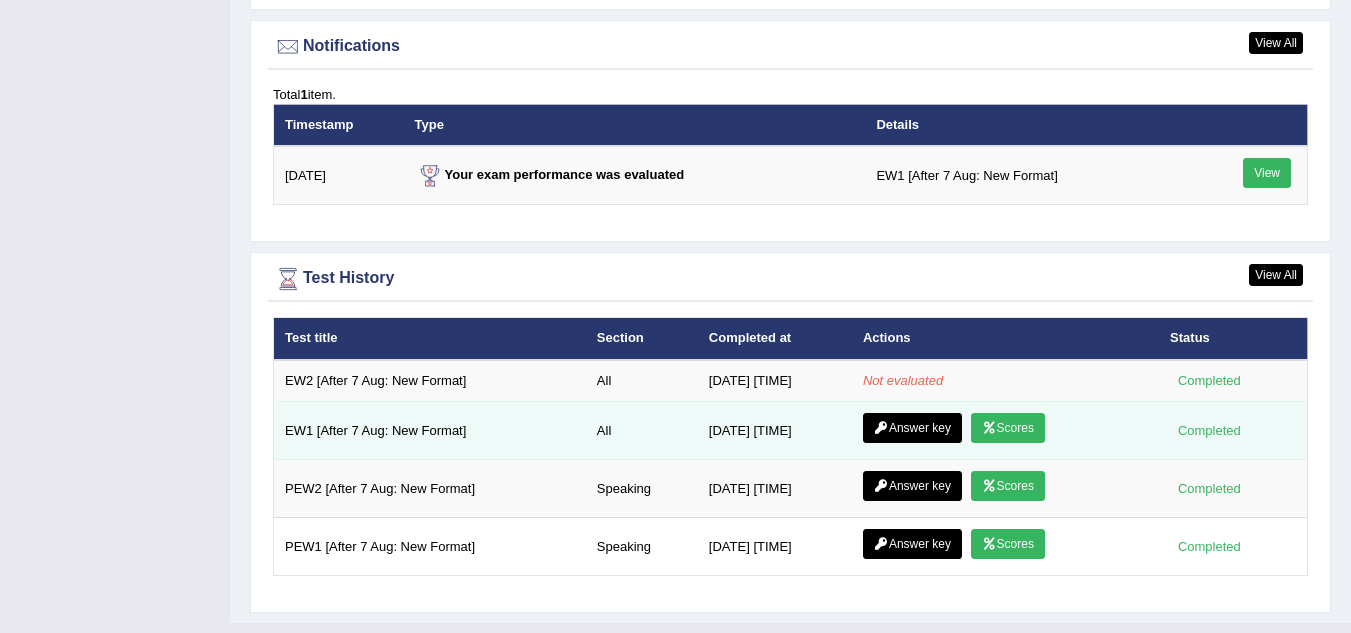 click on "8/3/25 17:39" at bounding box center [775, 431] 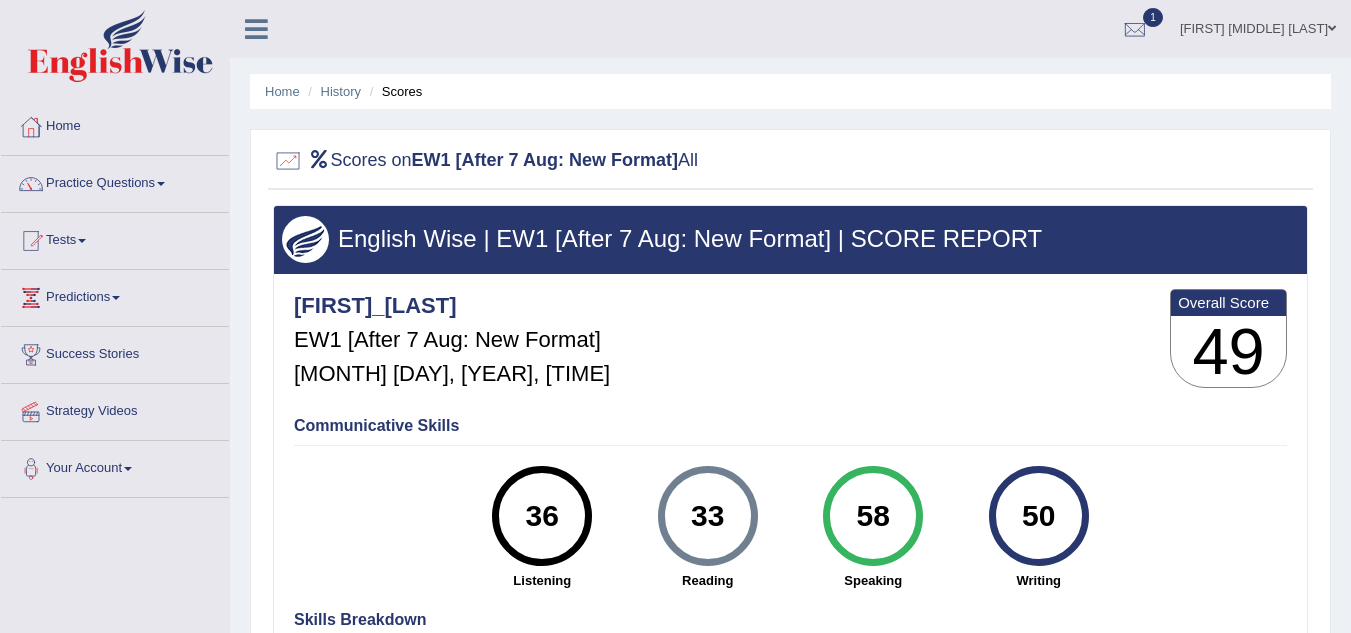 scroll, scrollTop: 0, scrollLeft: 0, axis: both 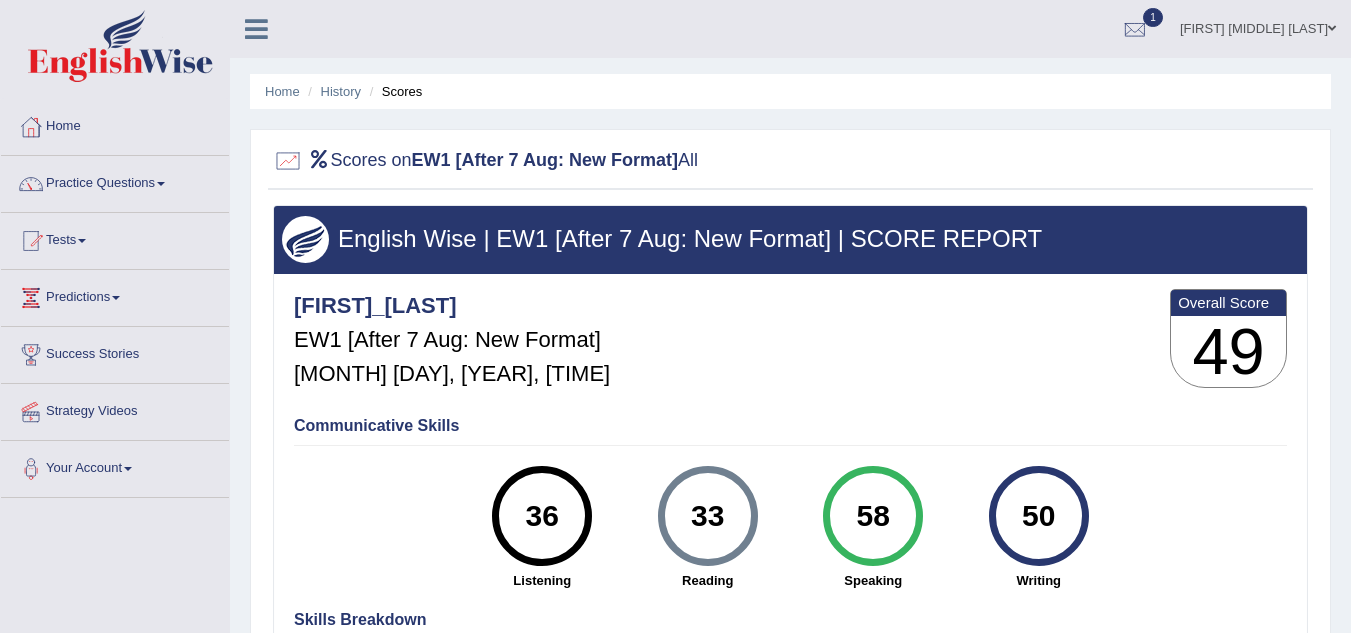 drag, startPoint x: 909, startPoint y: 249, endPoint x: 914, endPoint y: 235, distance: 14.866069 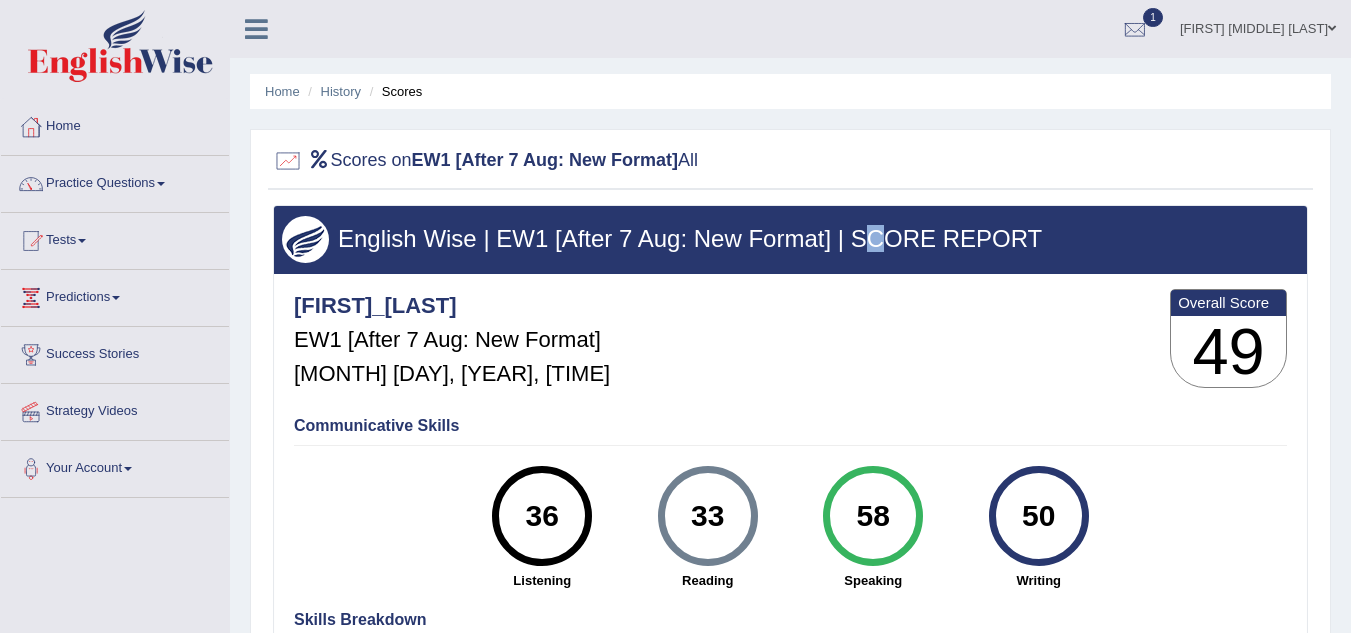 click on "English Wise | EW1 [After 7 Aug: New Format] | SCORE REPORT" at bounding box center (790, 239) 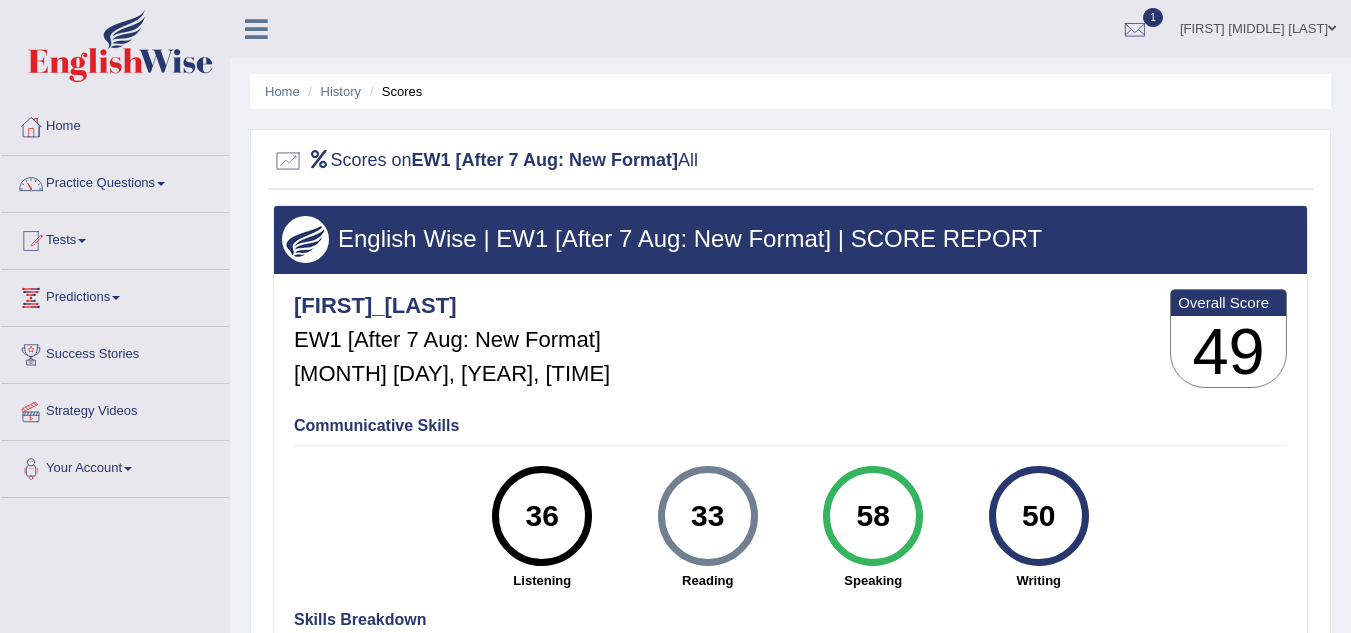 click on "English Wise | EW1 [After 7 Aug: New Format] | SCORE REPORT" at bounding box center (790, 239) 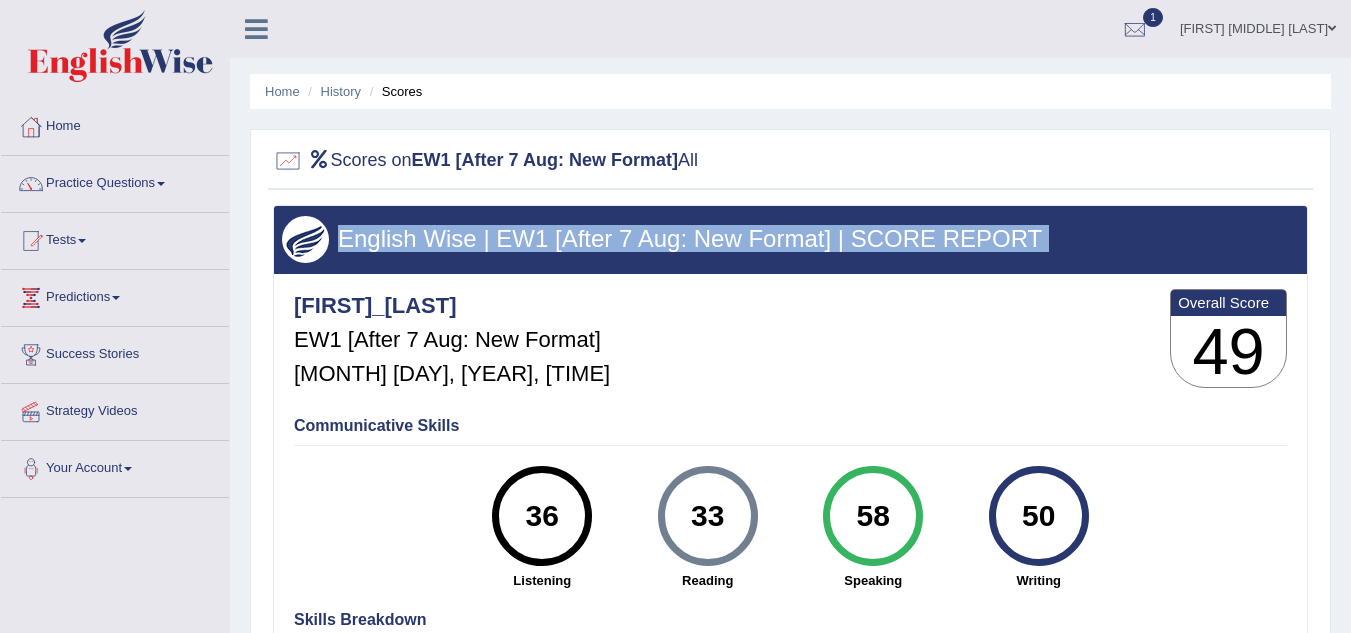 click on "English Wise | EW1 [After 7 Aug: New Format] | SCORE REPORT" at bounding box center [790, 239] 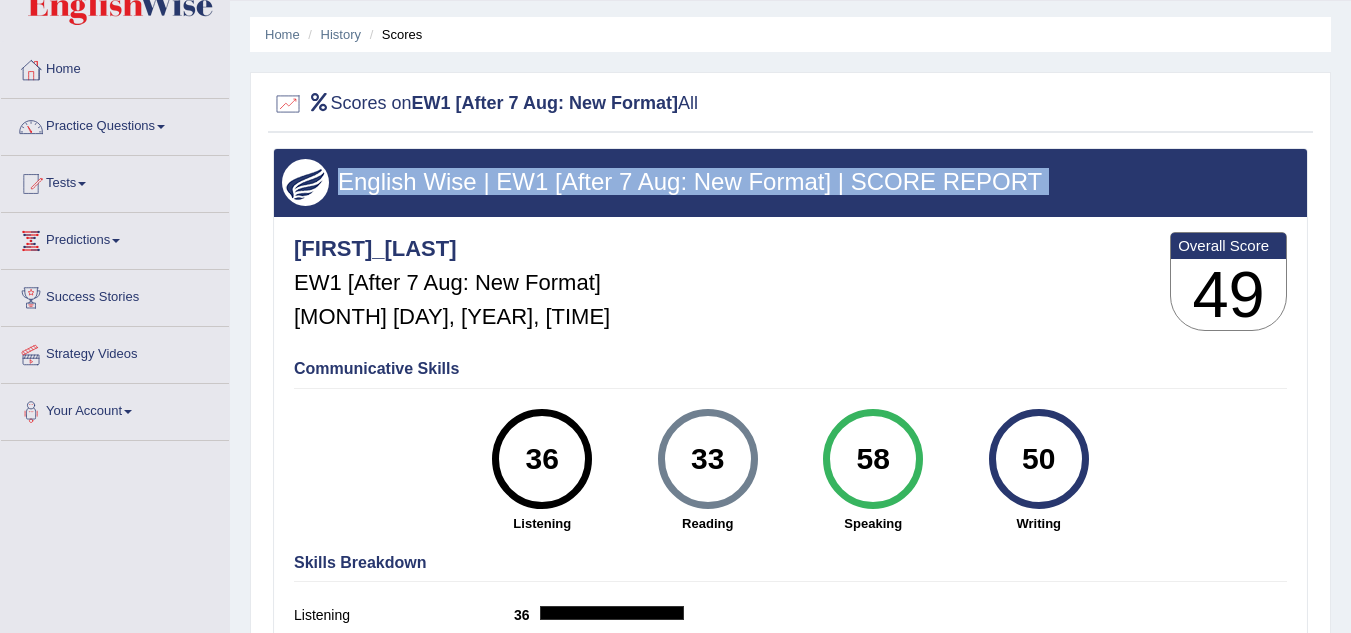 scroll, scrollTop: 0, scrollLeft: 0, axis: both 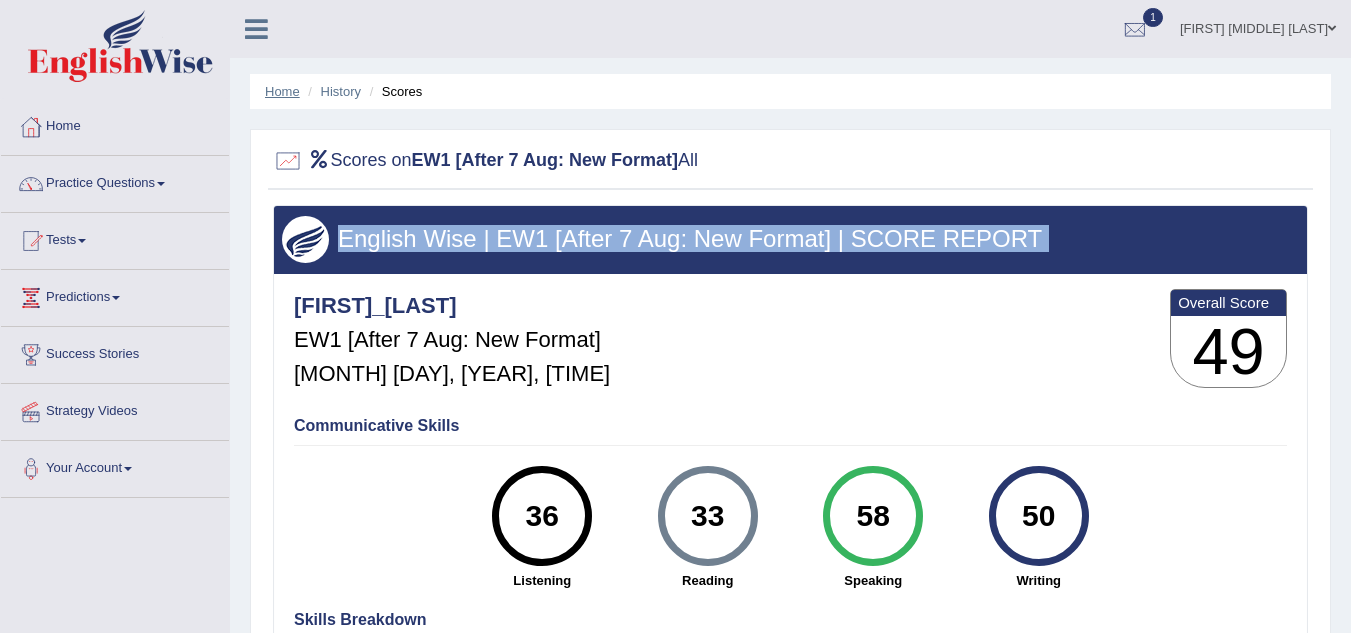 click on "Home" at bounding box center [282, 91] 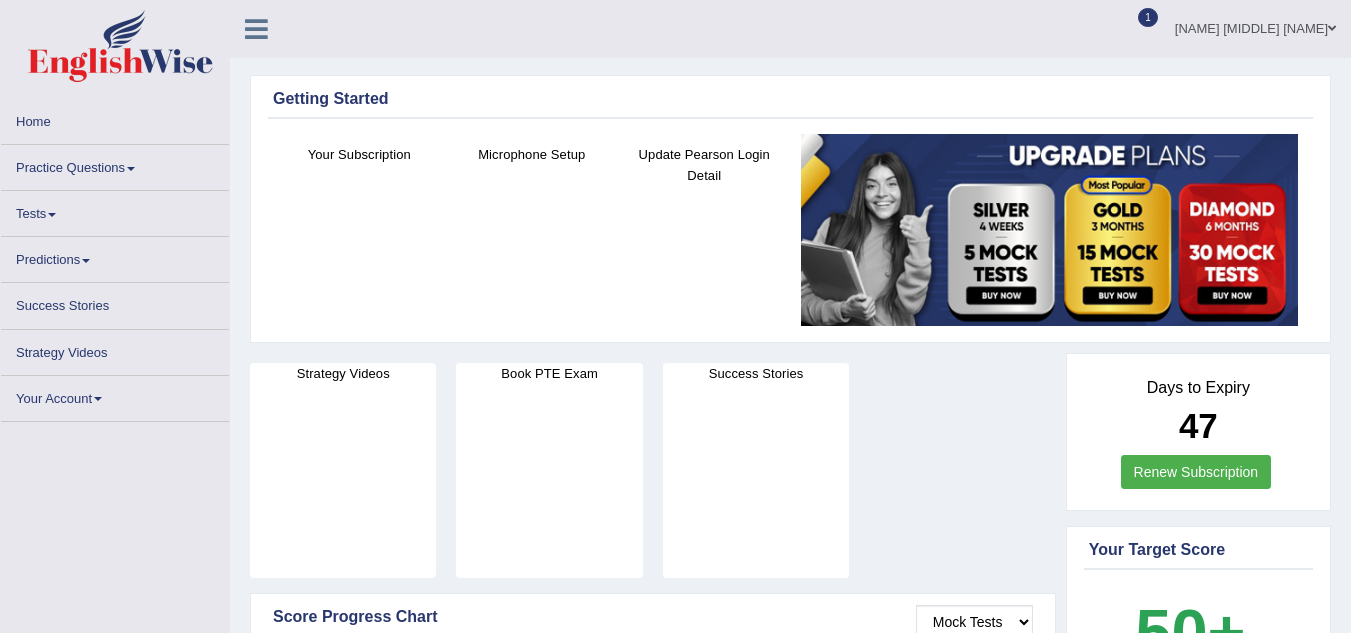 scroll, scrollTop: 0, scrollLeft: 0, axis: both 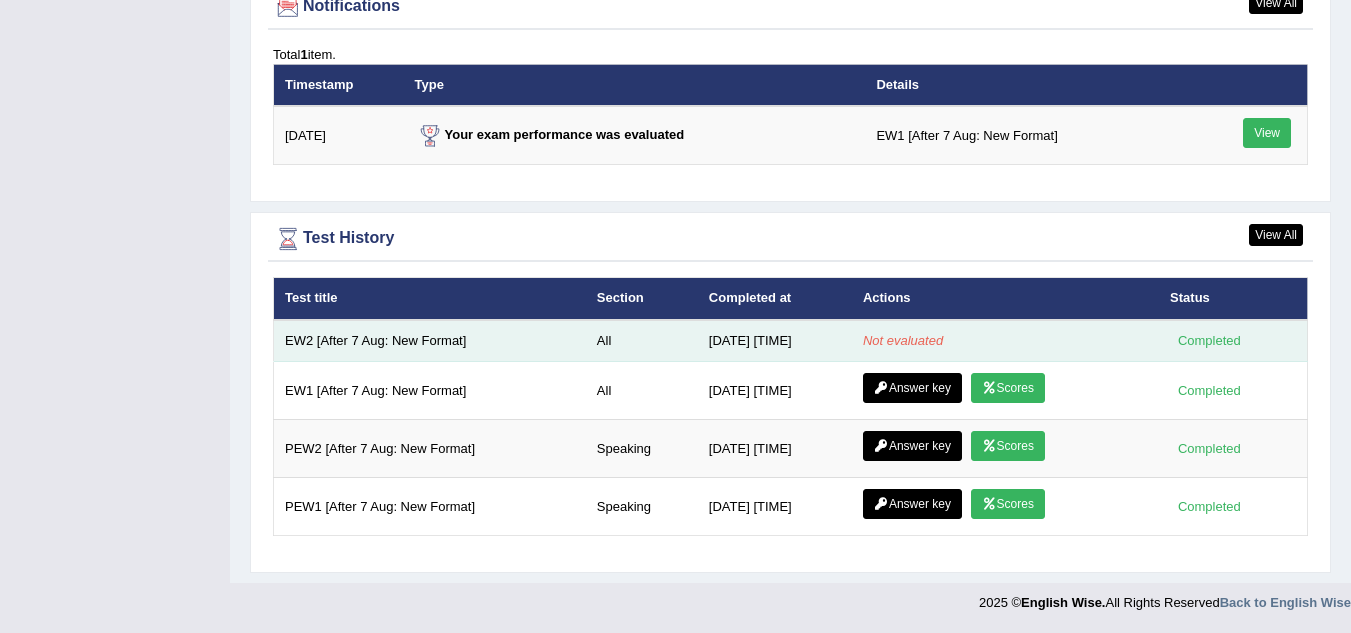 click on "EW2 [After 7 Aug: New Format]" at bounding box center (430, 341) 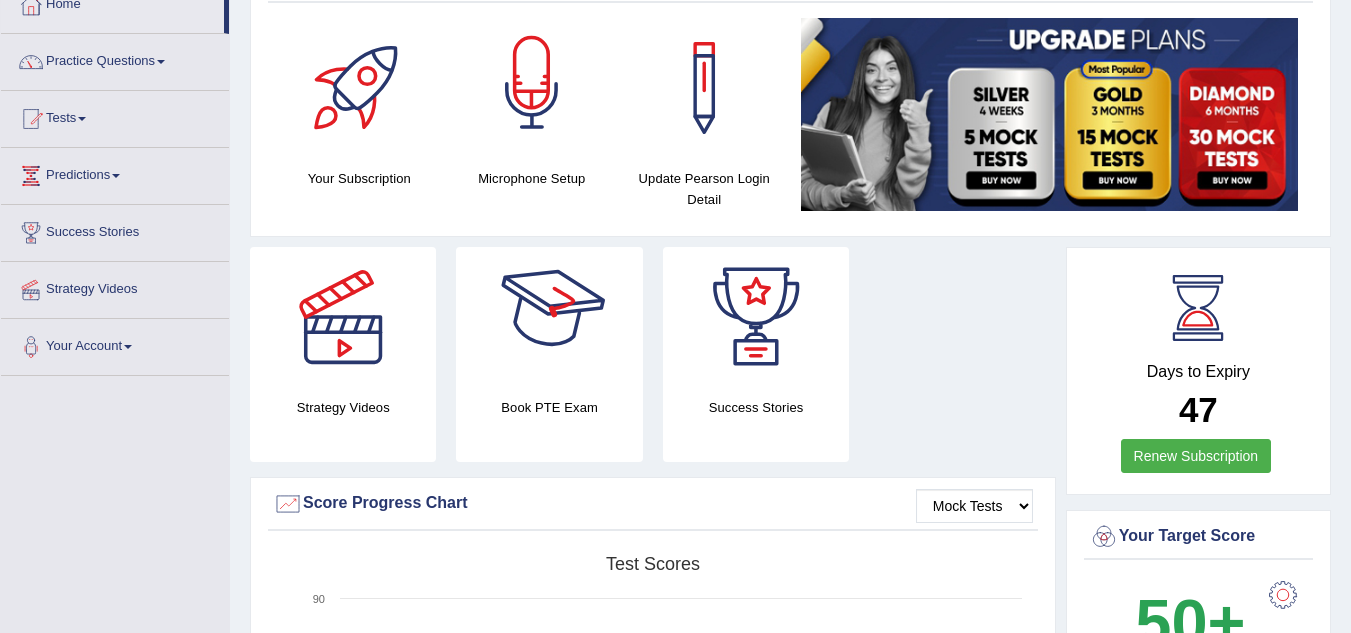 scroll, scrollTop: 0, scrollLeft: 0, axis: both 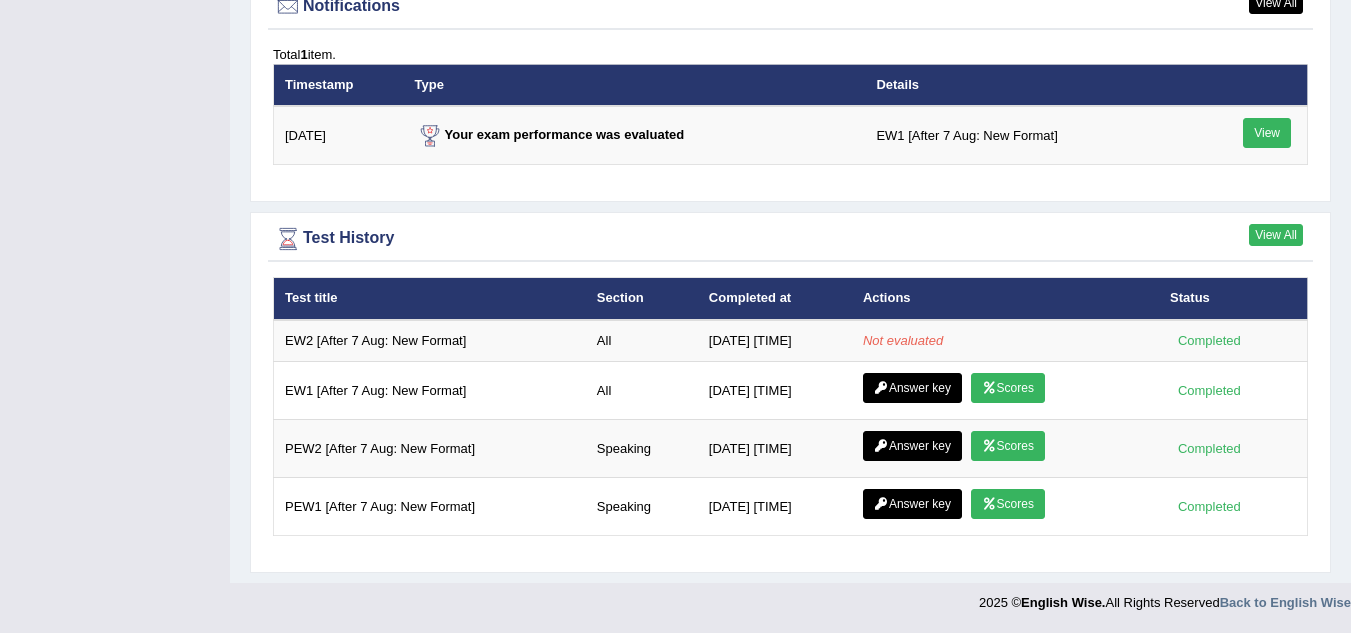 click on "View All" at bounding box center [1276, 235] 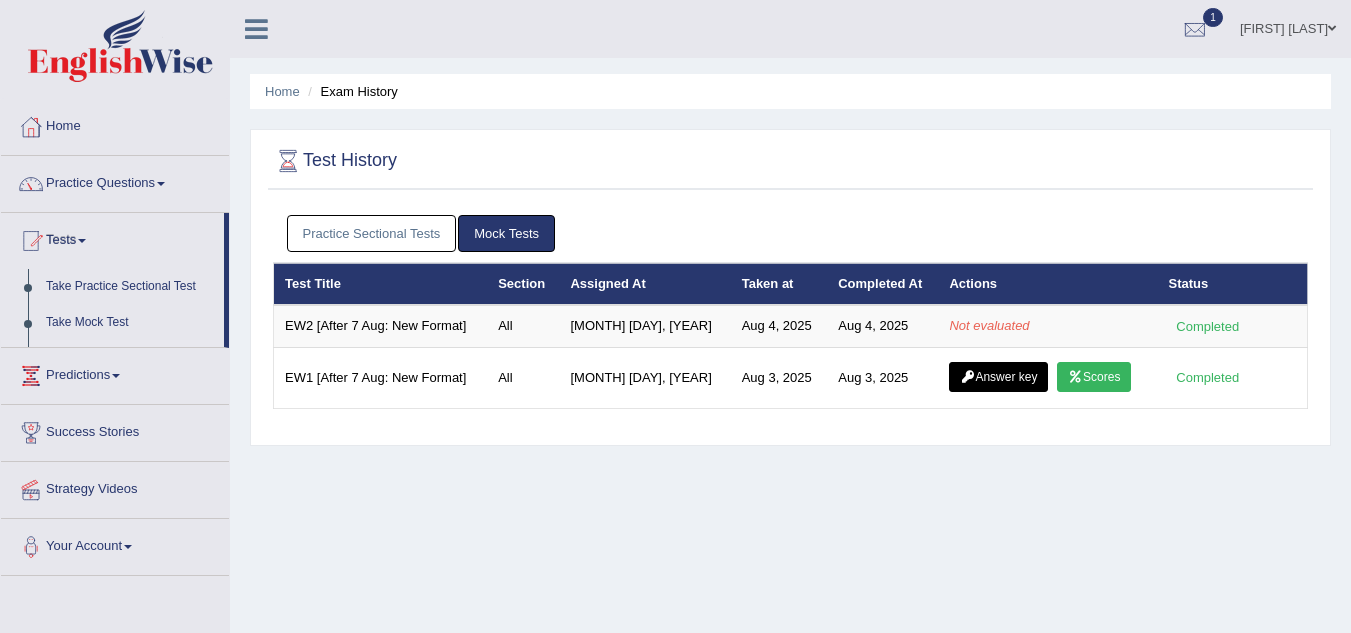 scroll, scrollTop: 0, scrollLeft: 0, axis: both 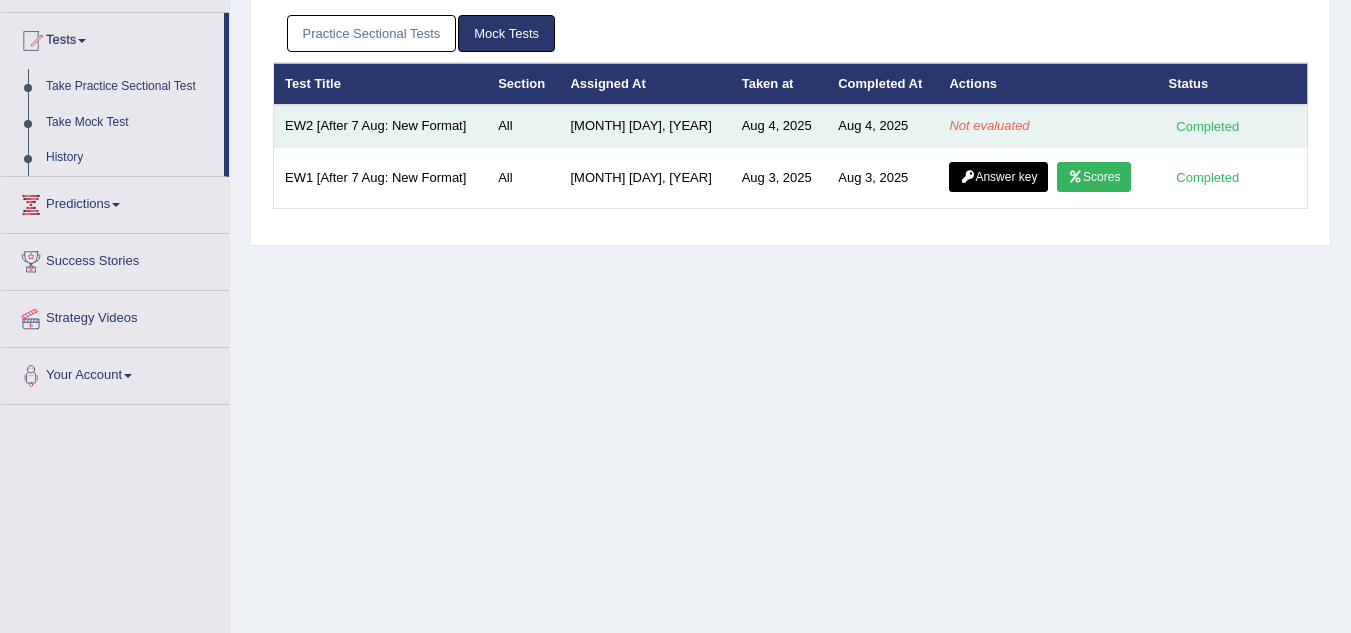 click on "EW2 [After 7 Aug: New Format]" at bounding box center (381, 126) 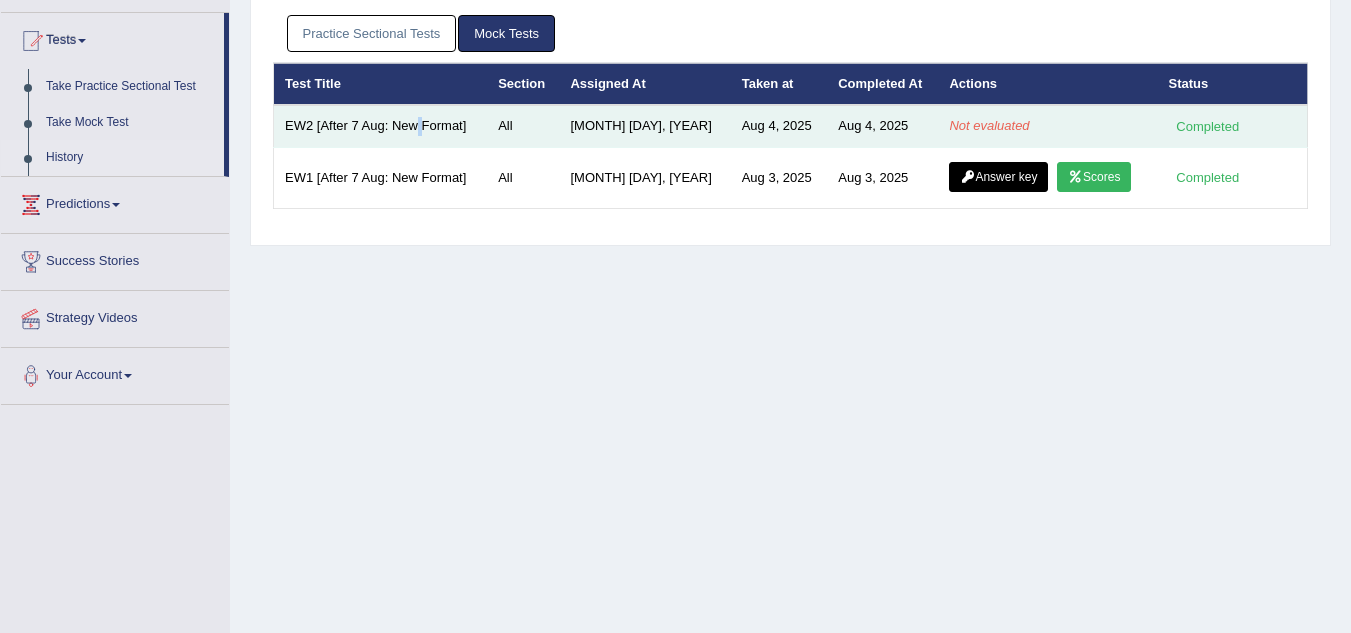 click on "EW2 [After 7 Aug: New Format]" at bounding box center [381, 126] 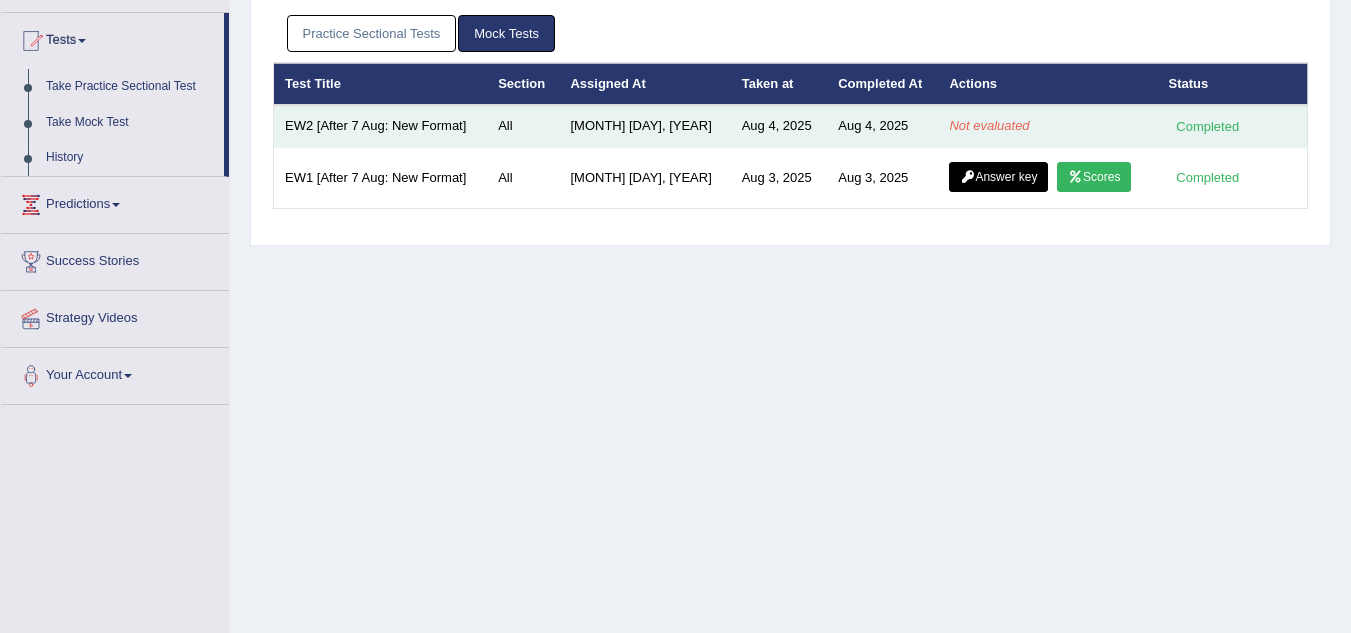click on "EW2 [After 7 Aug: New Format]" at bounding box center [381, 126] 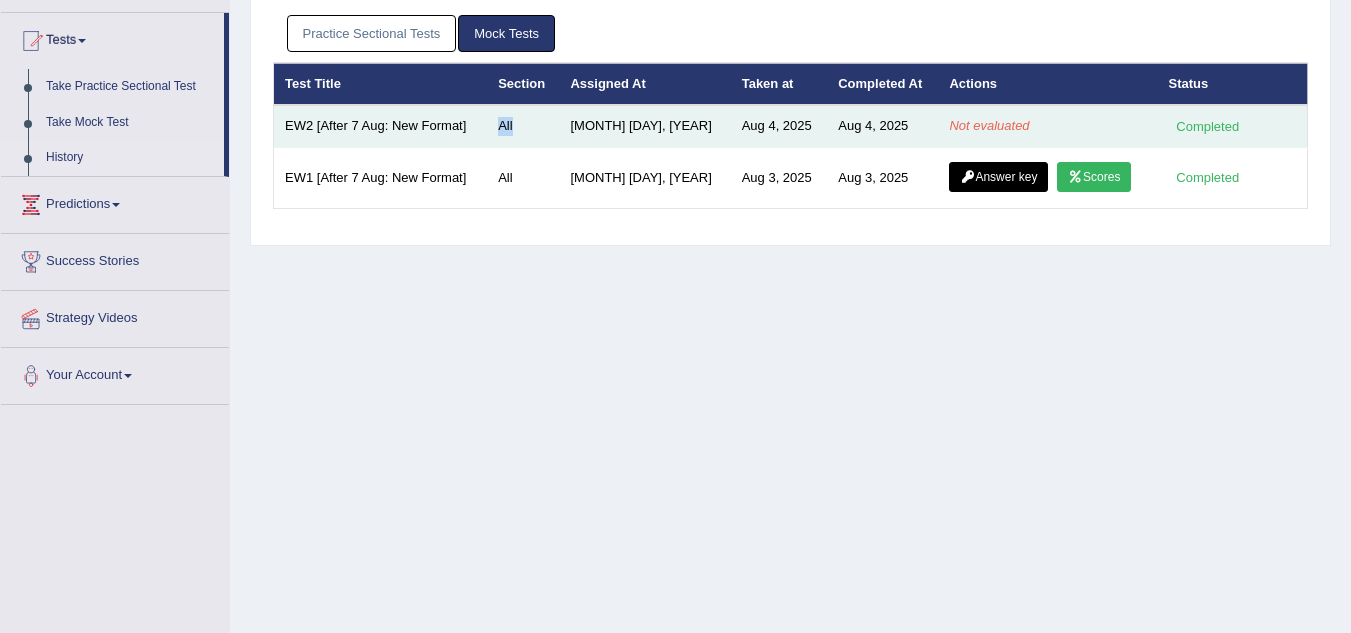 click on "All" at bounding box center [523, 126] 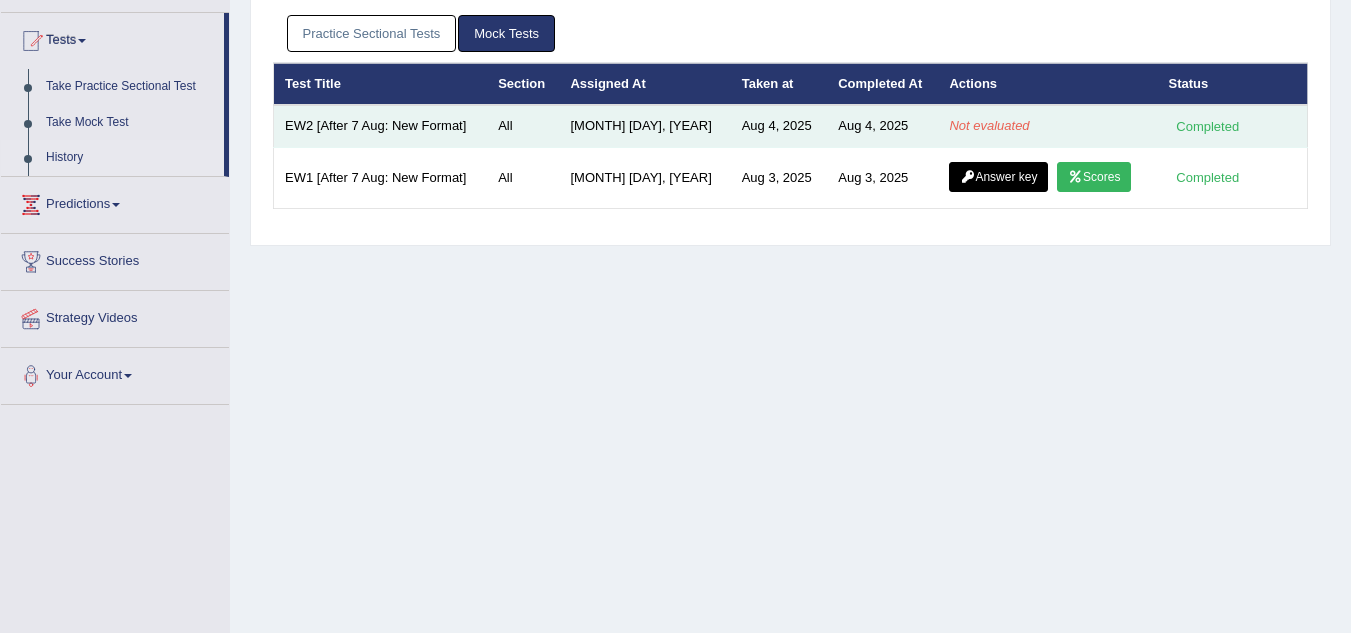 click on "Jun 22, 2025" at bounding box center [644, 126] 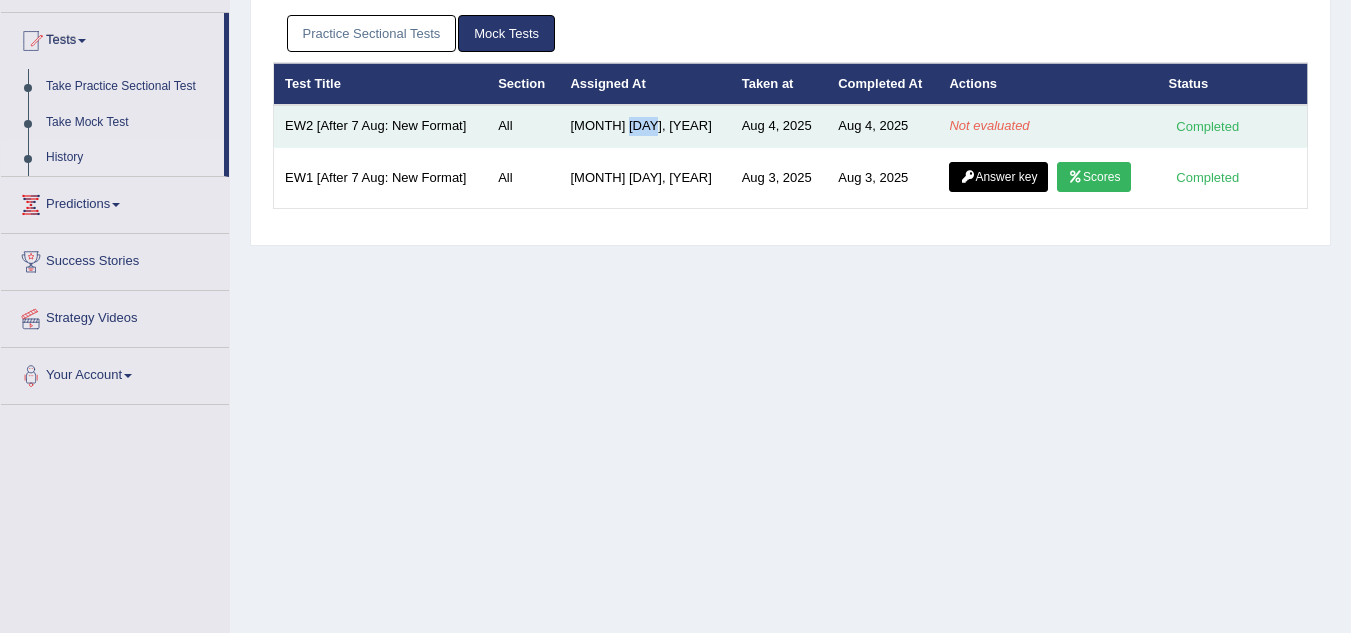 click on "Jun 22, 2025" at bounding box center (644, 126) 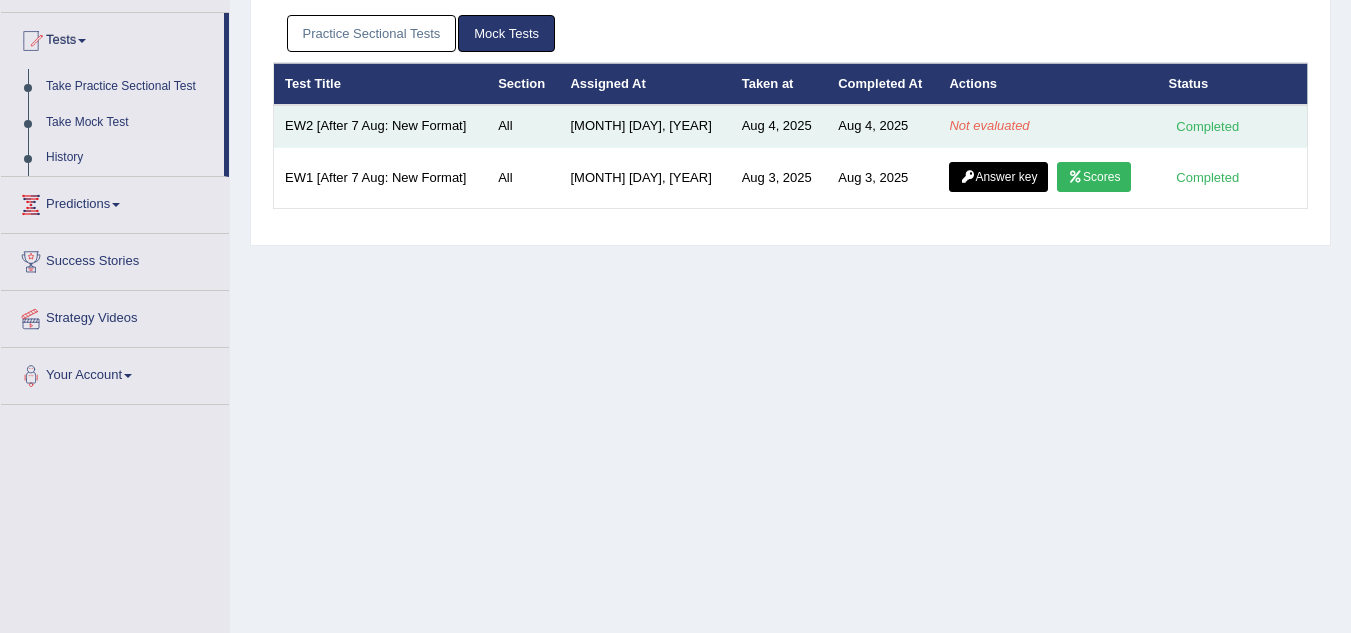 click on "Aug 4, 2025" at bounding box center (779, 126) 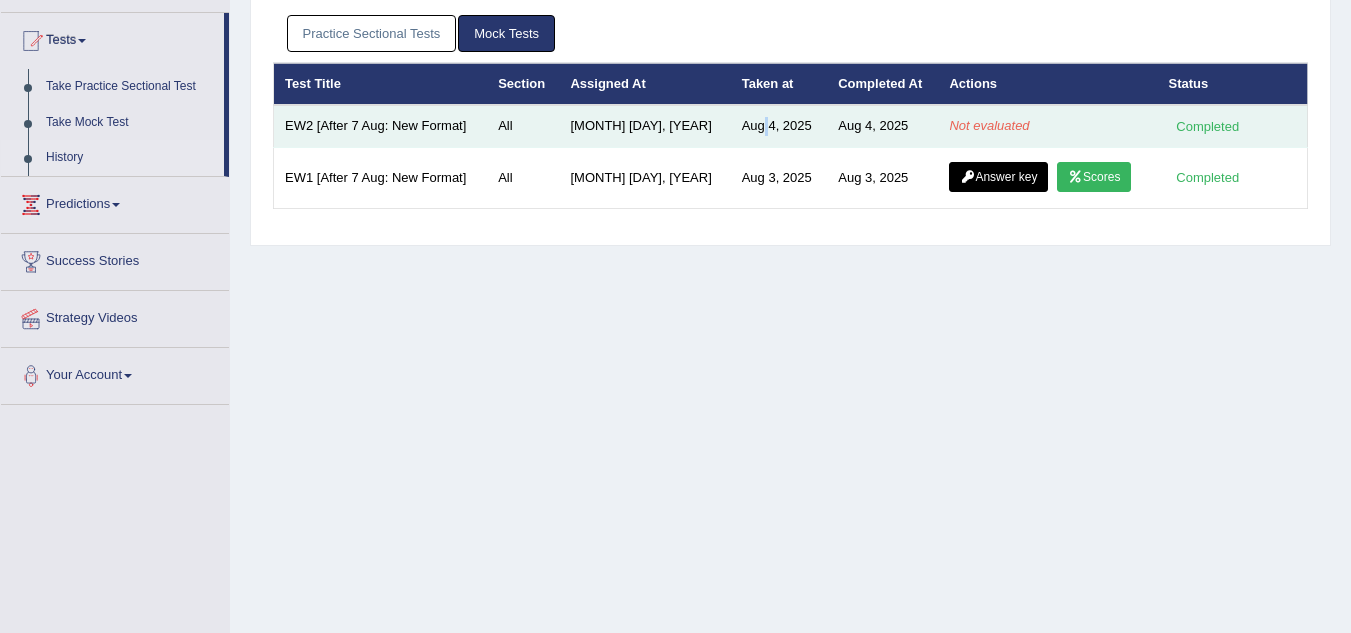 click on "Aug 4, 2025" at bounding box center (779, 126) 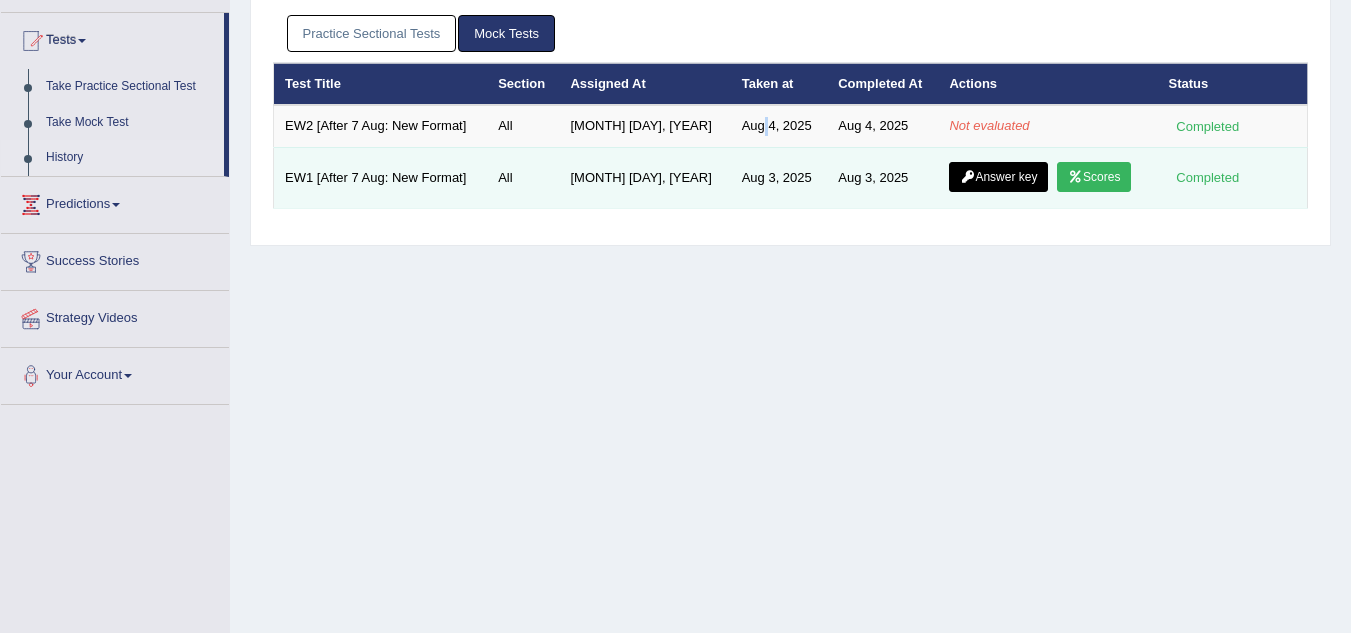 click on "Answer key" at bounding box center (998, 177) 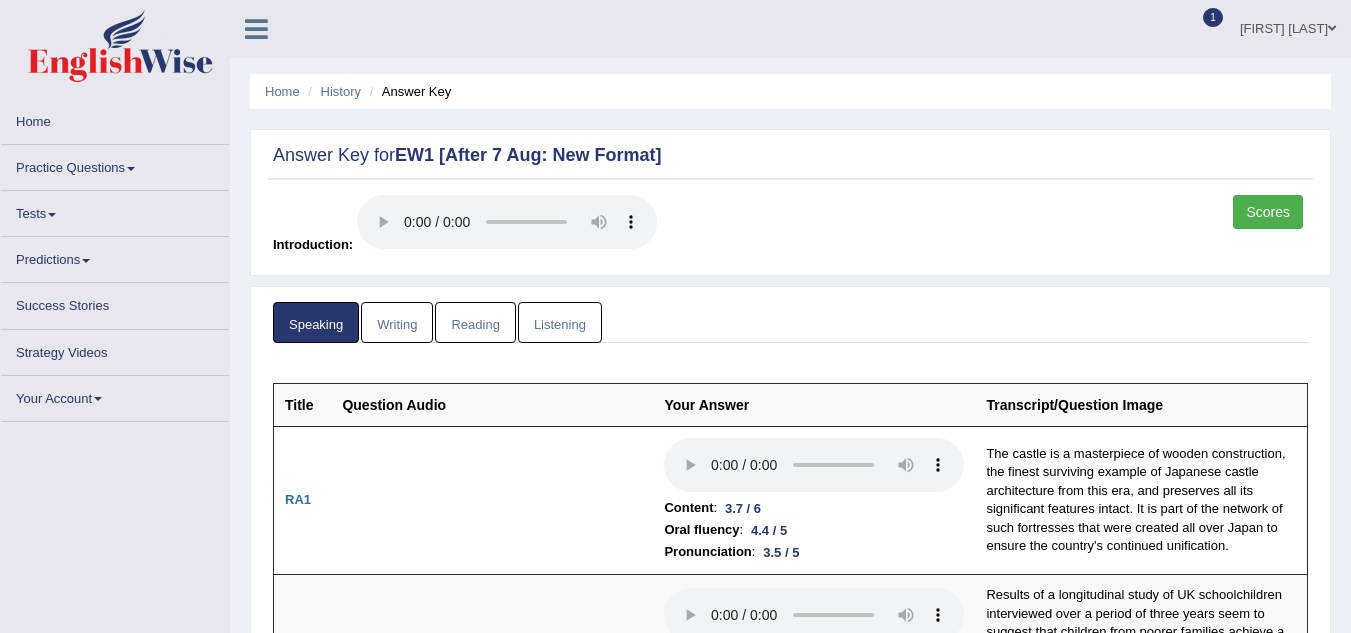scroll, scrollTop: 0, scrollLeft: 0, axis: both 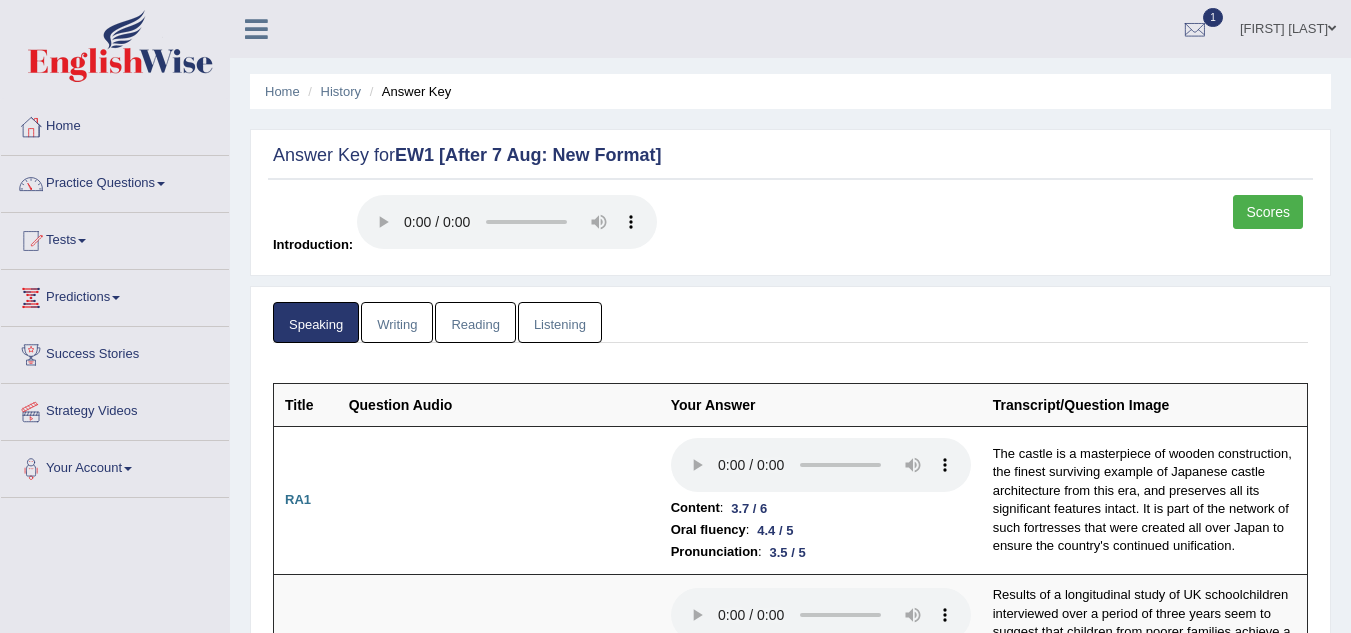 click on "Scores" at bounding box center (1268, 212) 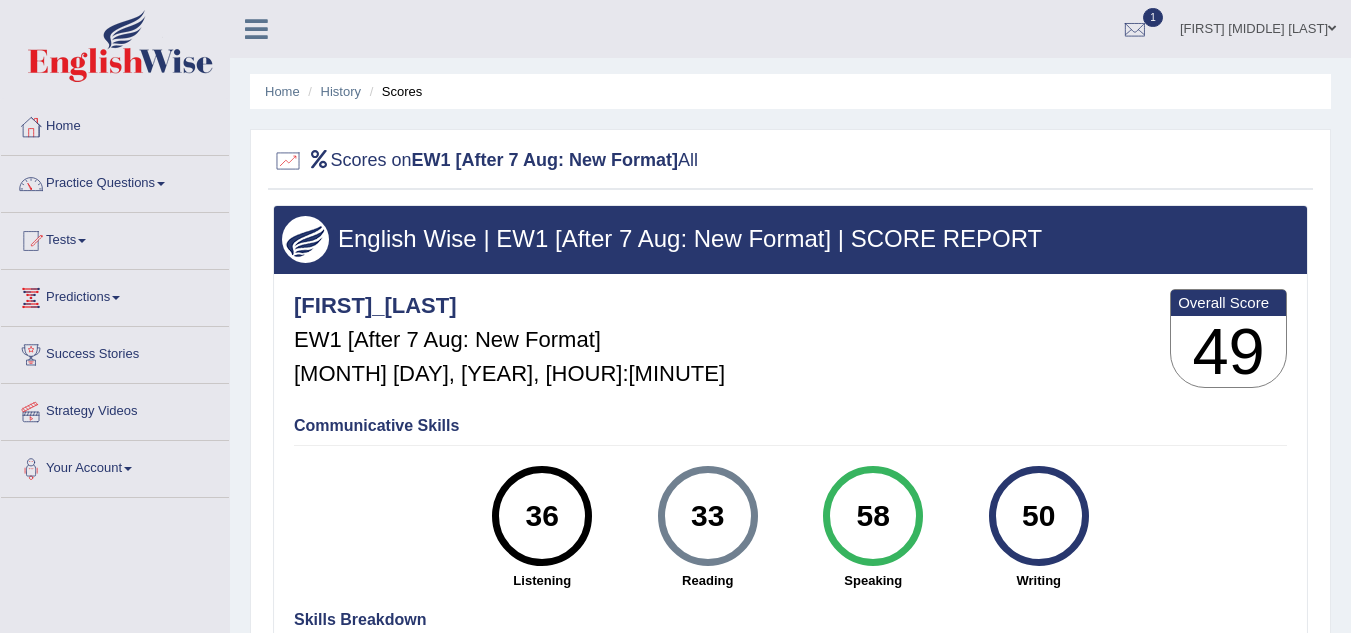 scroll, scrollTop: 0, scrollLeft: 0, axis: both 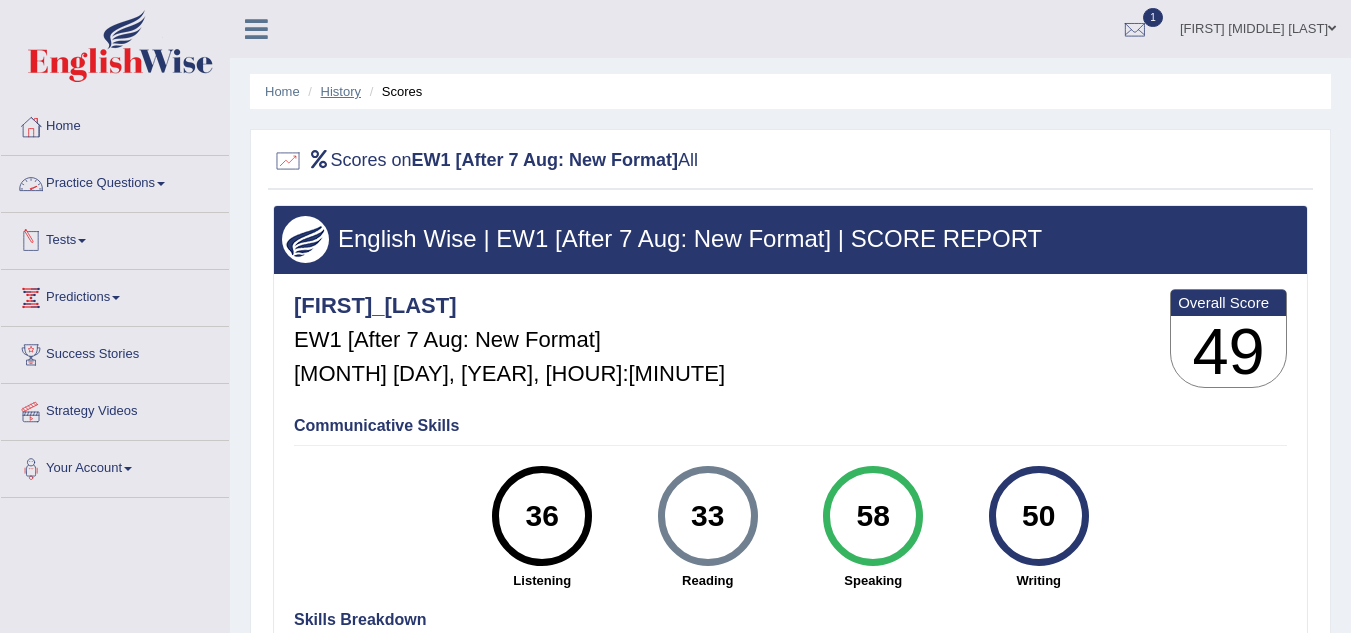 click on "History" at bounding box center [341, 91] 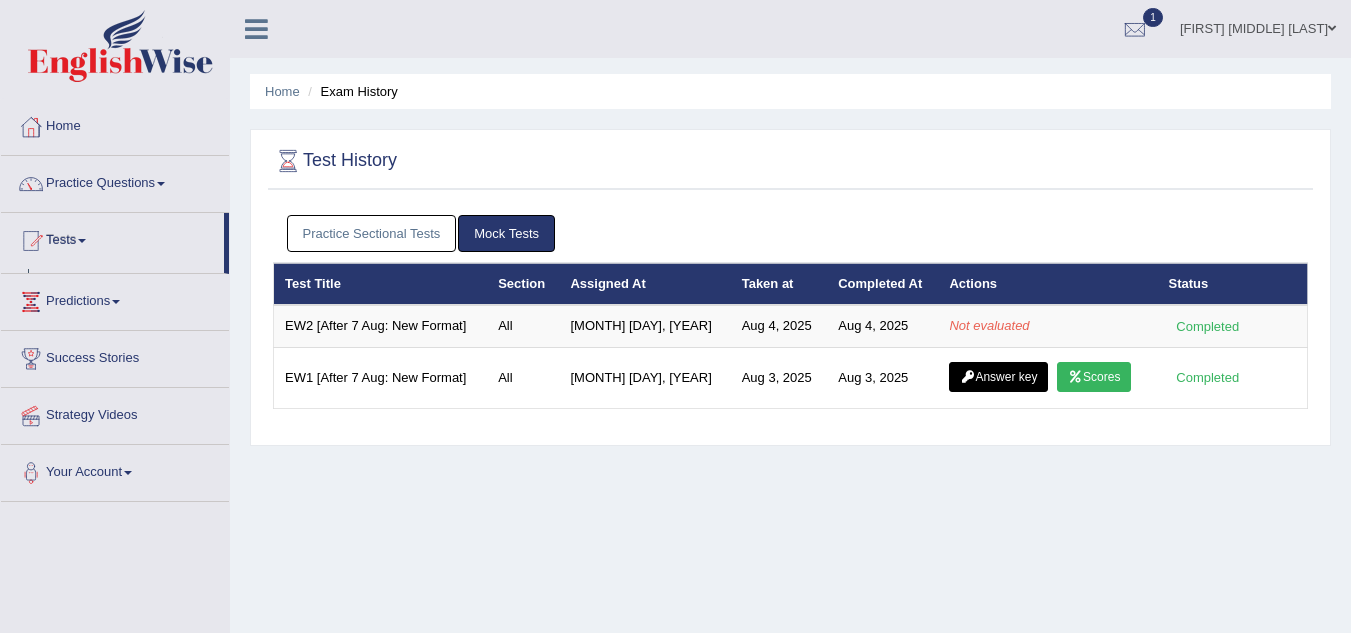 scroll, scrollTop: 0, scrollLeft: 0, axis: both 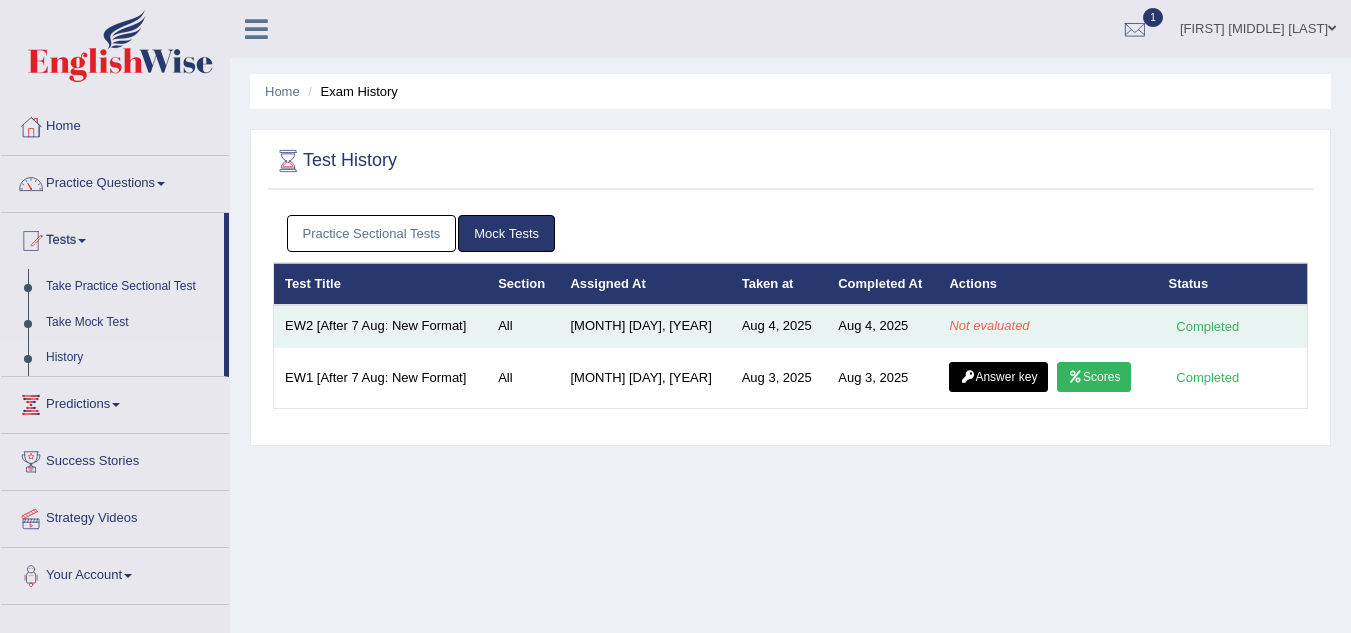 click on "Completed" at bounding box center [1208, 326] 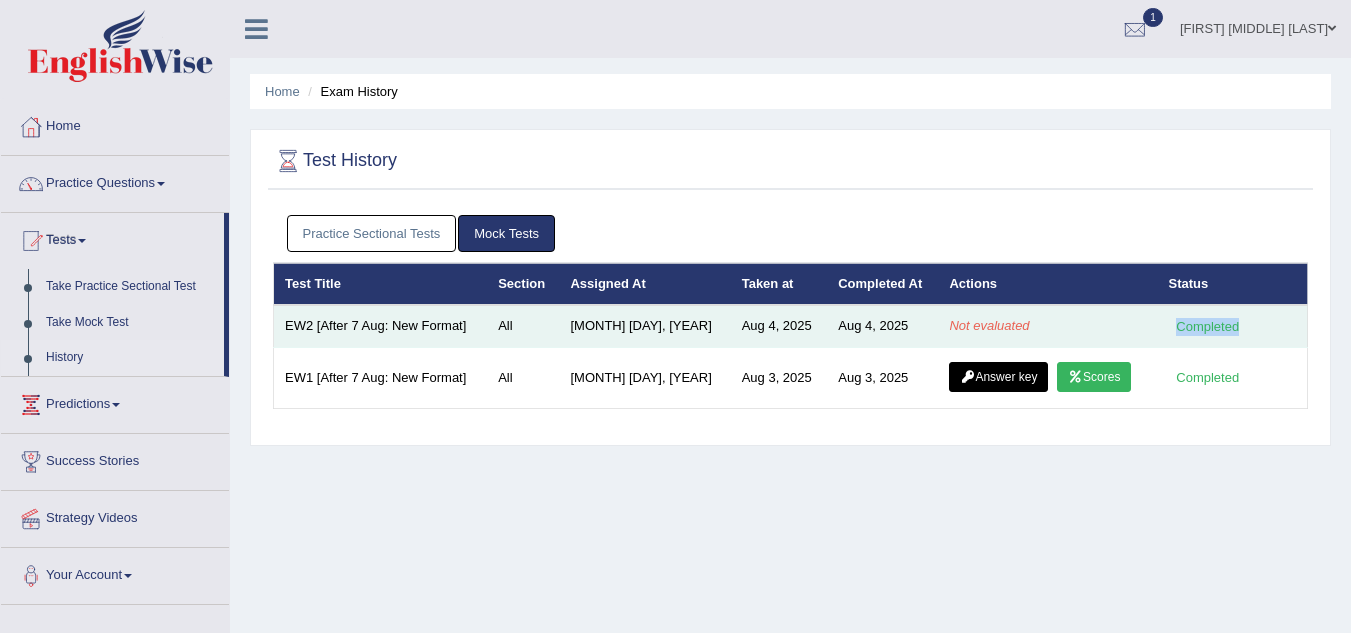 click on "Completed" at bounding box center [1208, 326] 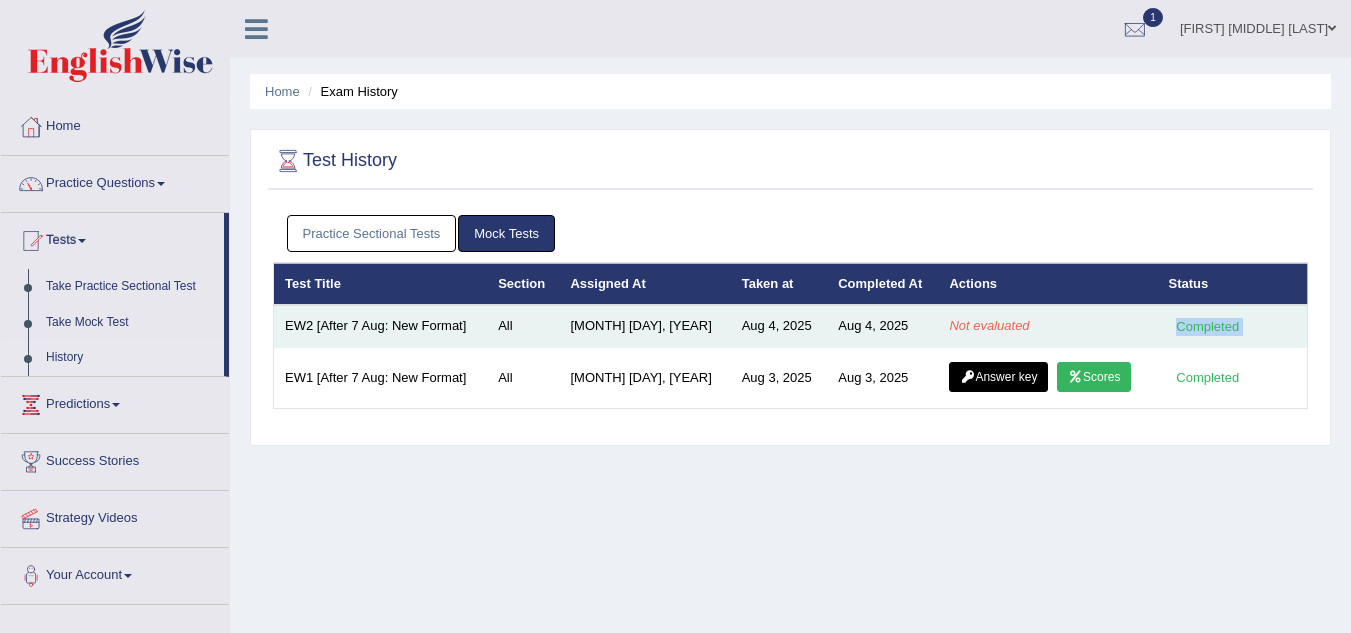 click on "Completed" at bounding box center [1208, 326] 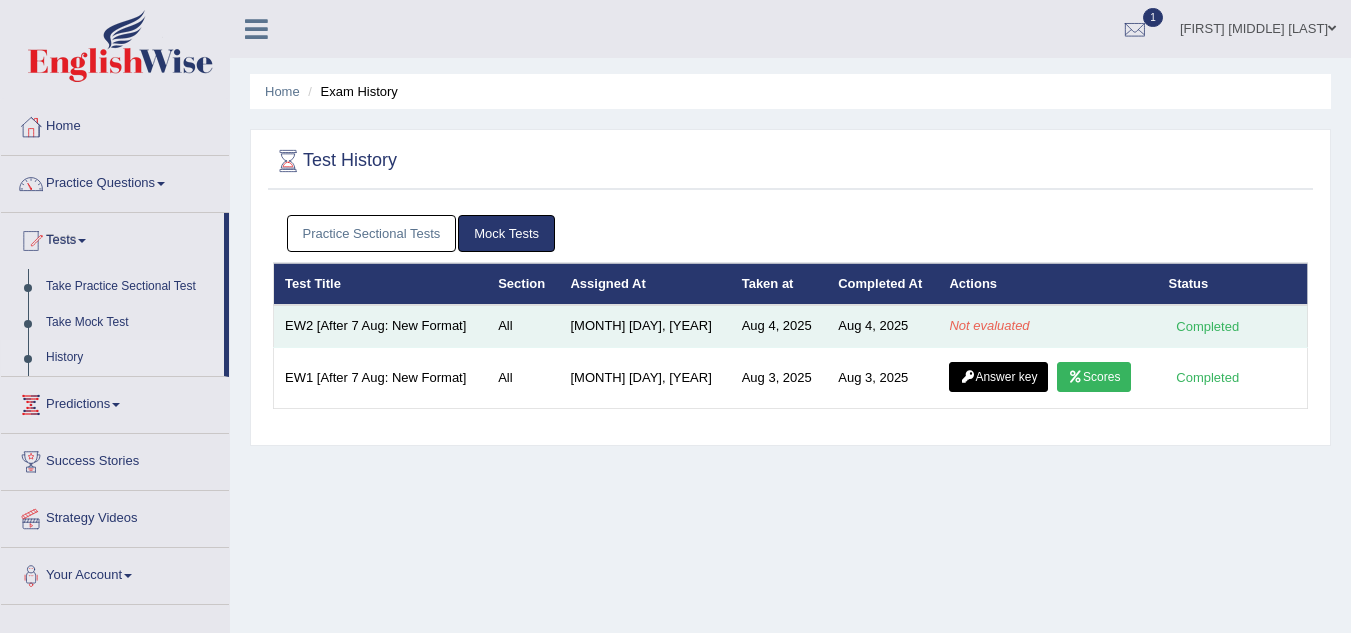 click on "Aug 4, 2025" at bounding box center [882, 326] 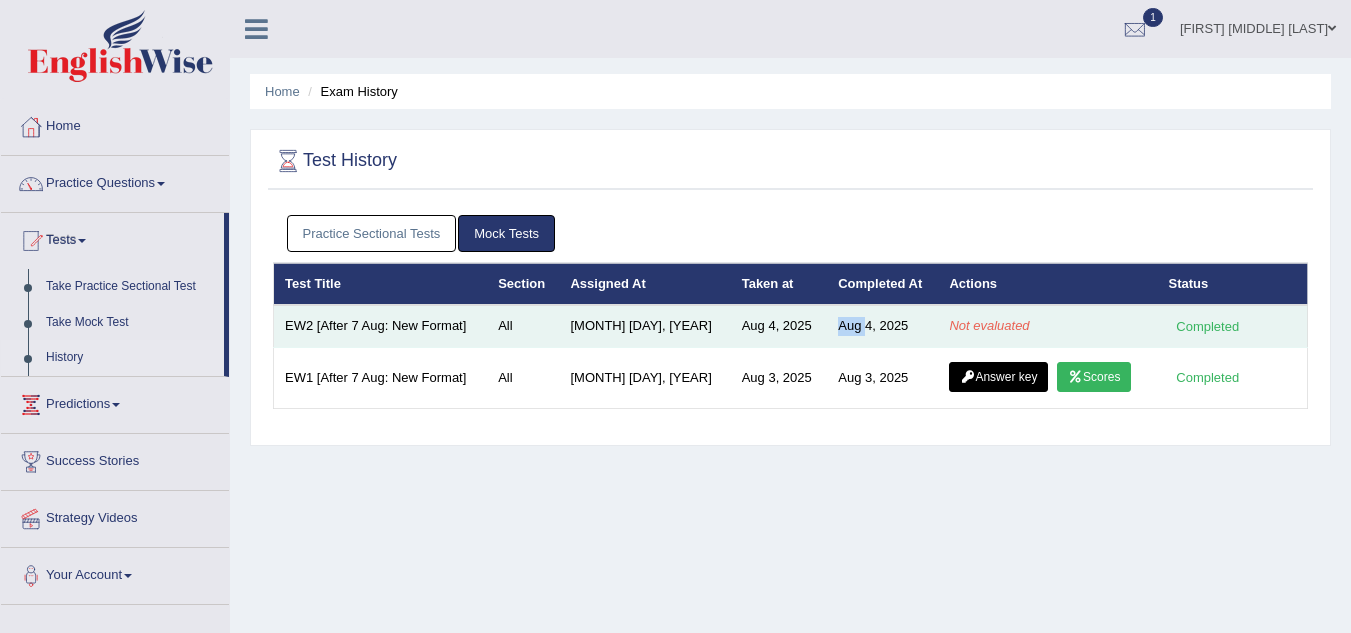 click on "Aug 4, 2025" at bounding box center [882, 326] 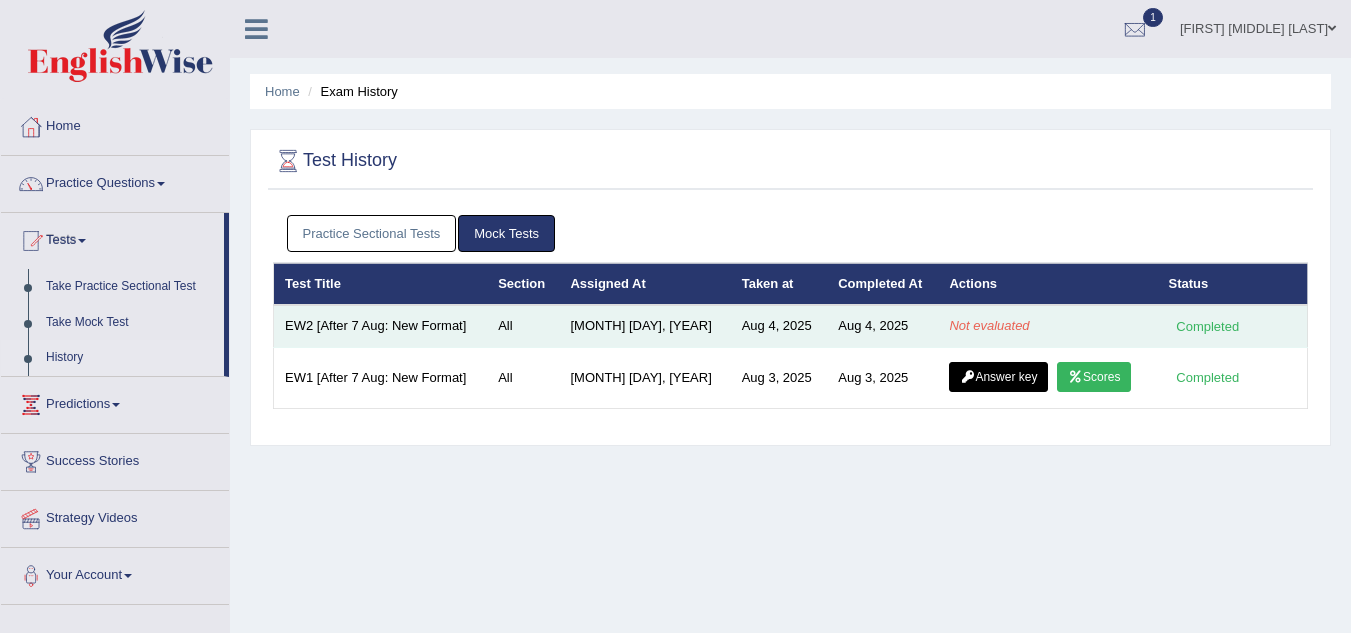 click on "EW2 [After 7 Aug: New Format]" at bounding box center [381, 326] 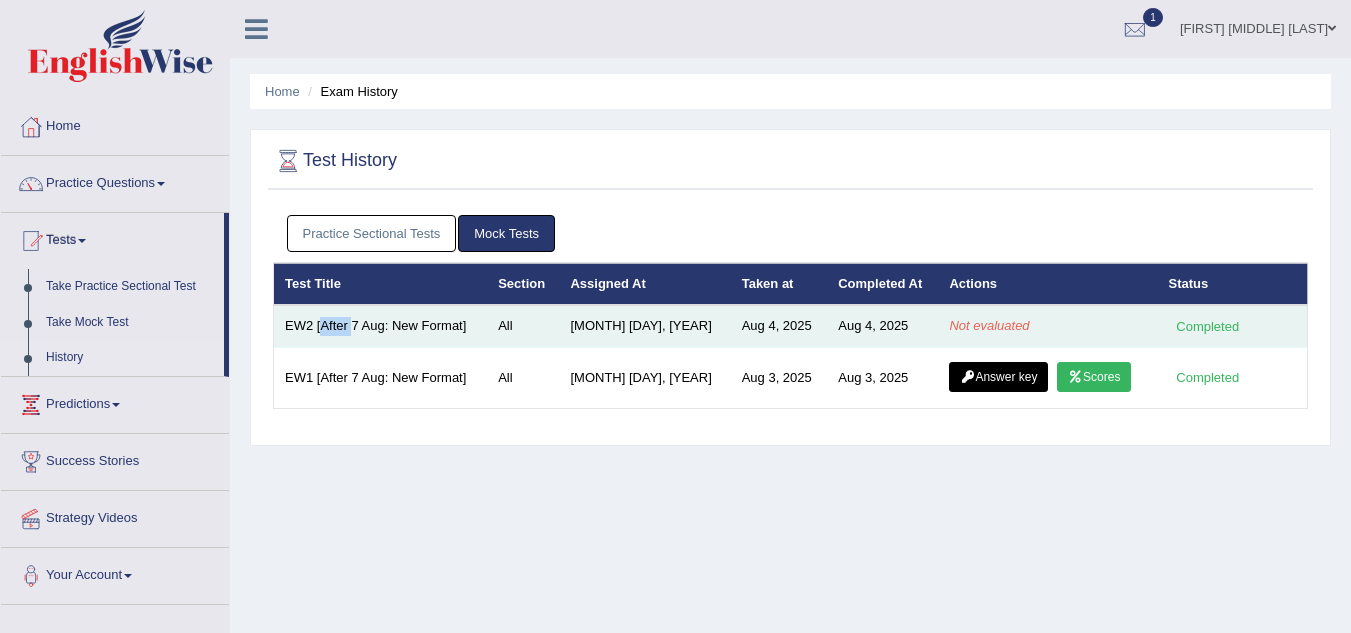 click on "EW2 [After 7 Aug: New Format]" at bounding box center [381, 326] 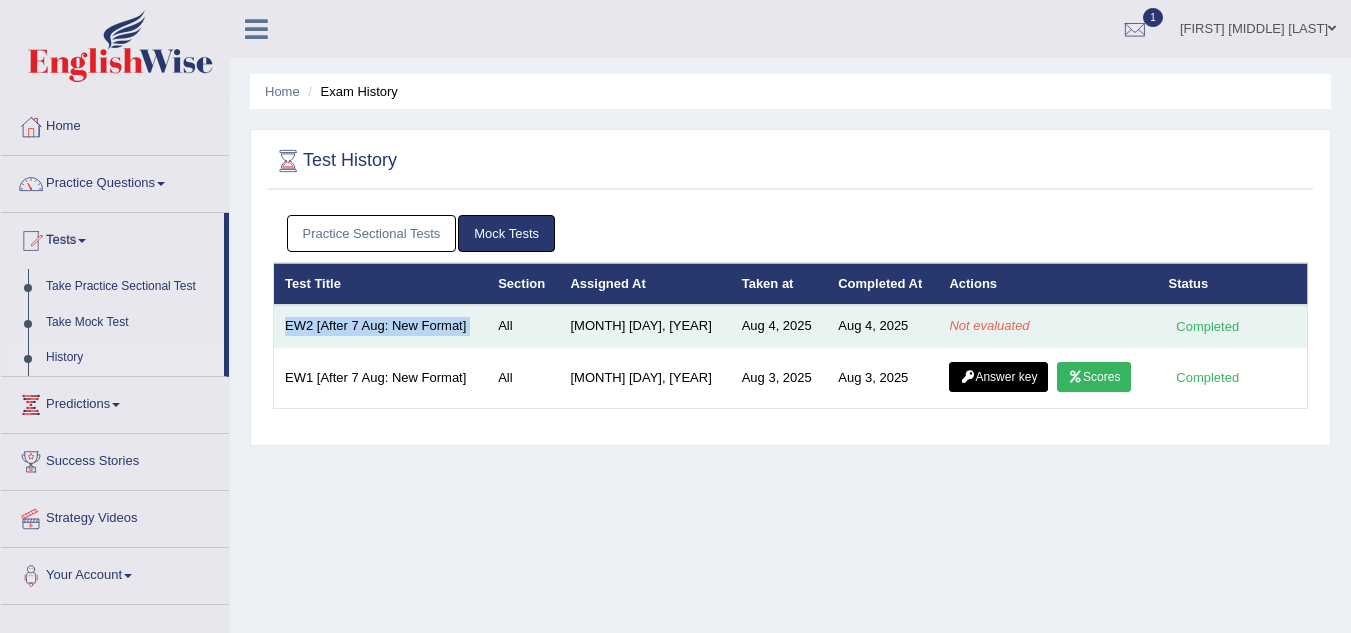 click on "EW2 [After 7 Aug: New Format]" at bounding box center [381, 326] 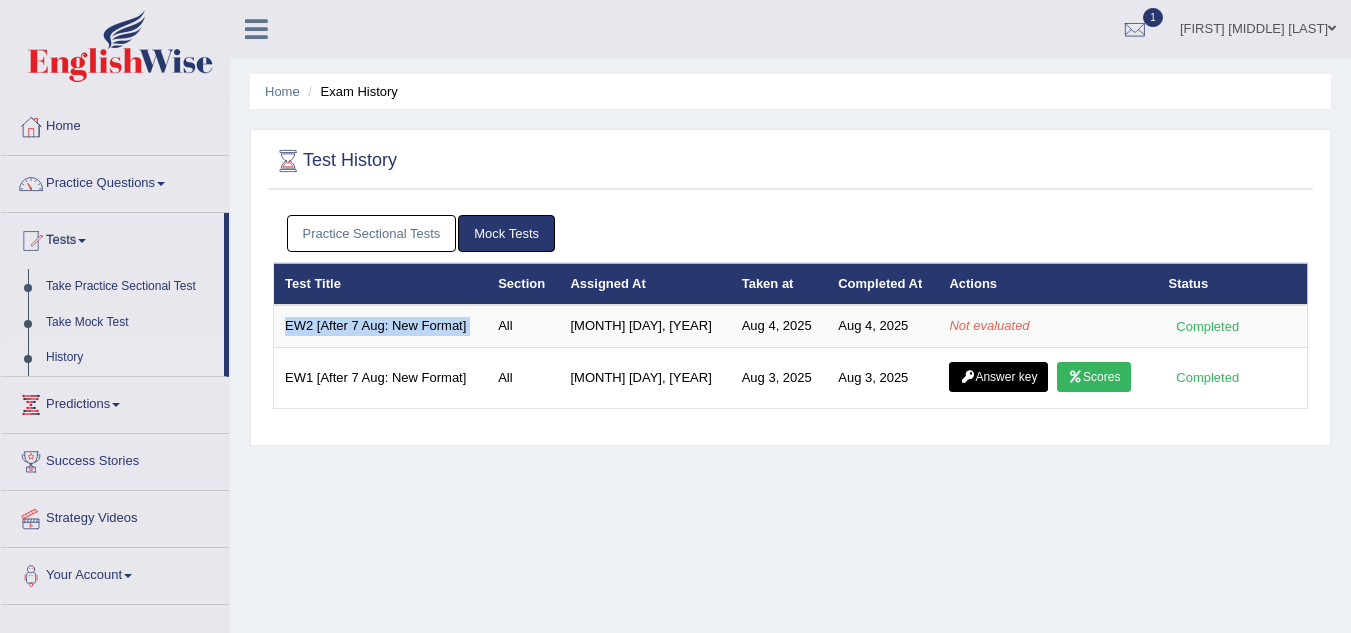 click on "Practice Sectional Tests" at bounding box center [372, 233] 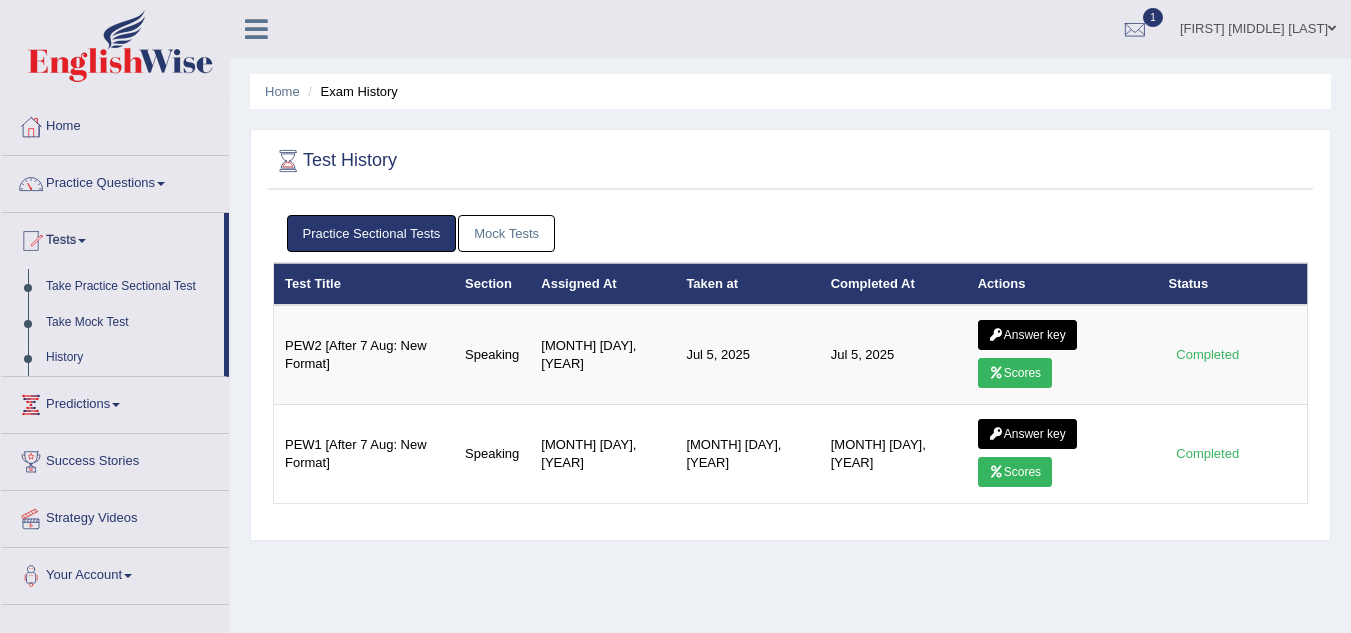 click on "Mock Tests" at bounding box center [506, 233] 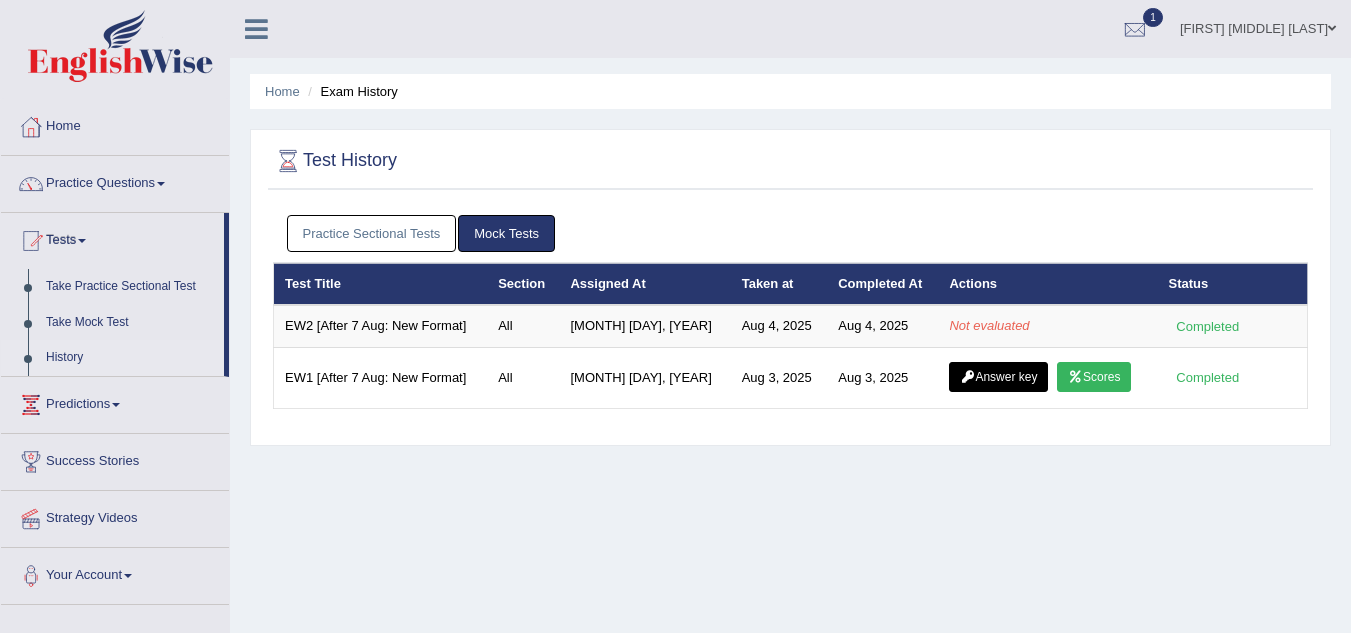 click on "Test History" at bounding box center [790, 165] 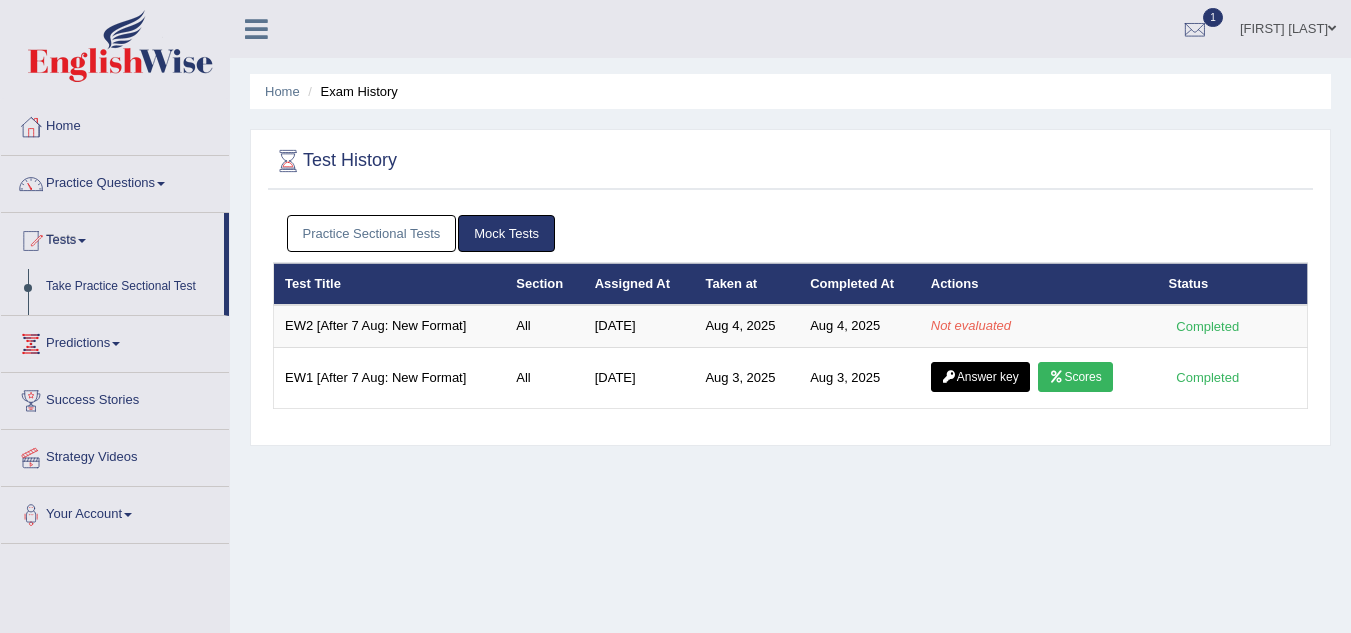 scroll, scrollTop: 0, scrollLeft: 0, axis: both 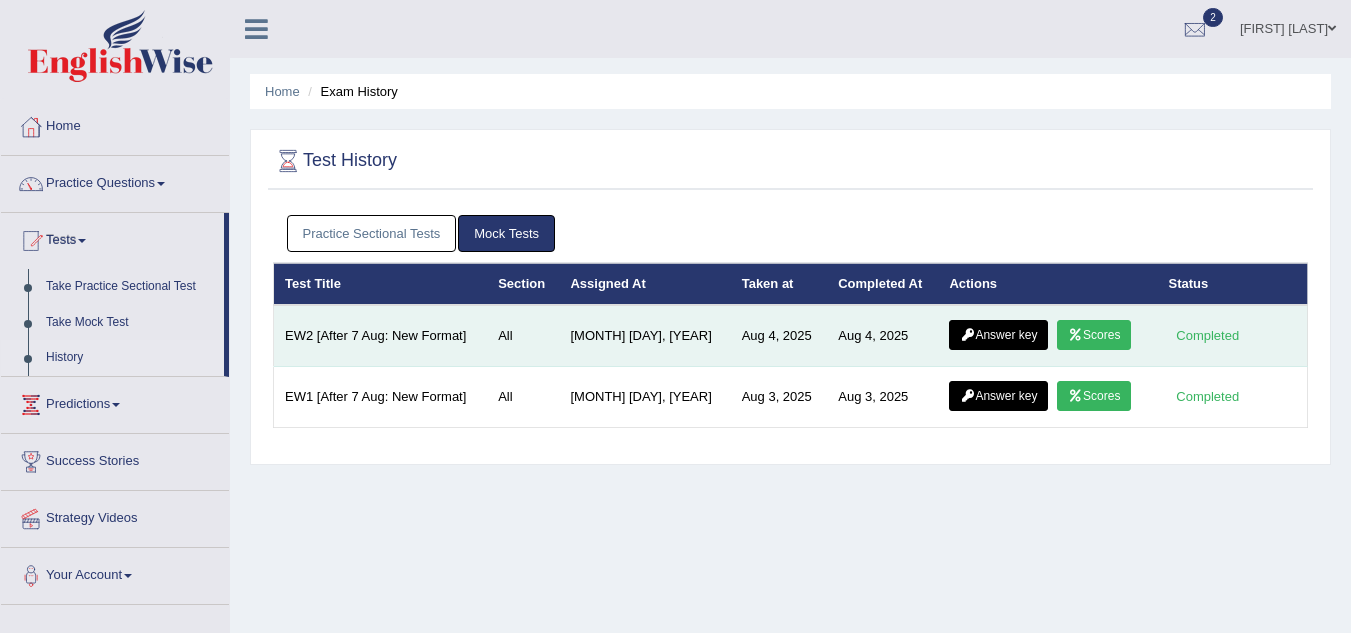click on "Scores" at bounding box center [1094, 335] 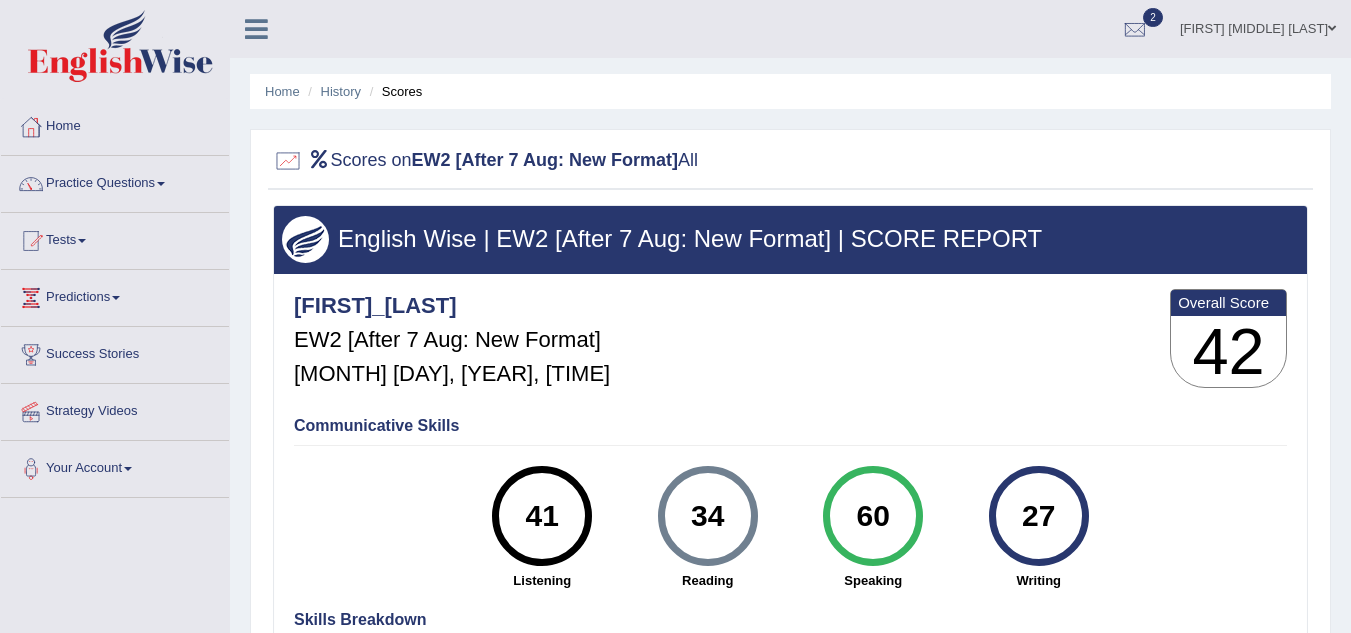 scroll, scrollTop: 0, scrollLeft: 0, axis: both 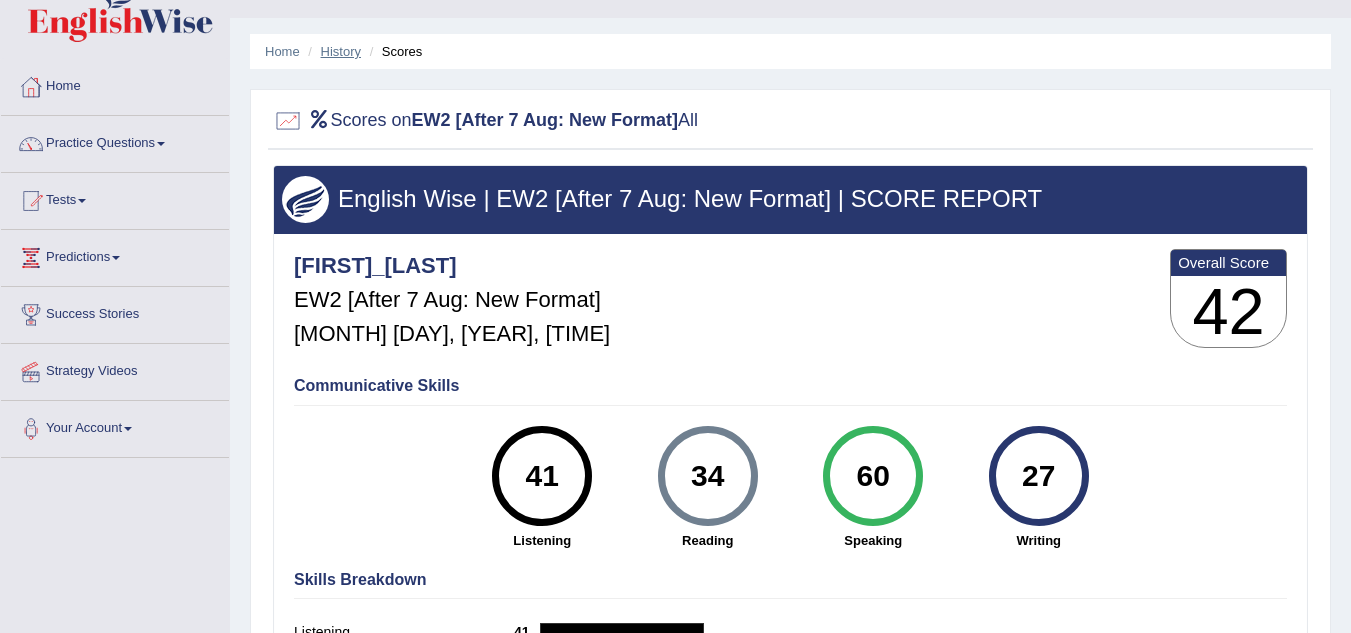 click on "History" at bounding box center [341, 51] 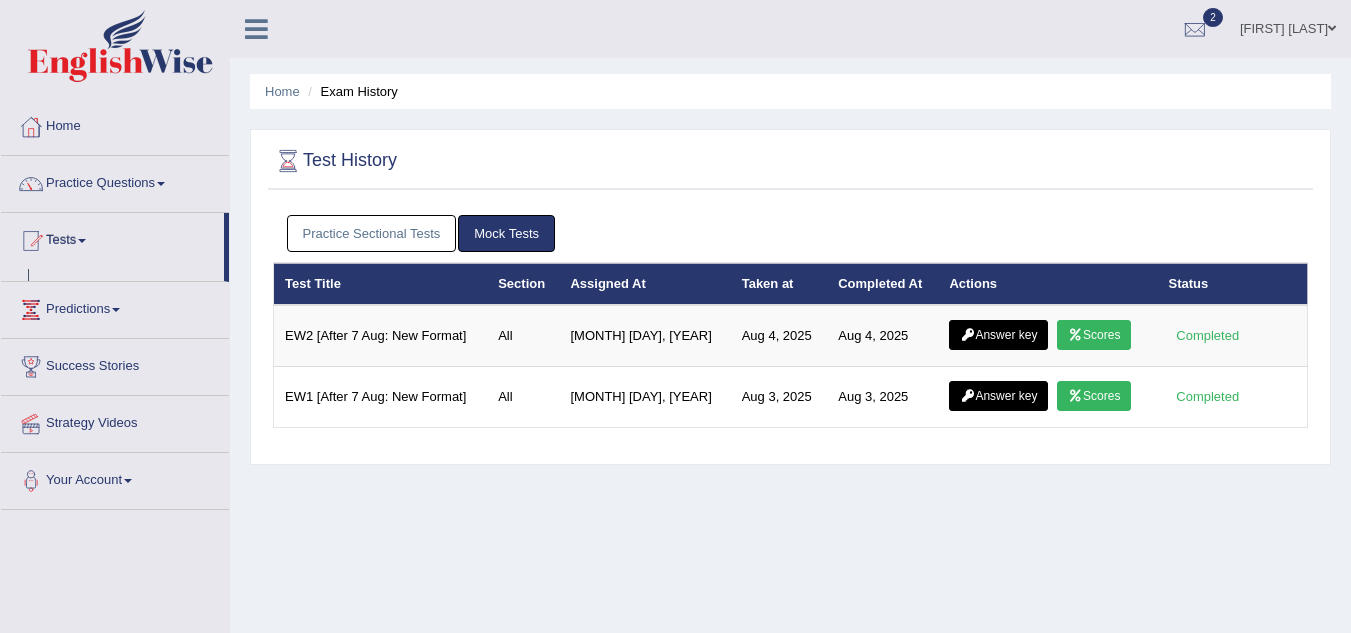 scroll, scrollTop: 0, scrollLeft: 0, axis: both 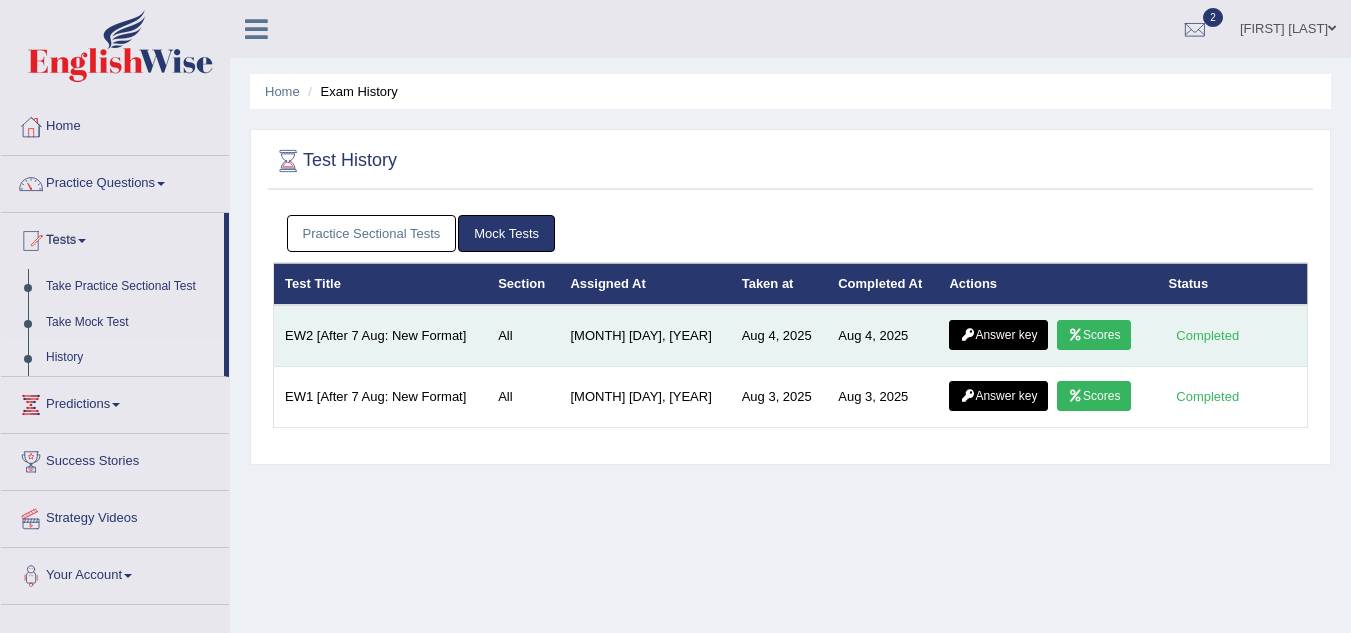 click on "Answer key" at bounding box center [998, 335] 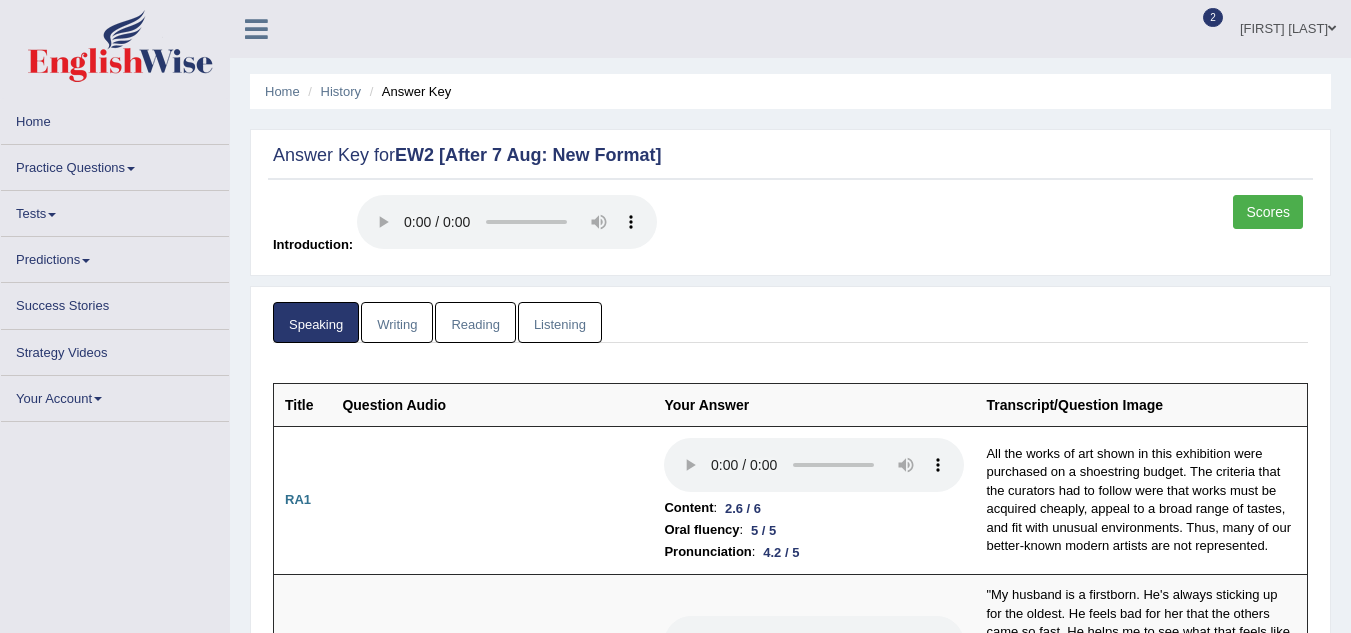 scroll, scrollTop: 0, scrollLeft: 0, axis: both 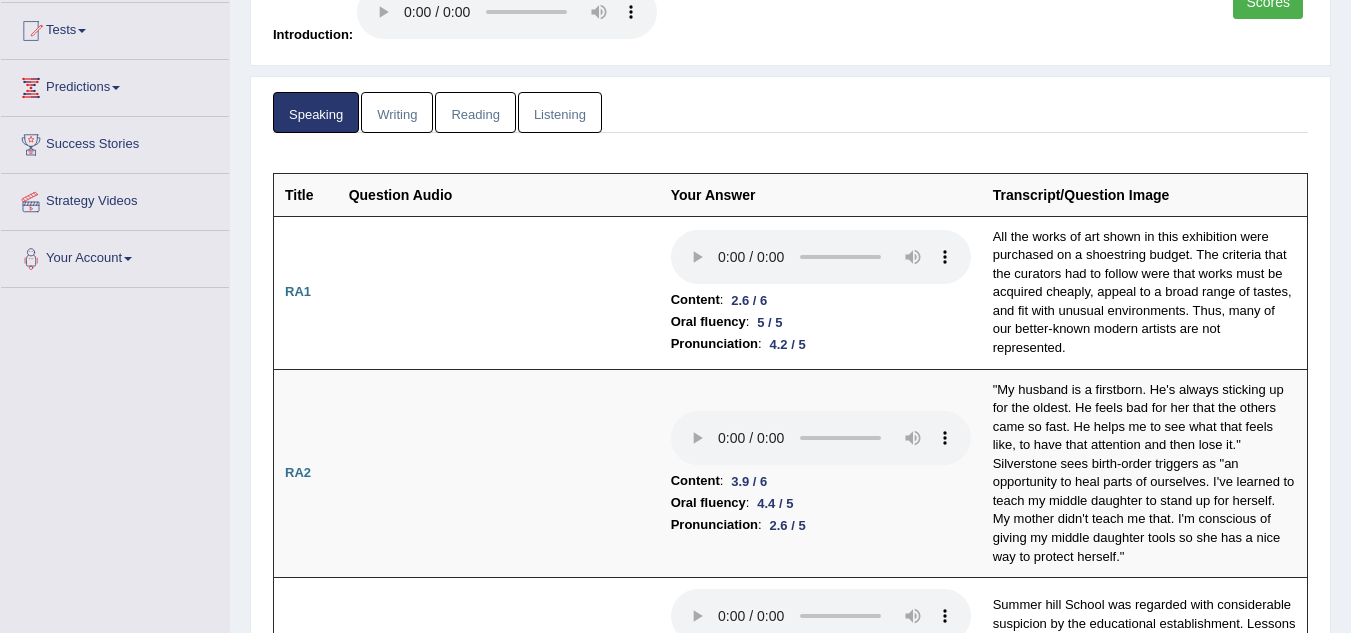 click on "Writing" at bounding box center [397, 112] 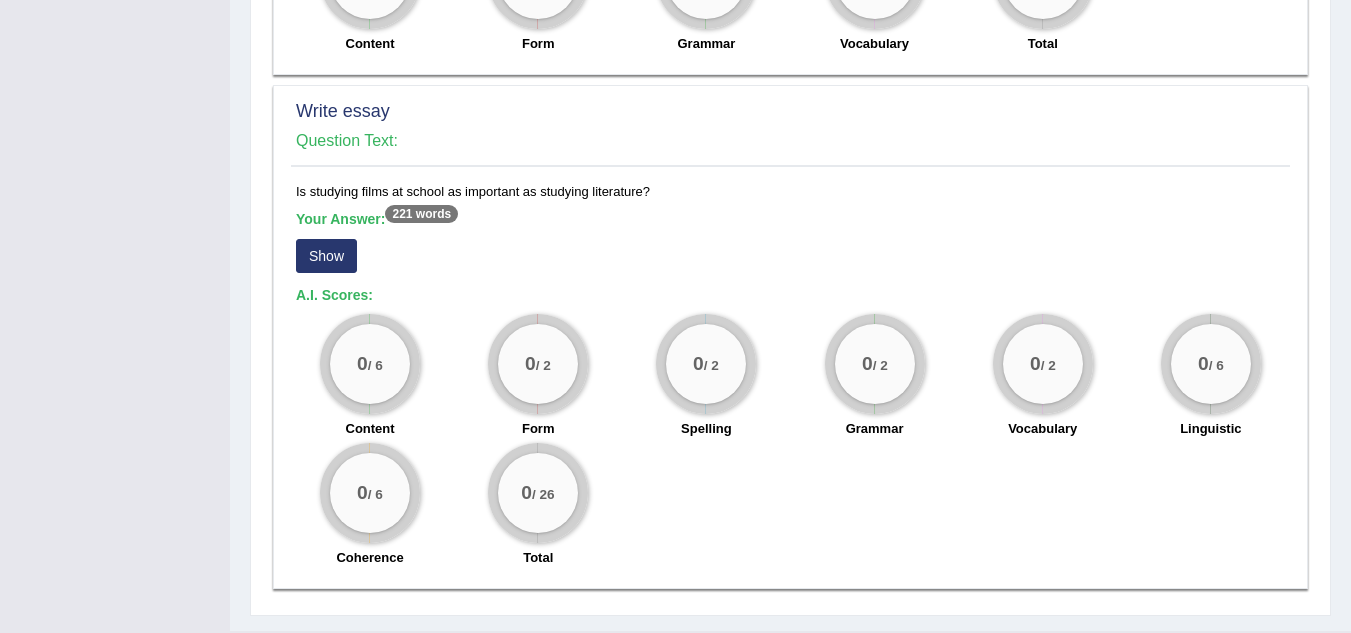 scroll, scrollTop: 1498, scrollLeft: 0, axis: vertical 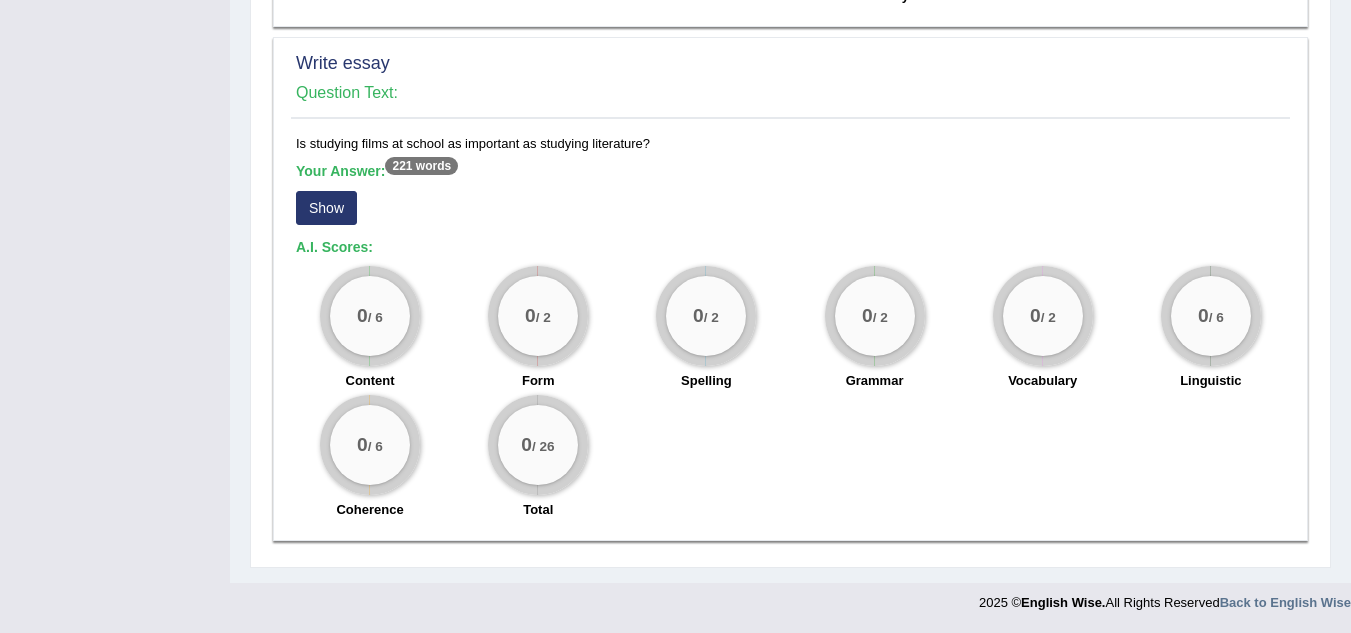 click on "Show" at bounding box center [326, 208] 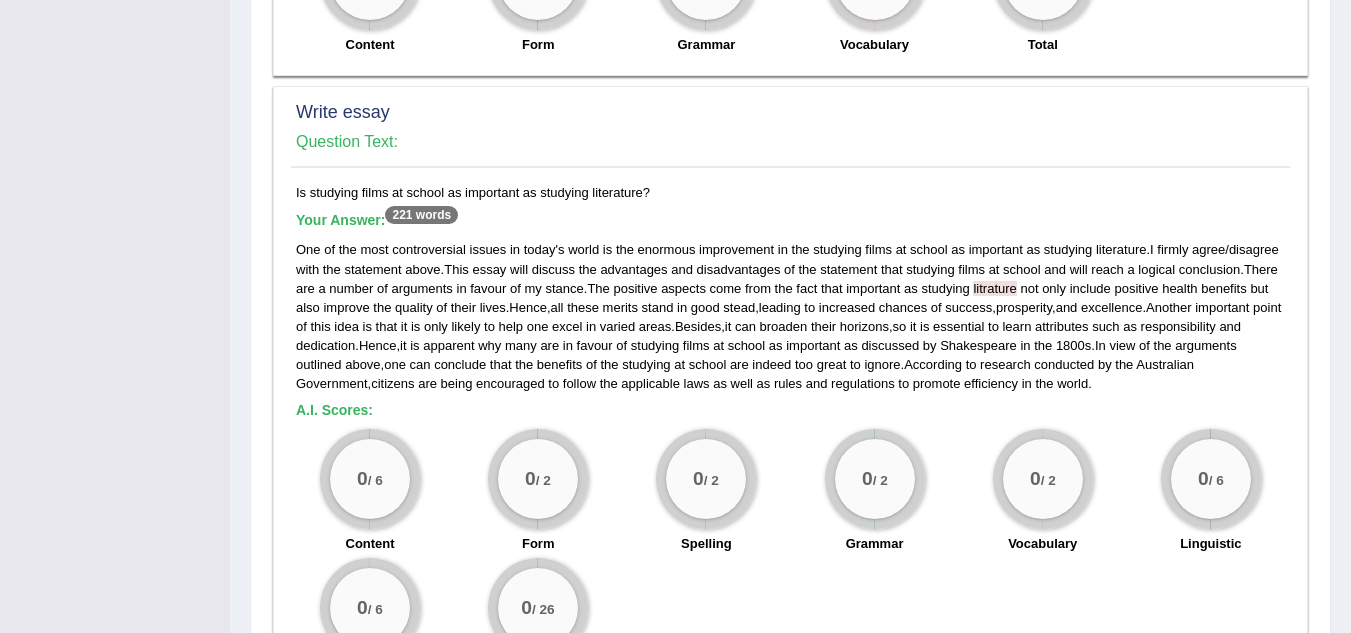 scroll, scrollTop: 1489, scrollLeft: 0, axis: vertical 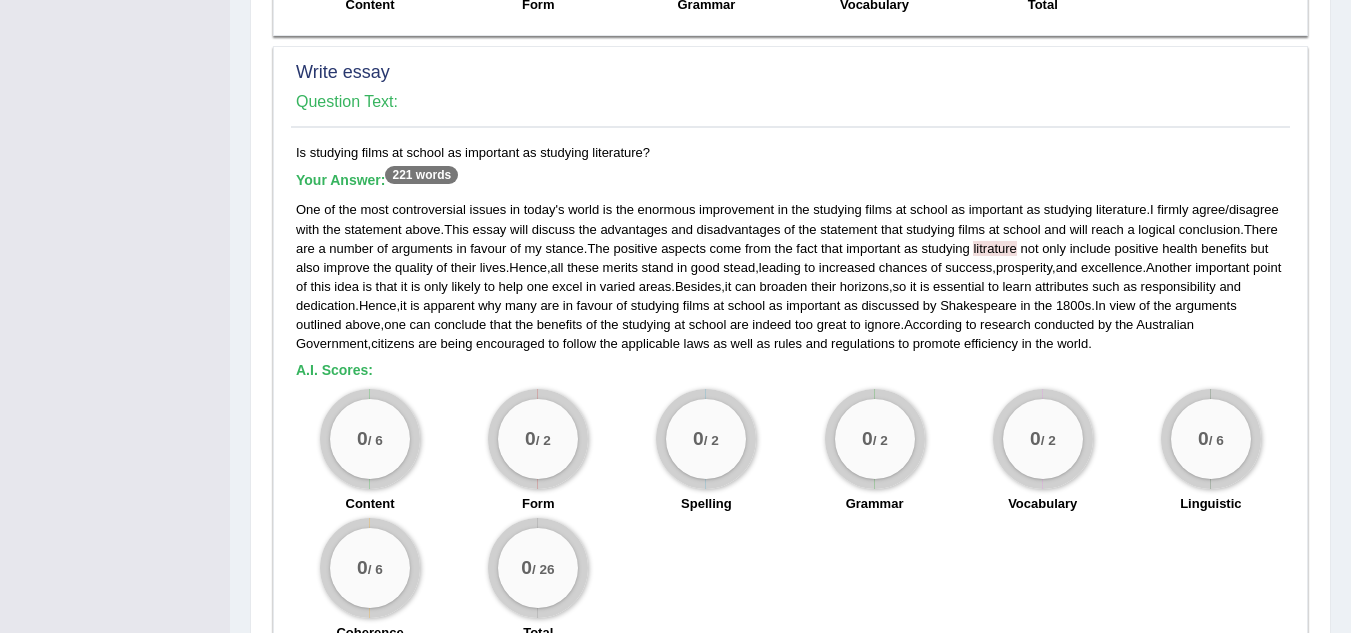 click on "0  / 6 														 Content
0  / 2 														 Form
0  / 2 														 Spelling
0  / 2 														 Grammar
0  / 2 														 Vocabulary
0  / 6 														 Linguistic
0  / 6 														 Coherence
0  / 26 														 Total" at bounding box center (790, 518) 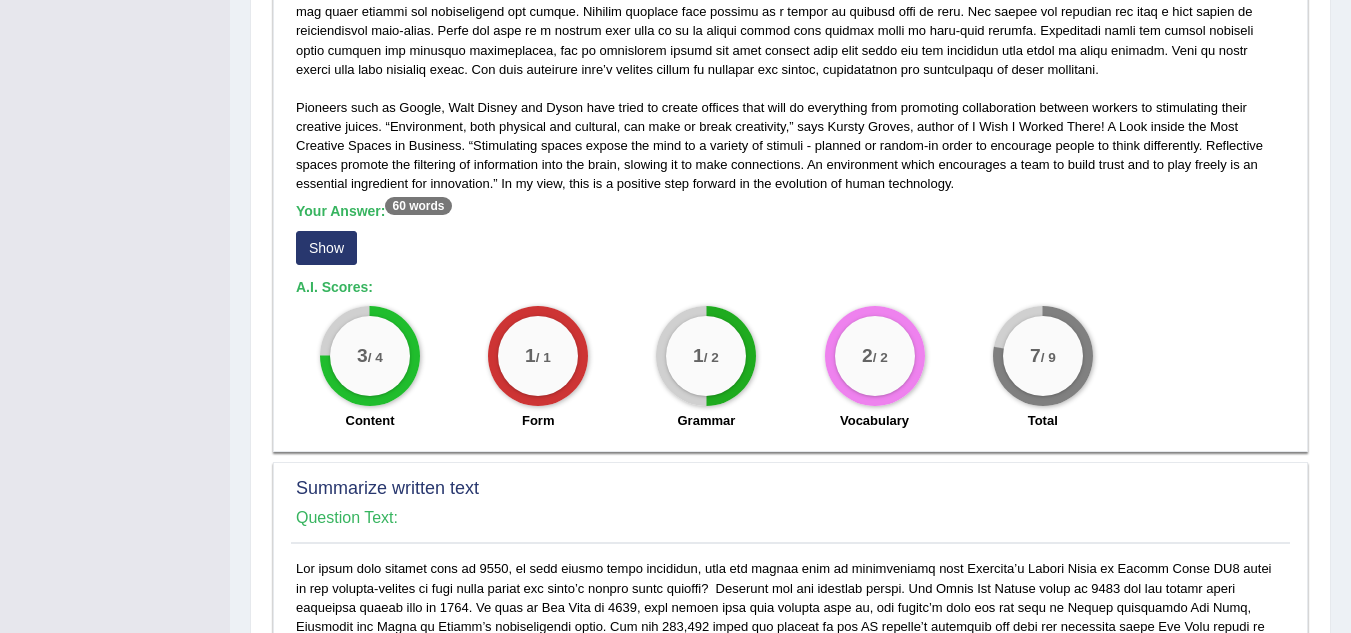 scroll, scrollTop: 532, scrollLeft: 0, axis: vertical 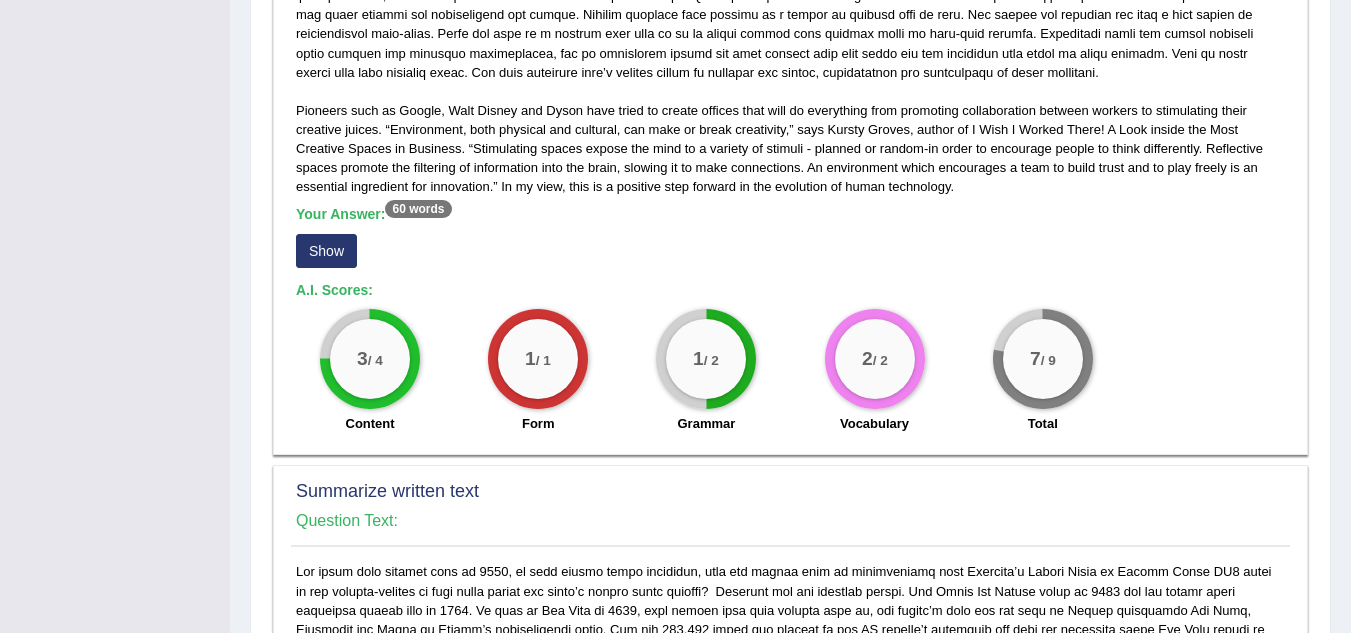 click on "Show" at bounding box center (326, 251) 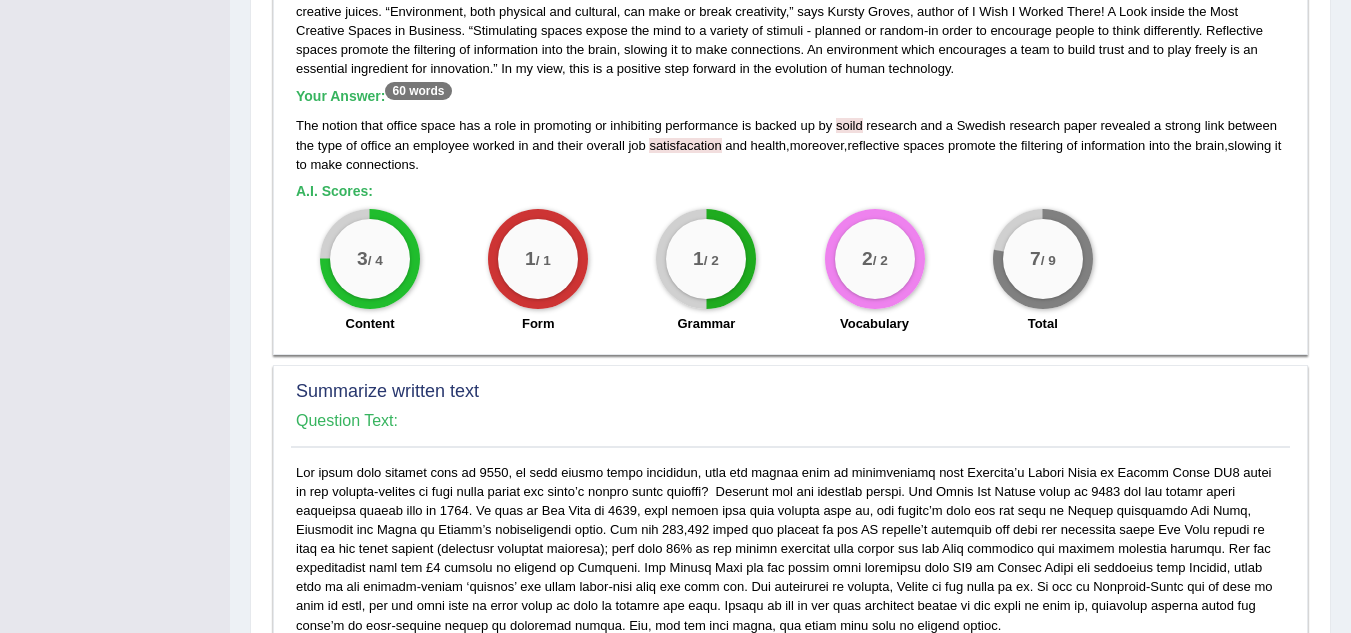 scroll, scrollTop: 652, scrollLeft: 0, axis: vertical 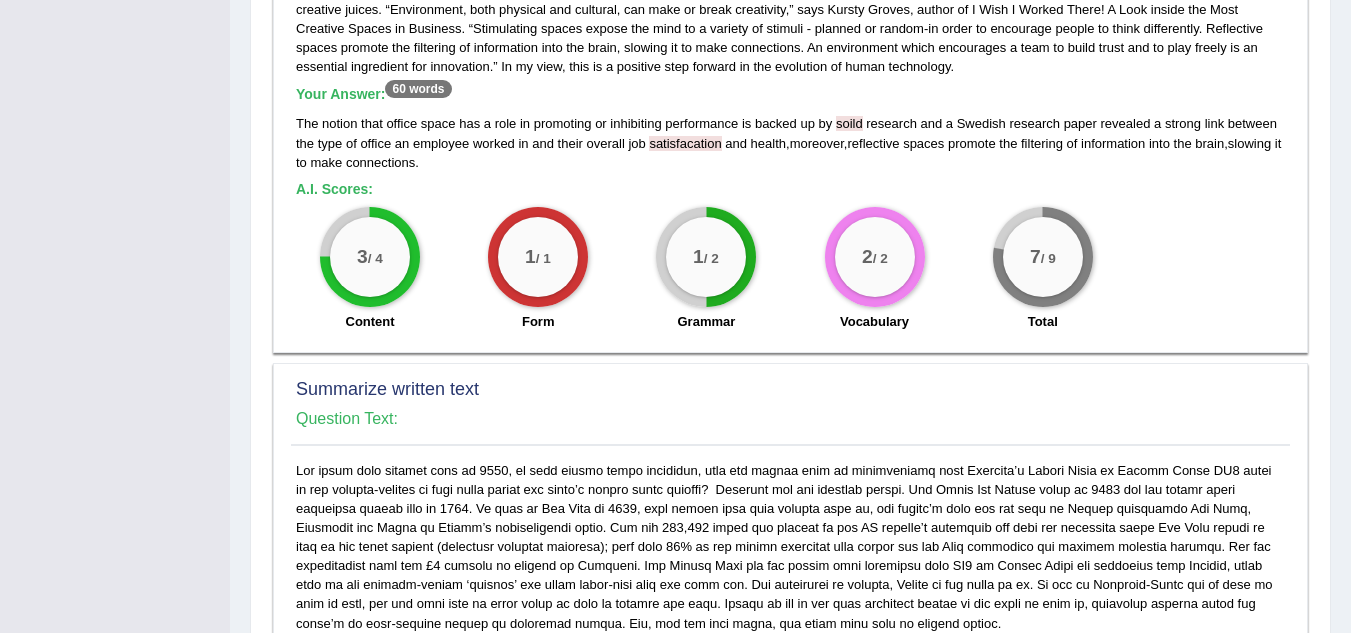 click on "satisfacation" at bounding box center [685, 143] 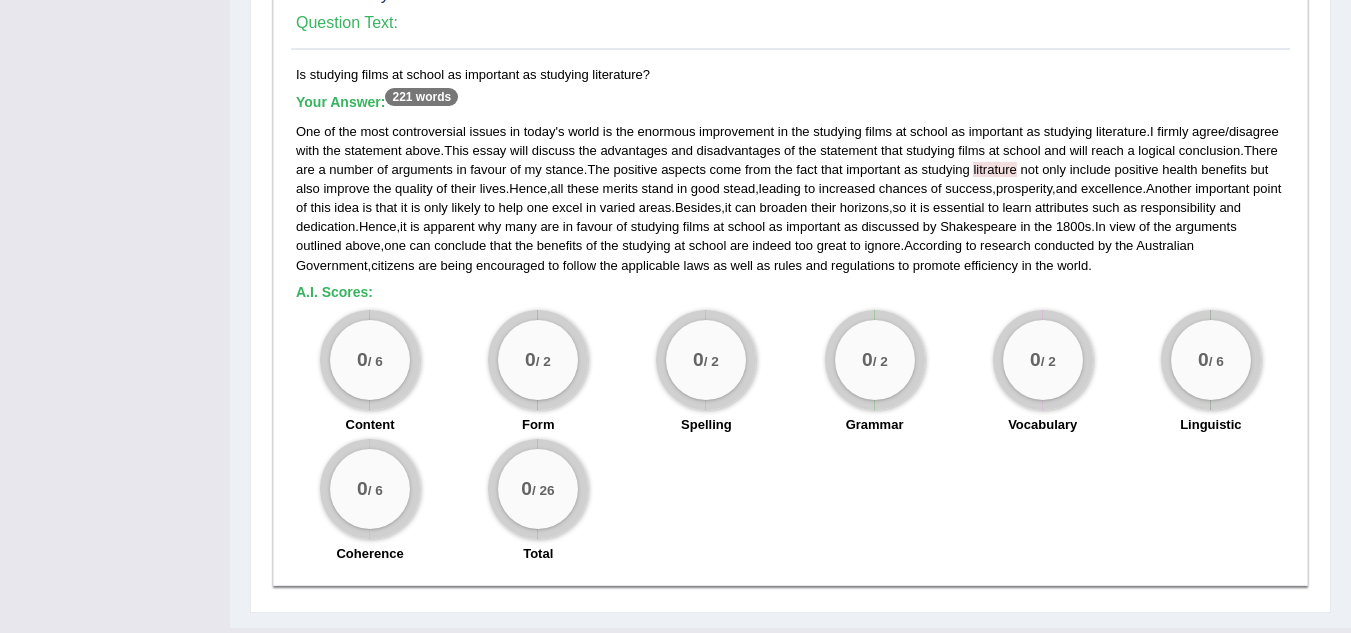 scroll, scrollTop: 1631, scrollLeft: 0, axis: vertical 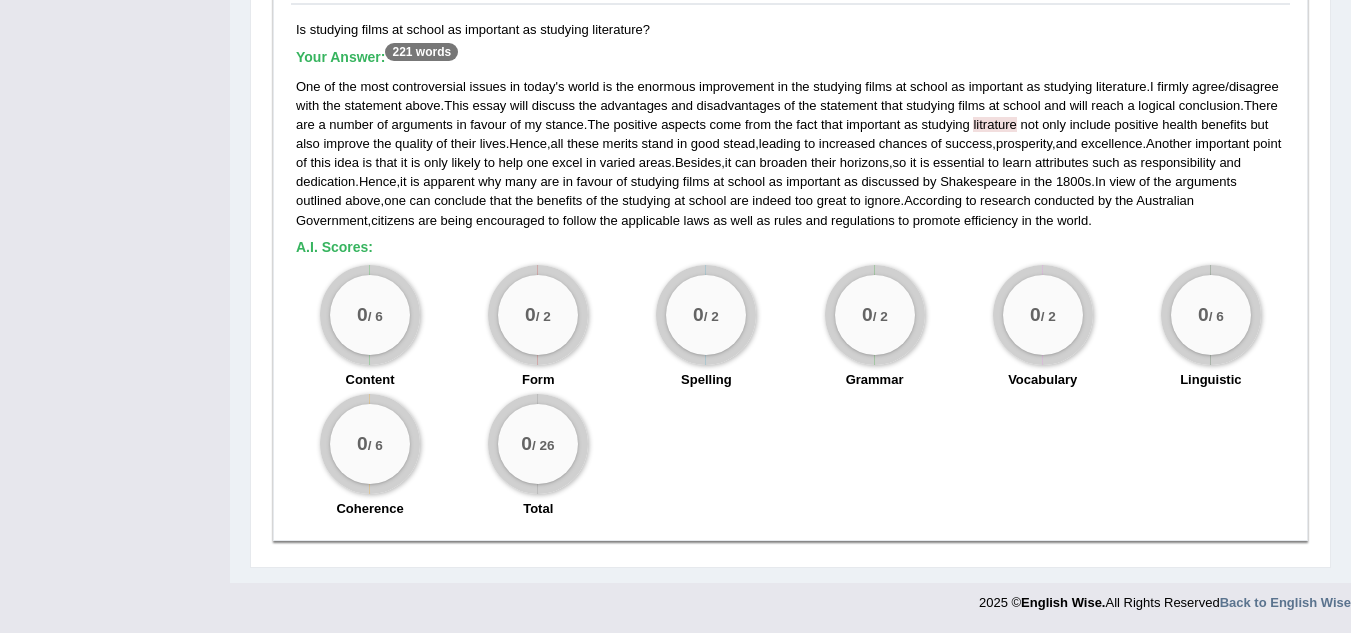 click on "that" at bounding box center (387, 162) 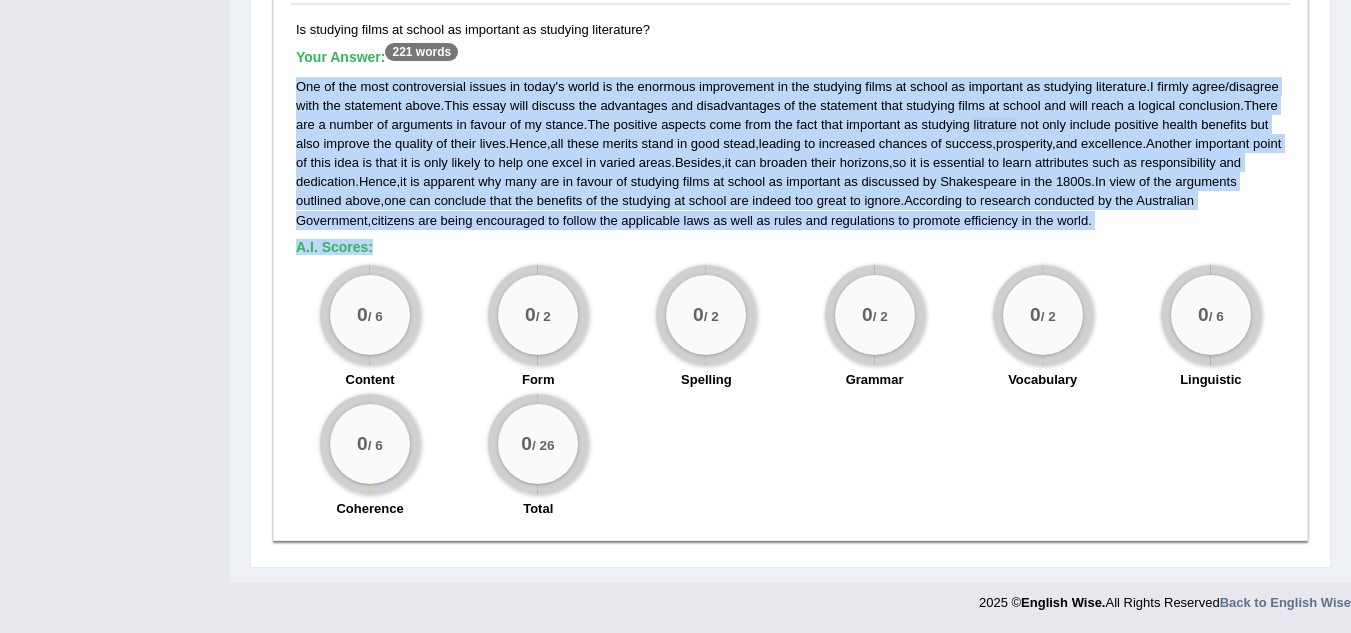 drag, startPoint x: 296, startPoint y: 77, endPoint x: 1259, endPoint y: 232, distance: 975.3943 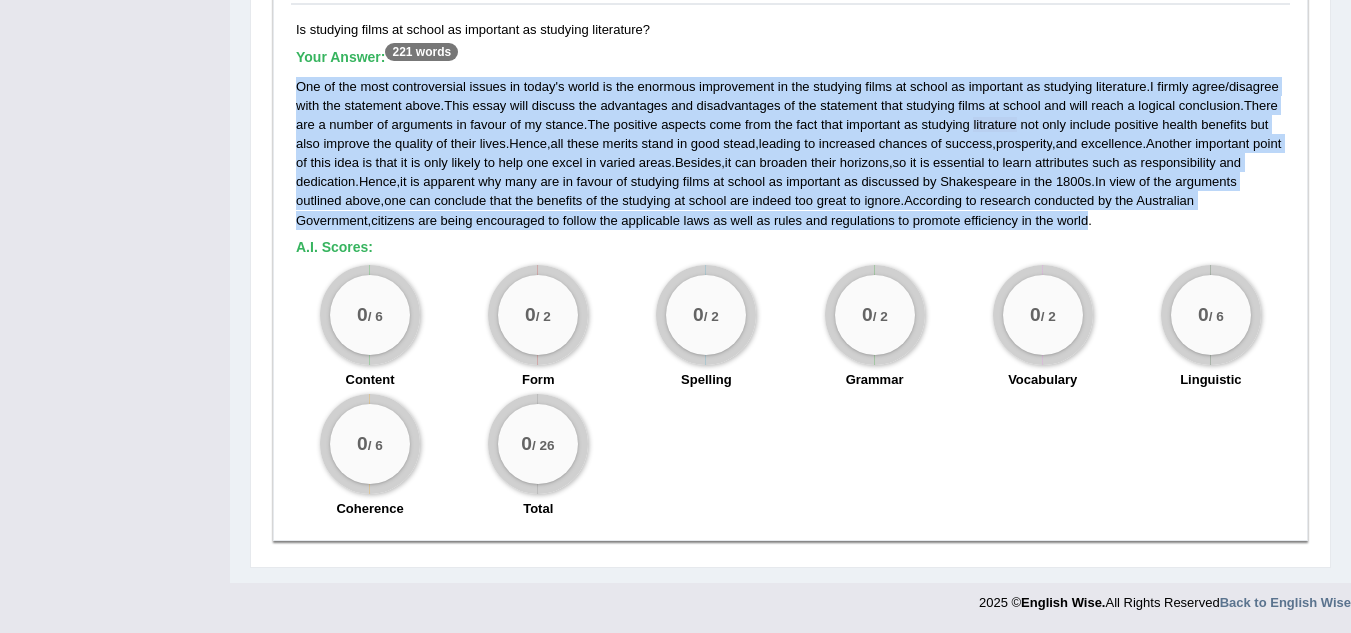 drag, startPoint x: 293, startPoint y: 80, endPoint x: 1013, endPoint y: 218, distance: 733.1057 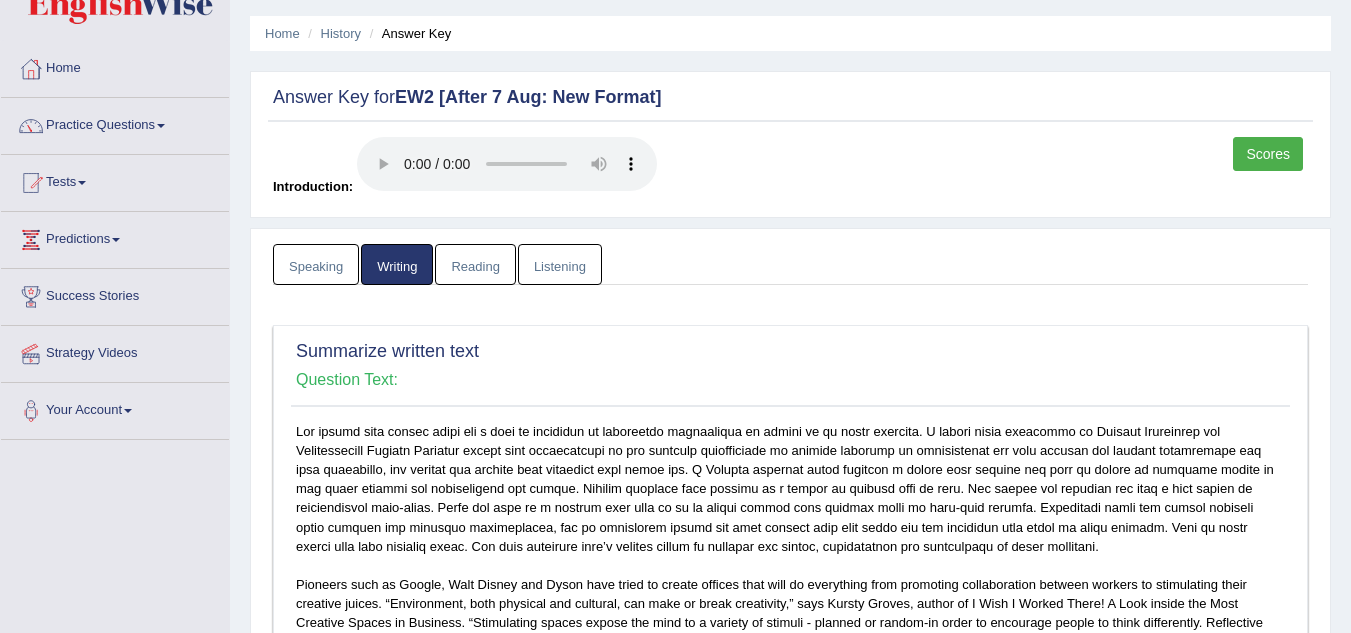 scroll, scrollTop: 0, scrollLeft: 0, axis: both 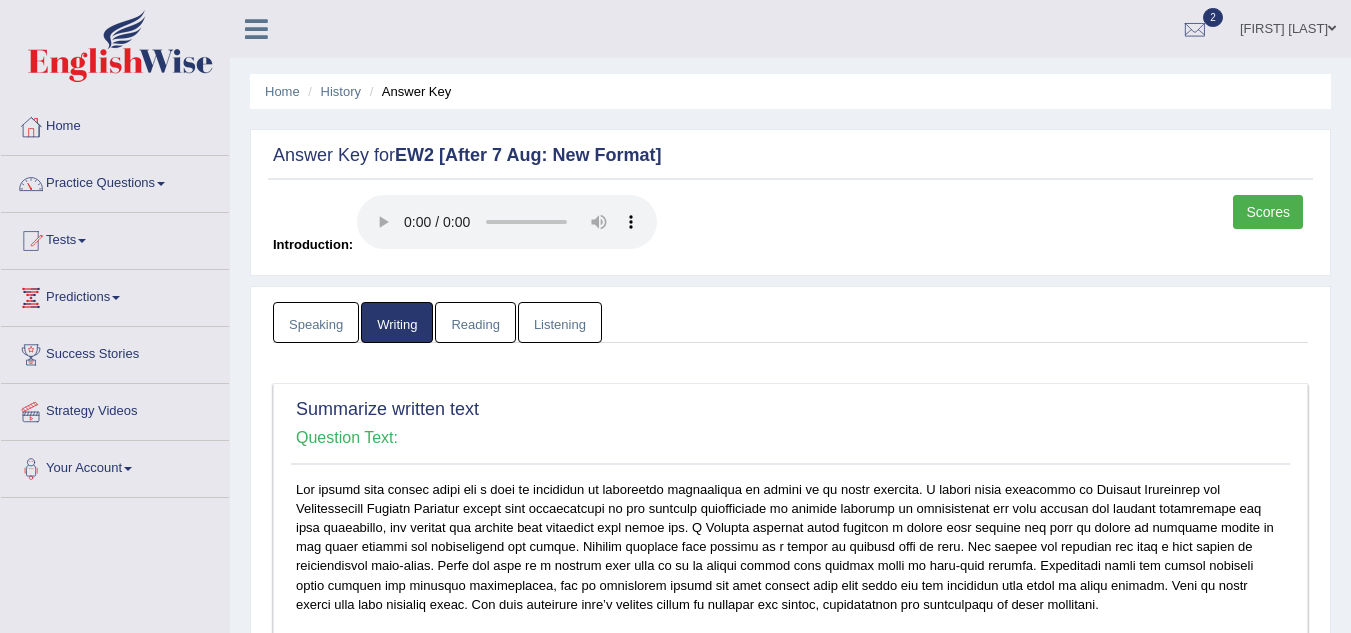 click on "Reading" at bounding box center [475, 322] 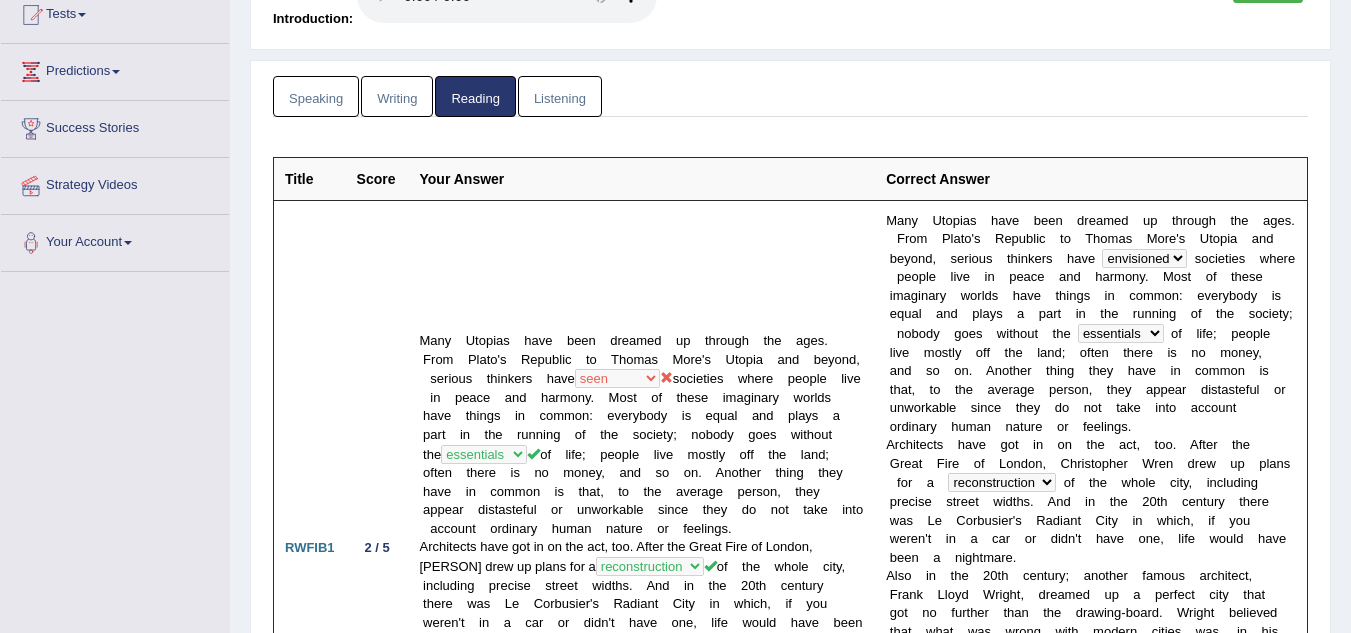 scroll, scrollTop: 0, scrollLeft: 0, axis: both 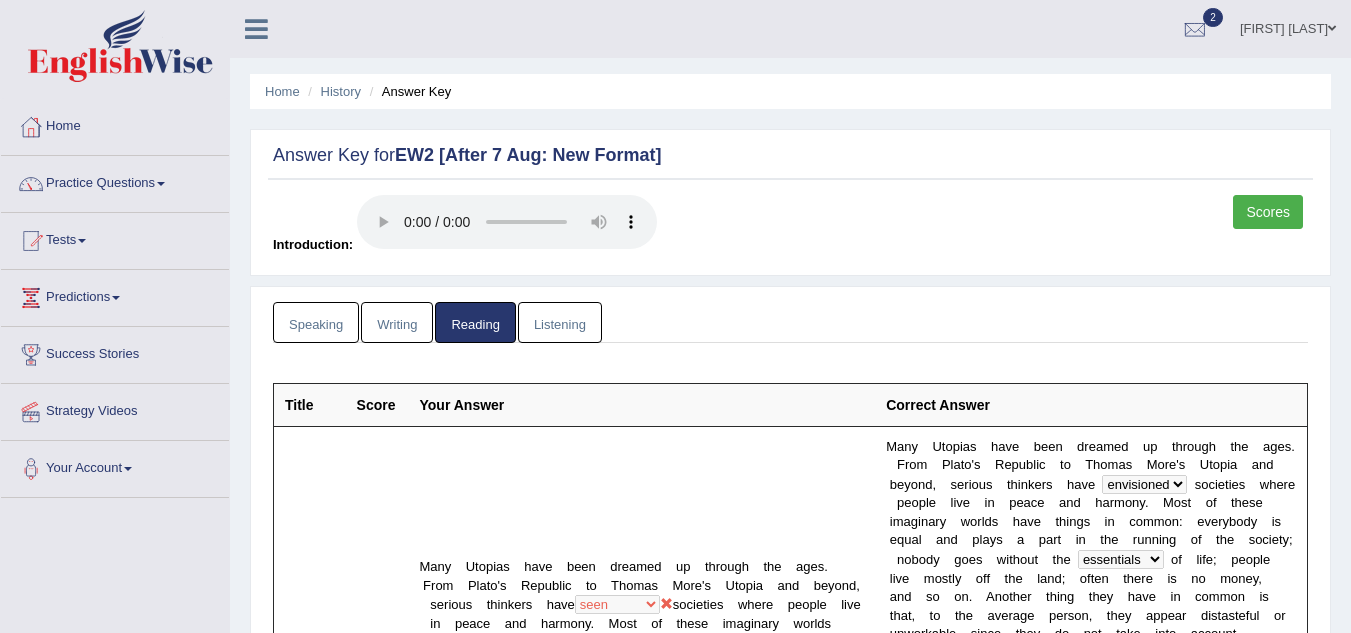 click on "Listening" at bounding box center [560, 322] 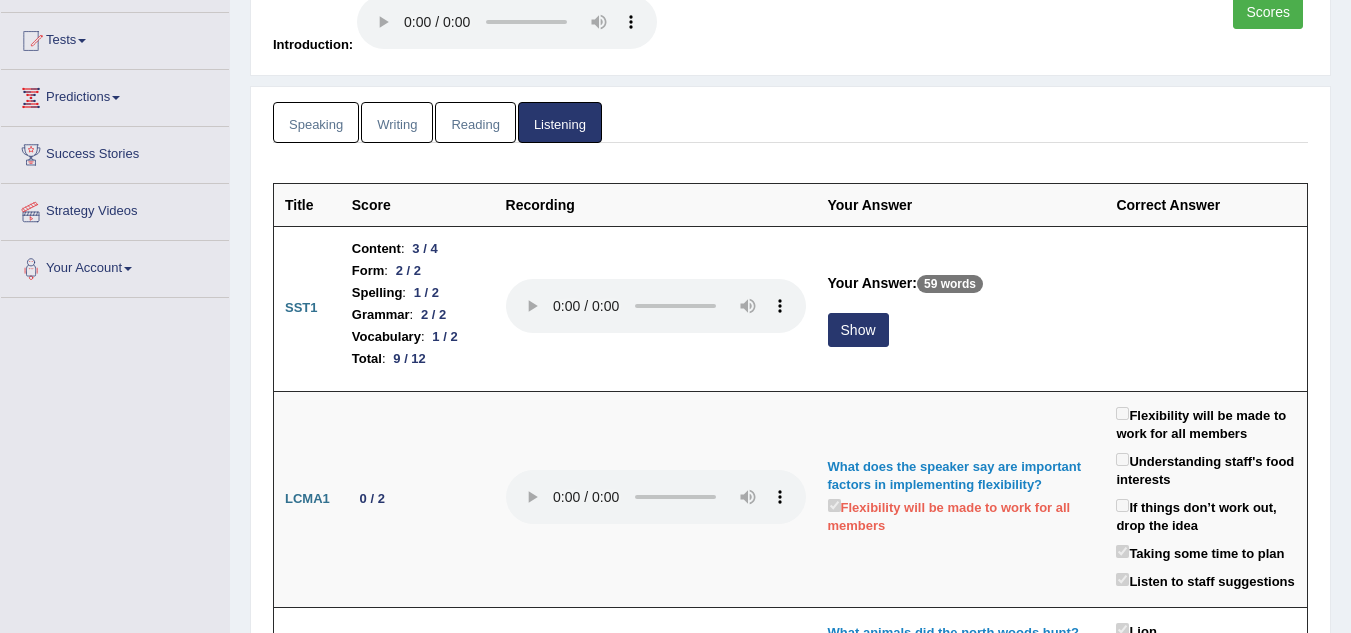 scroll, scrollTop: 240, scrollLeft: 0, axis: vertical 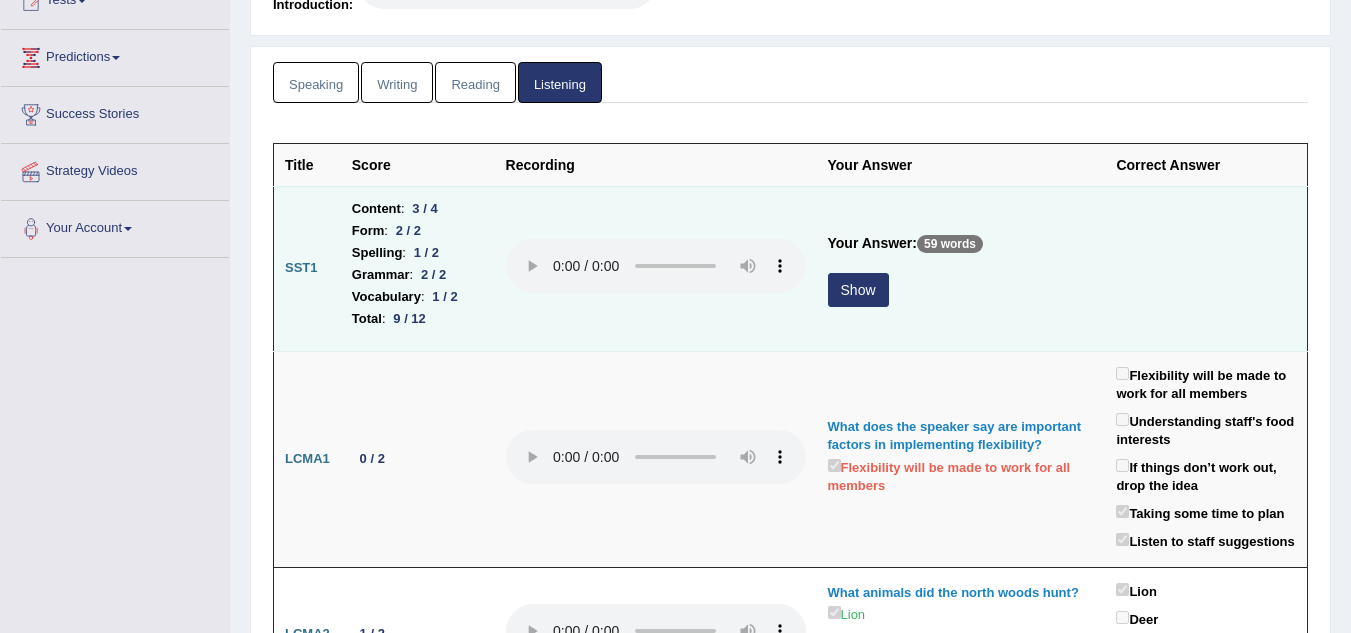 click on "Show" at bounding box center (858, 290) 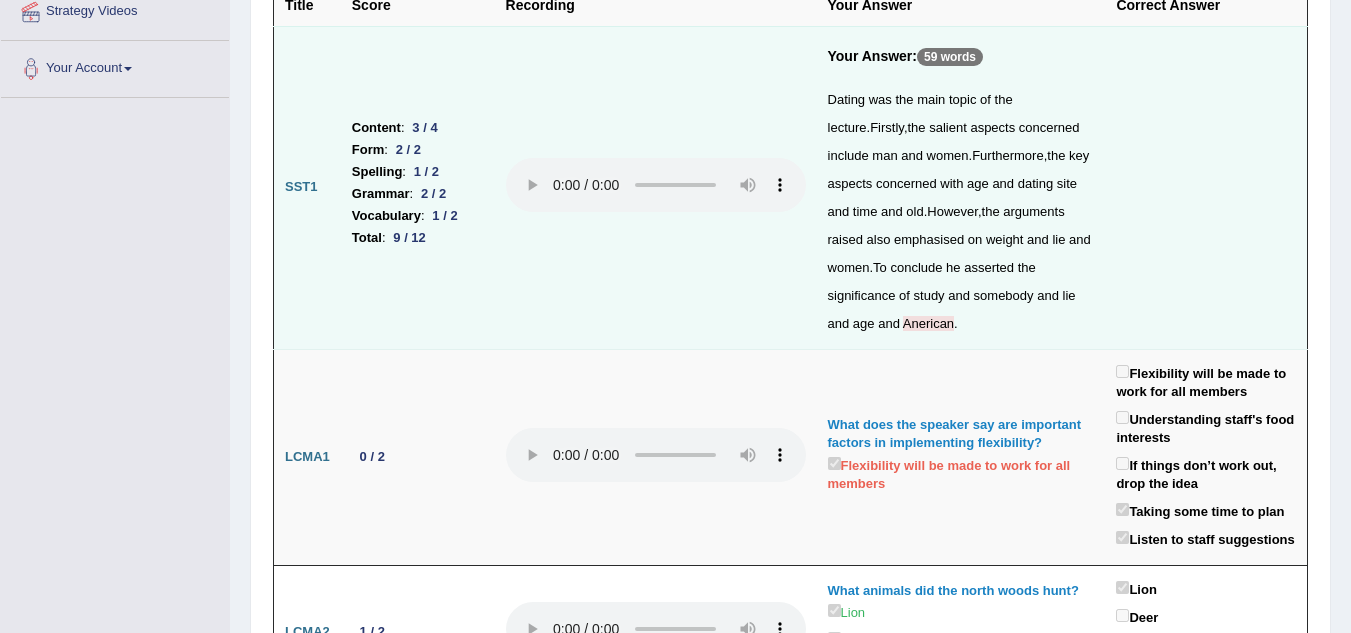 scroll, scrollTop: 360, scrollLeft: 0, axis: vertical 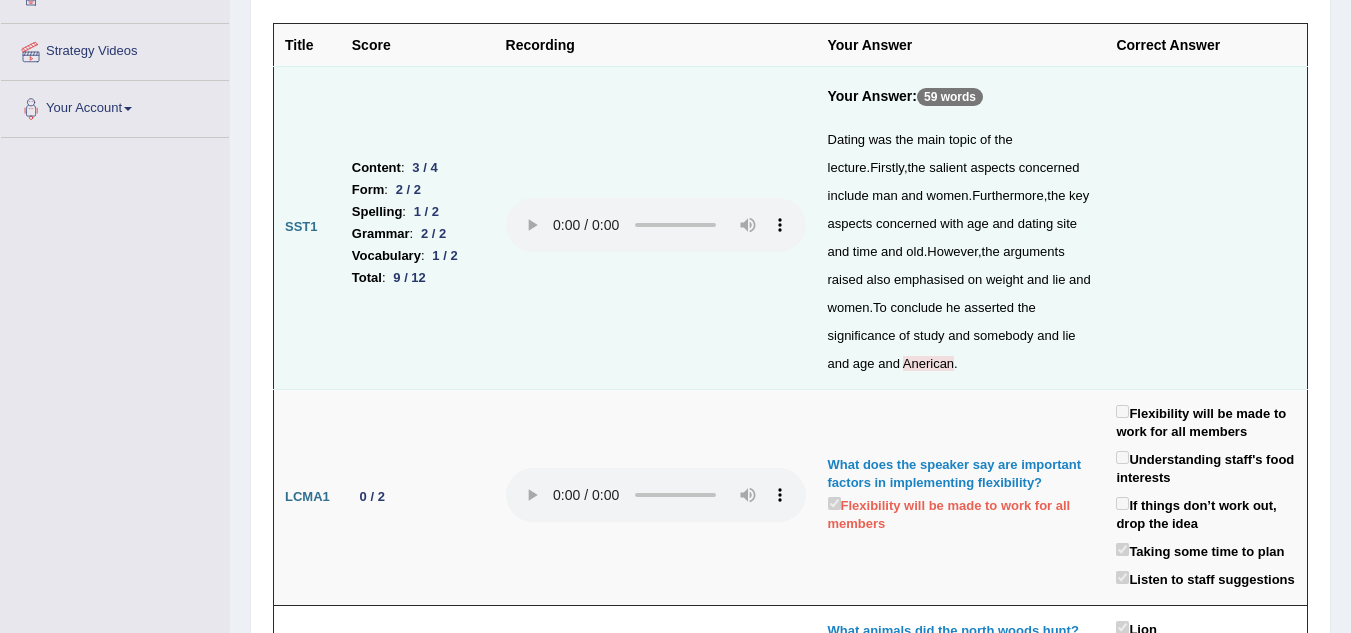 click at bounding box center (656, 227) 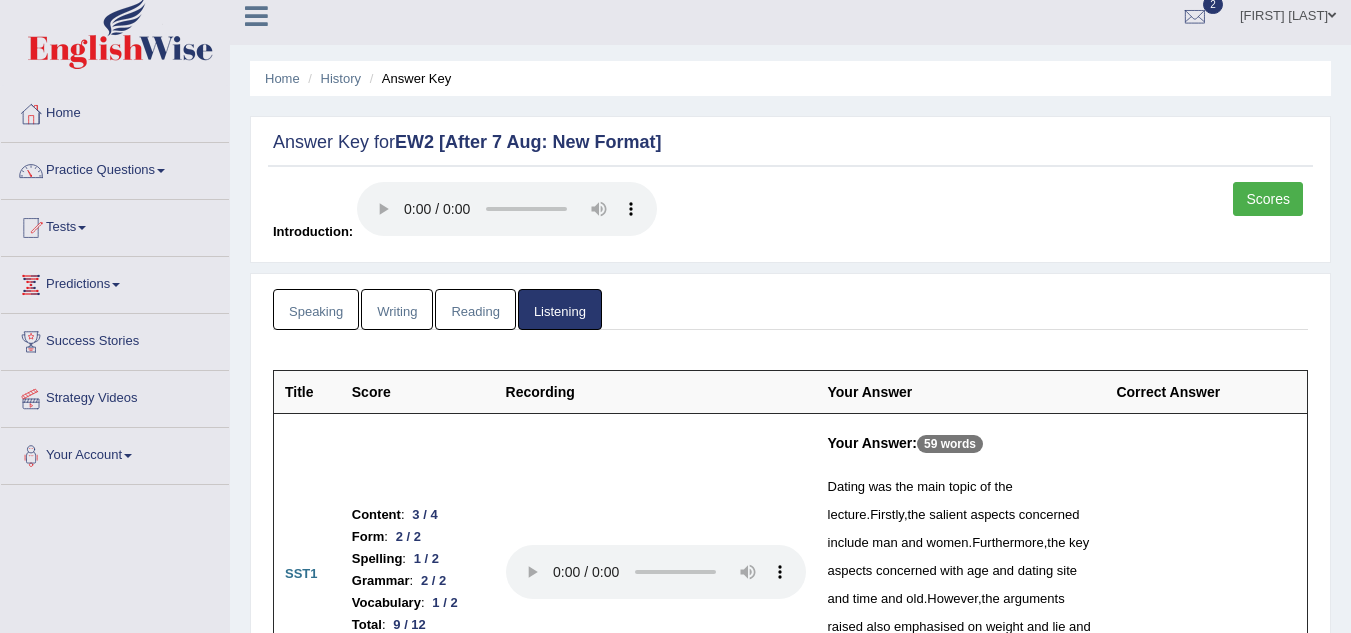 scroll, scrollTop: 11, scrollLeft: 0, axis: vertical 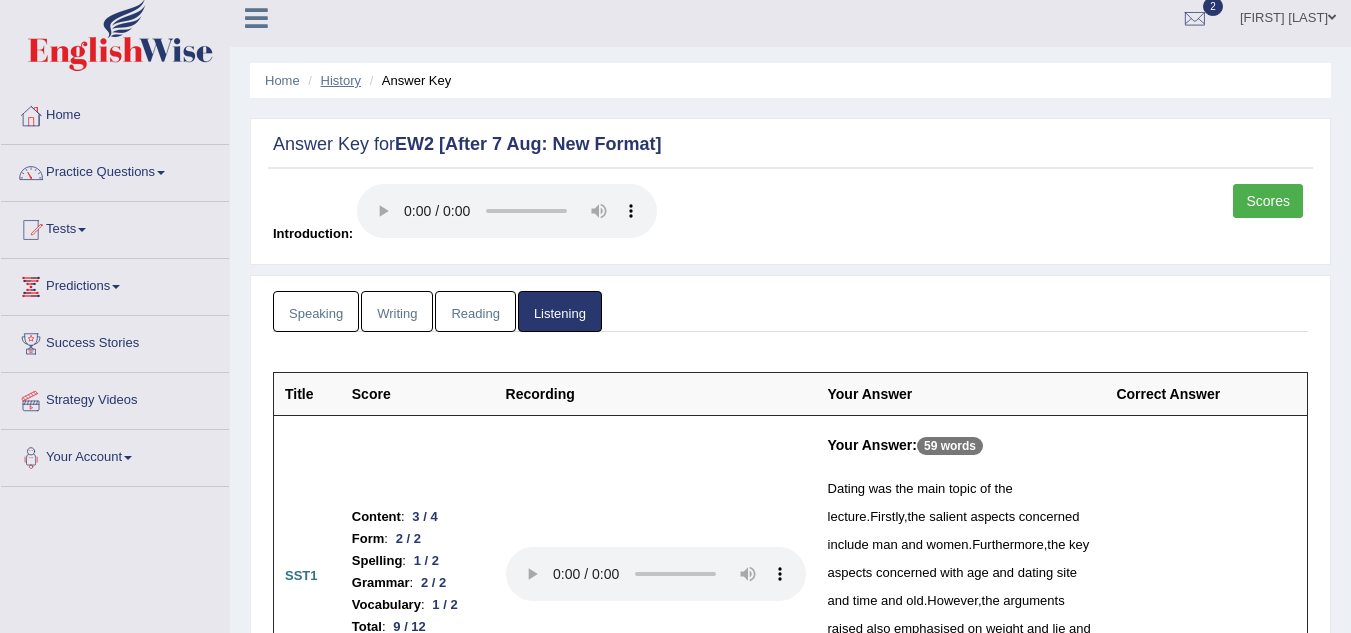 click on "History" at bounding box center [341, 80] 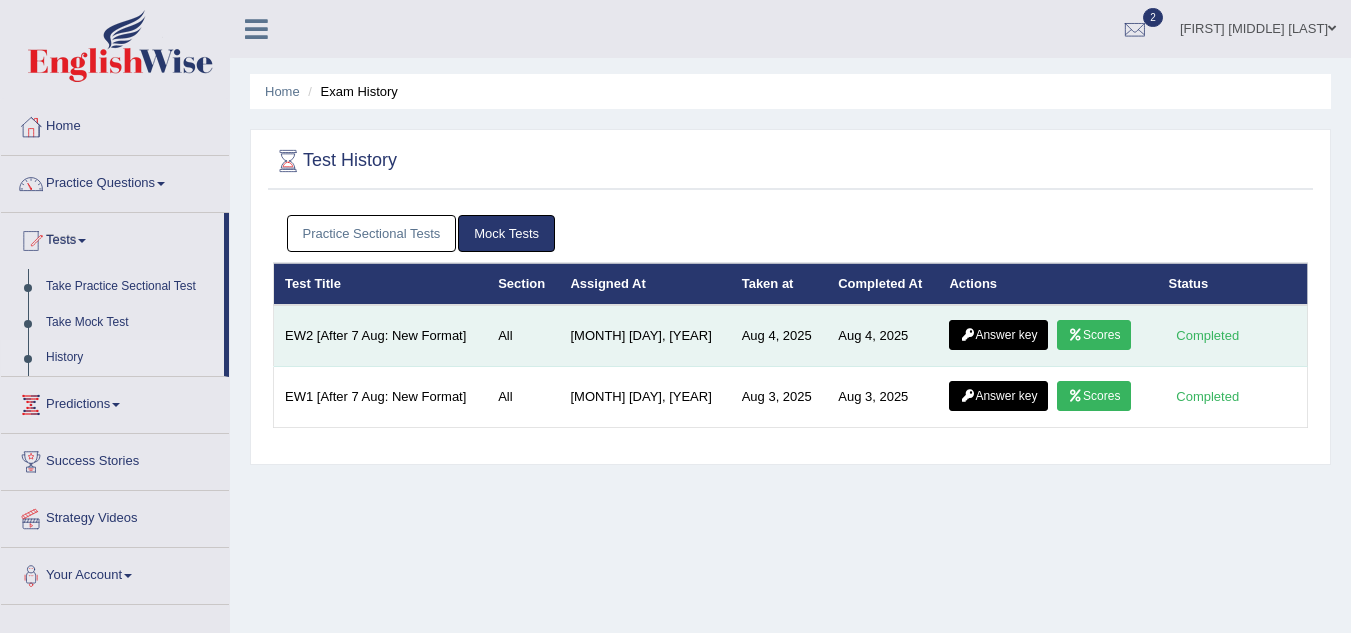 scroll, scrollTop: 0, scrollLeft: 0, axis: both 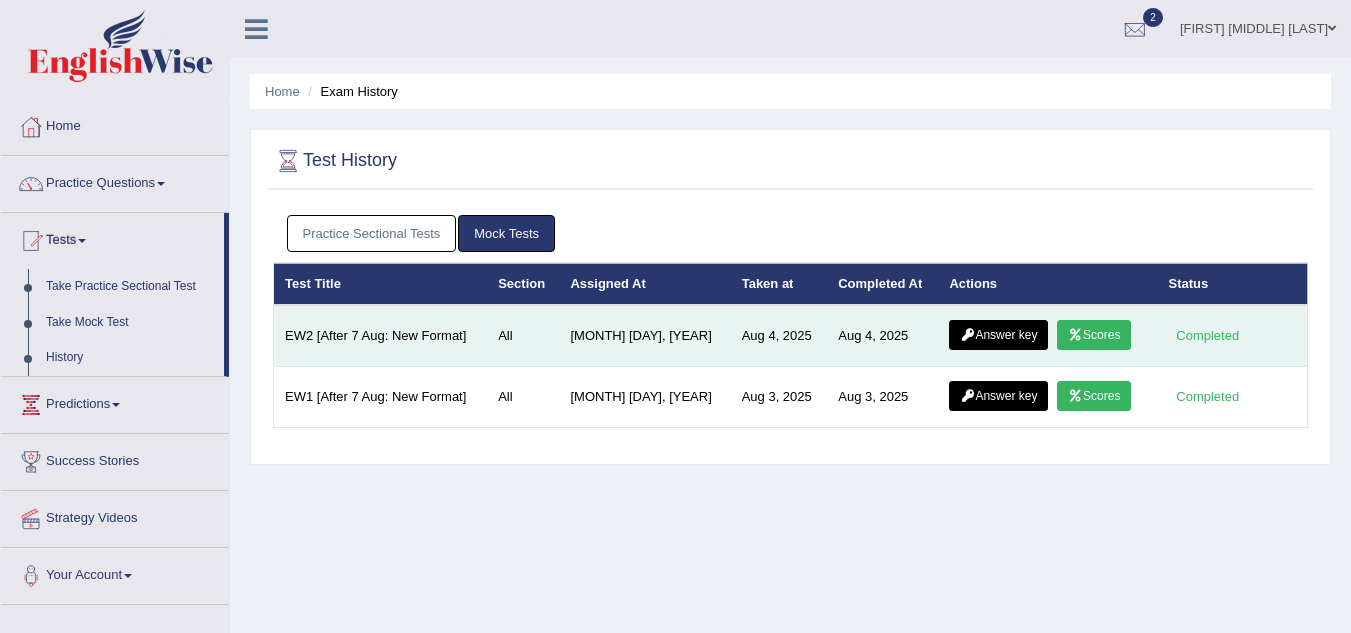 click on "Scores" at bounding box center [1094, 335] 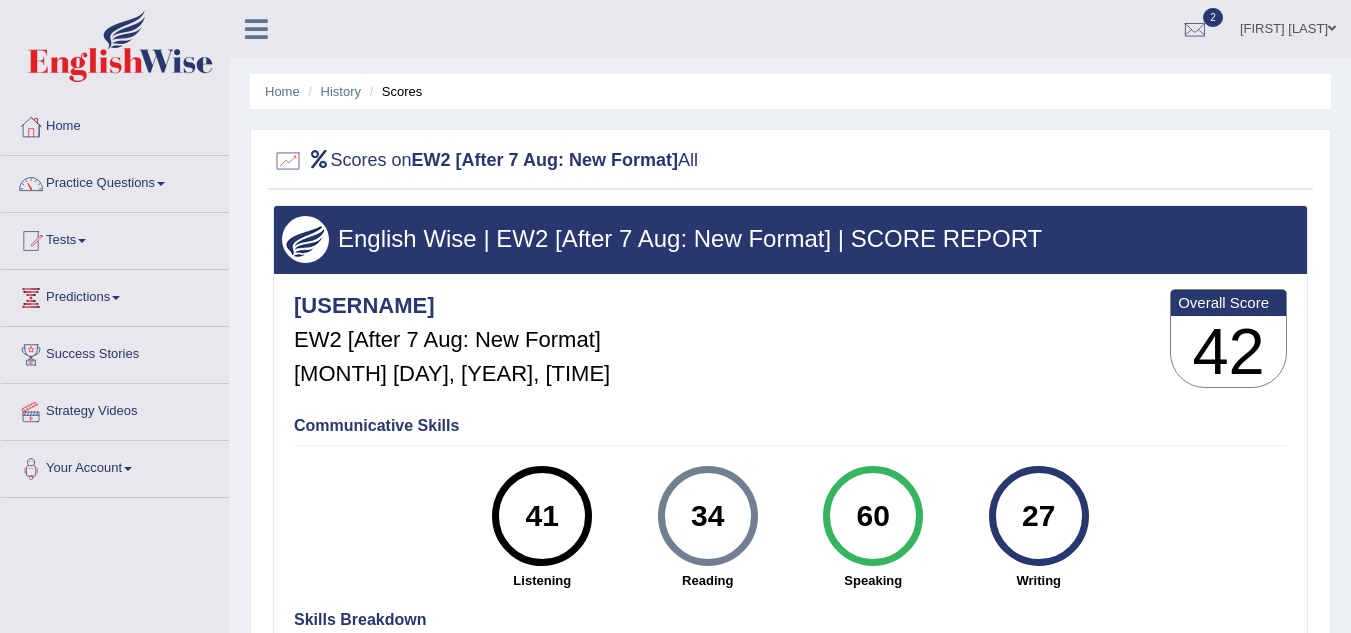 scroll, scrollTop: 0, scrollLeft: 0, axis: both 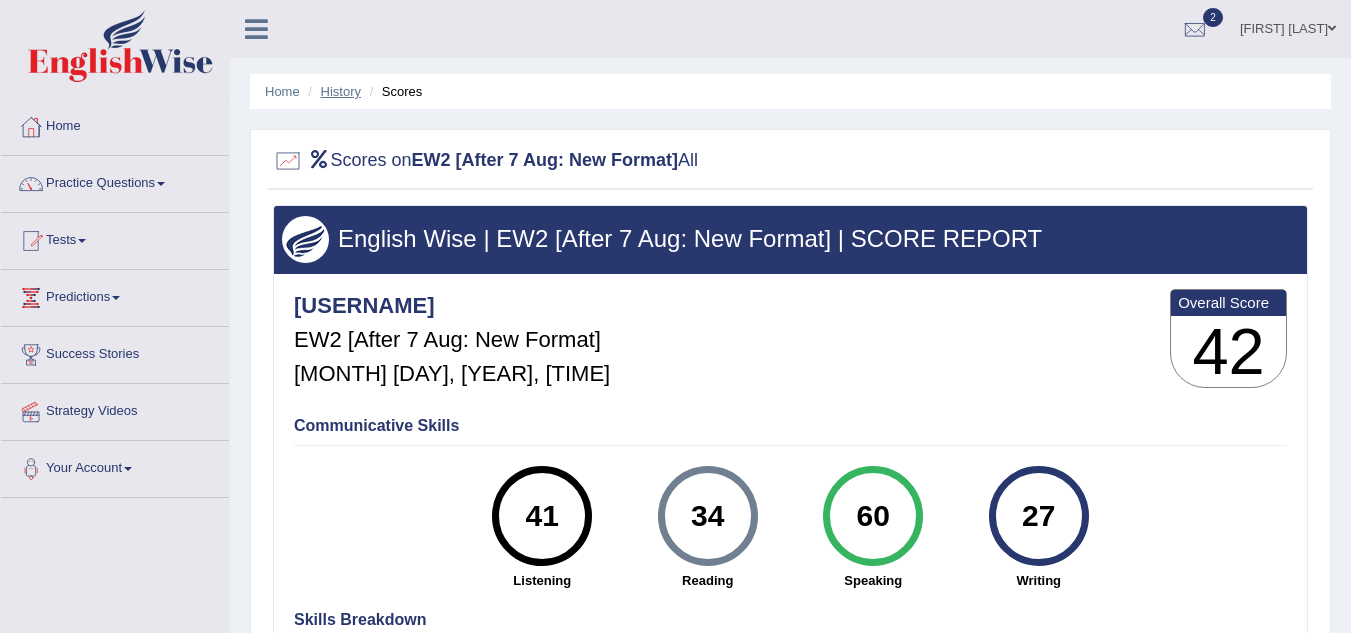 click on "History" at bounding box center [341, 91] 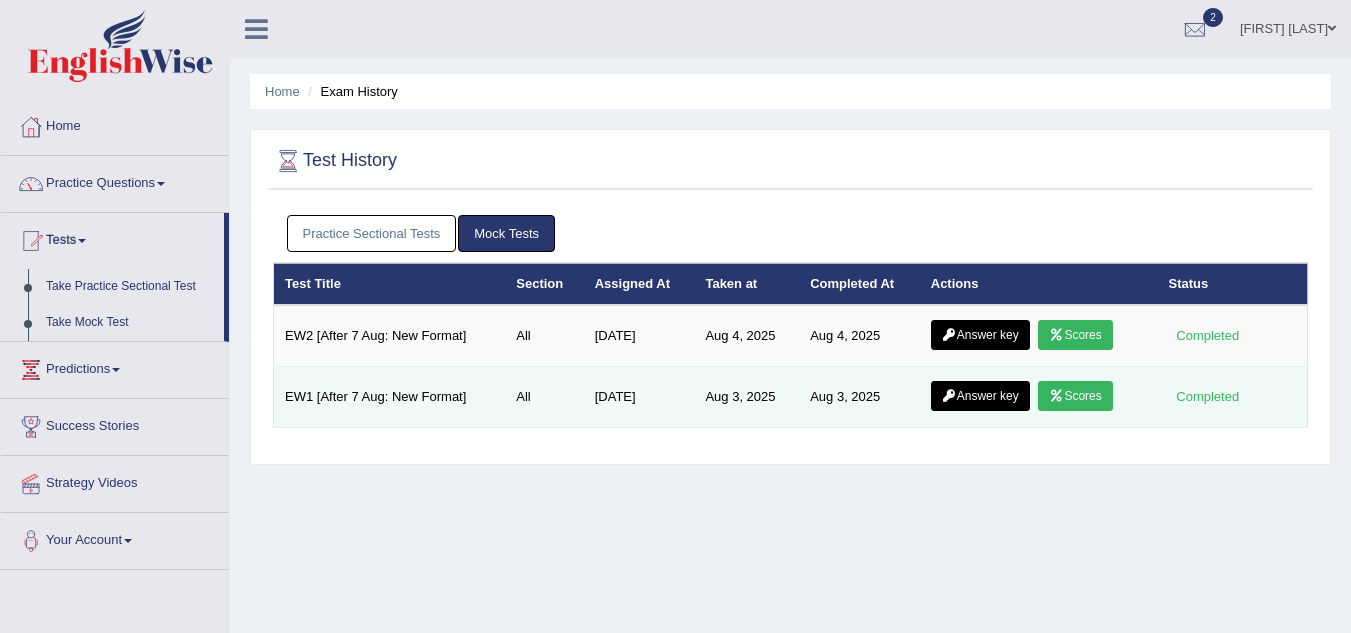 scroll, scrollTop: 0, scrollLeft: 0, axis: both 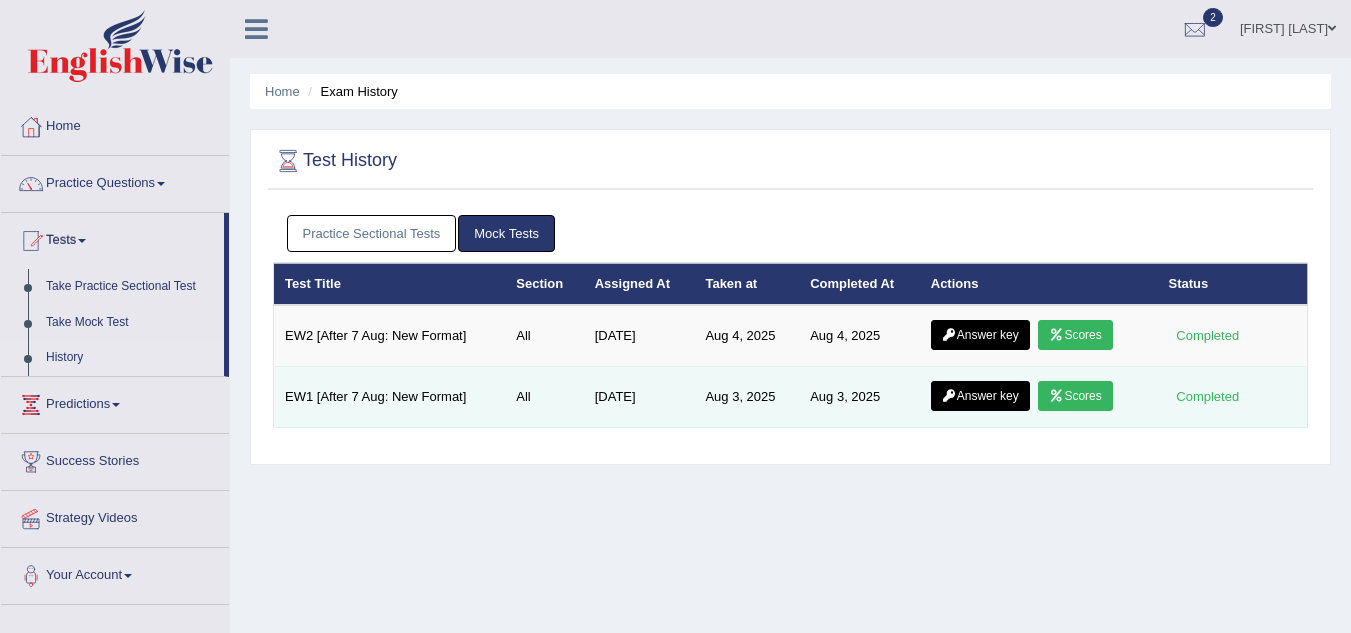 click on "Scores" at bounding box center [1075, 396] 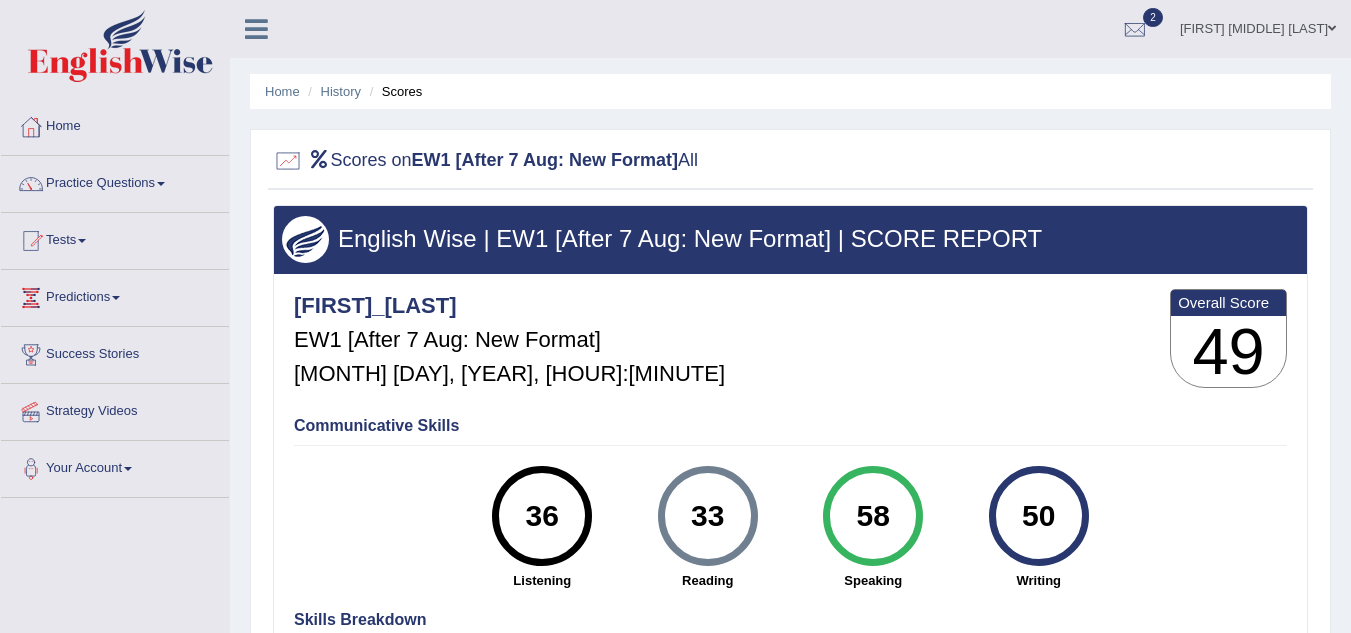 scroll, scrollTop: 0, scrollLeft: 0, axis: both 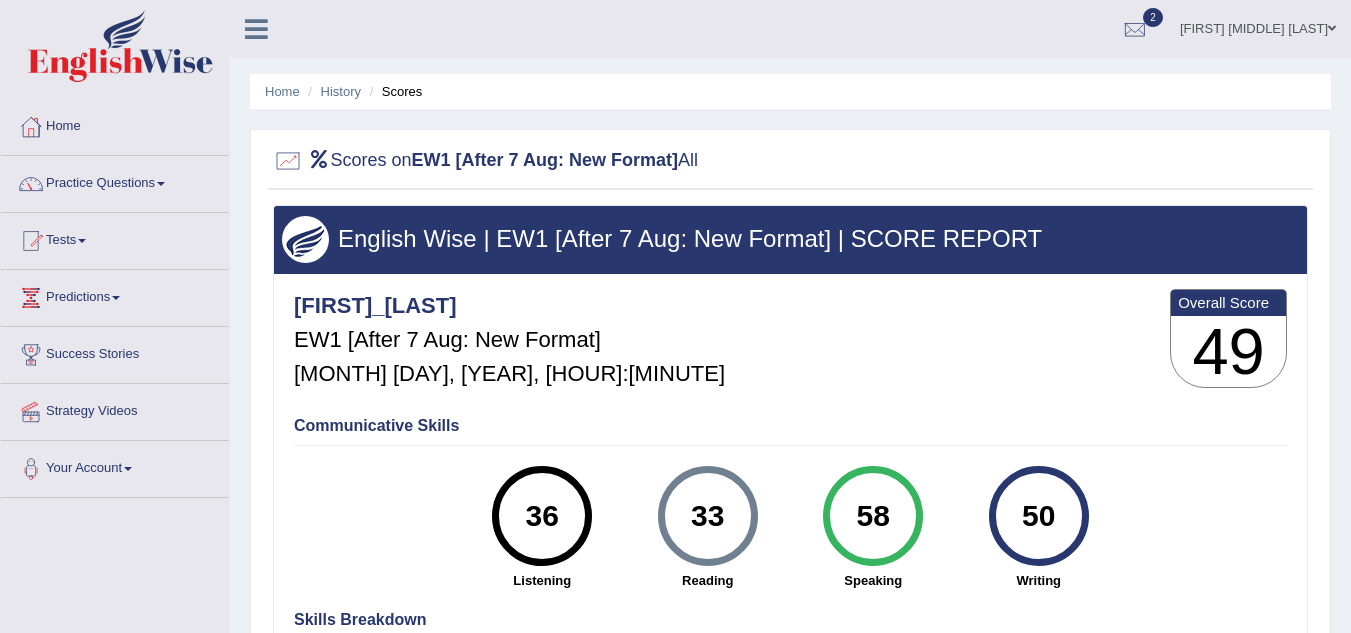 click on "History" at bounding box center (332, 91) 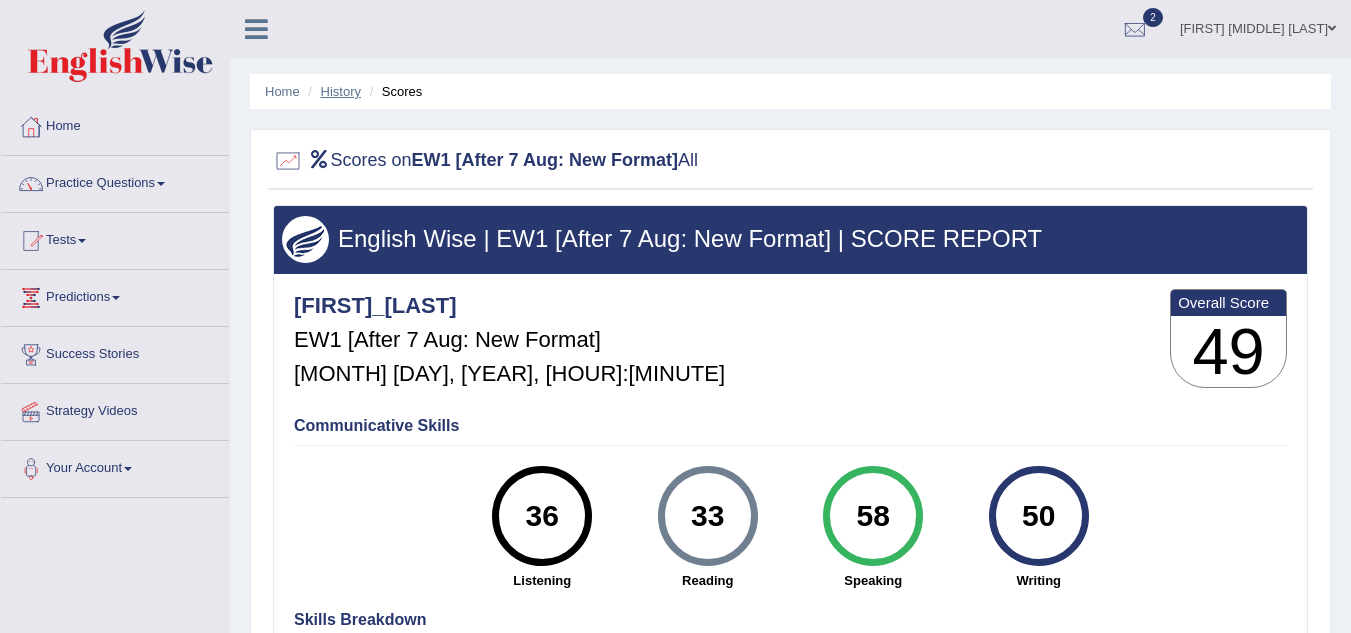 click on "History" at bounding box center [341, 91] 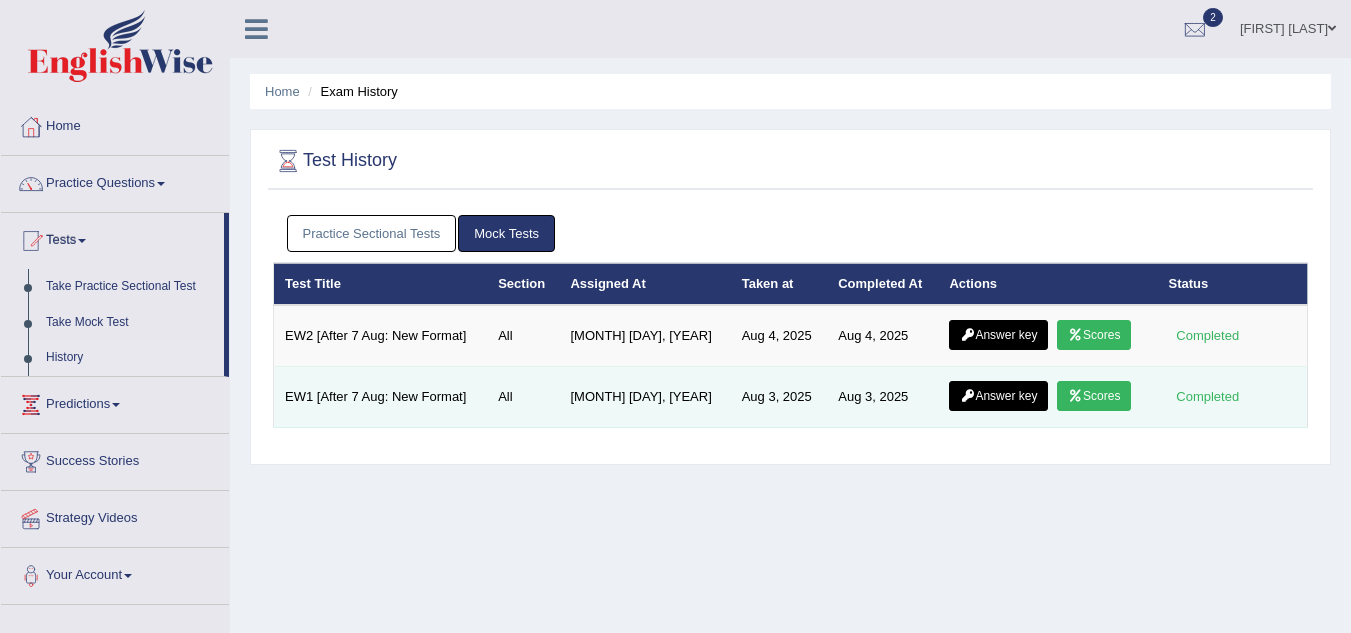 scroll, scrollTop: 0, scrollLeft: 0, axis: both 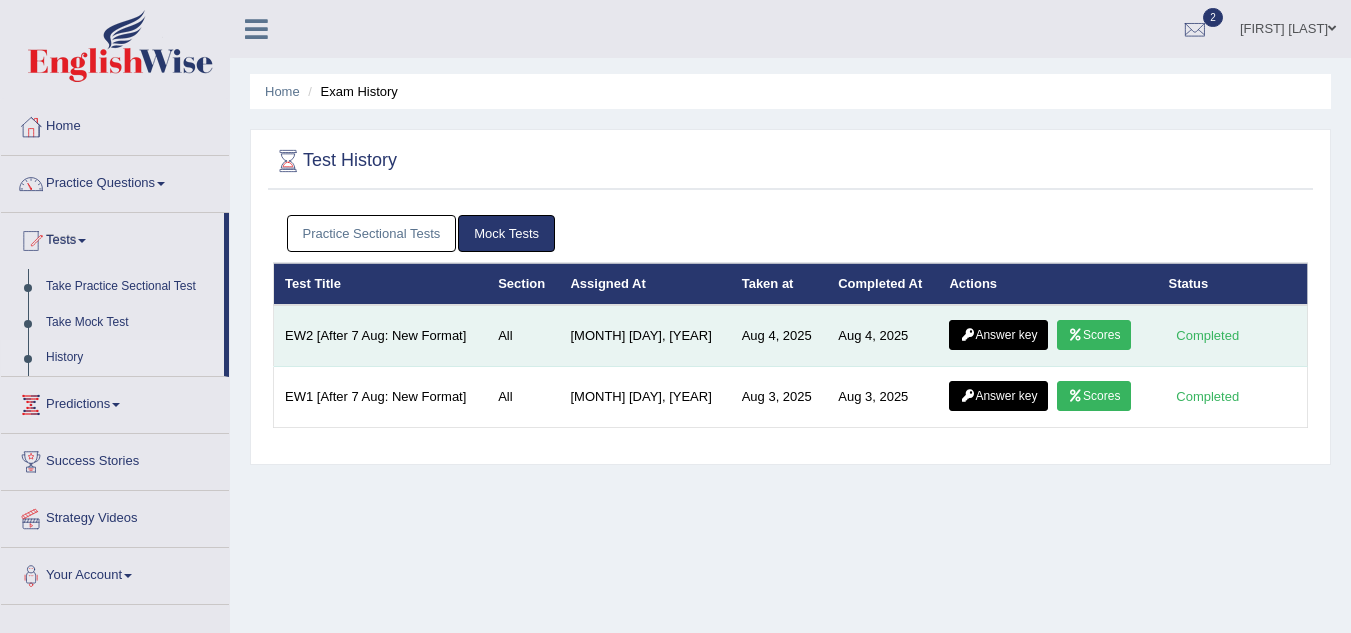 click on "Scores" at bounding box center [1094, 335] 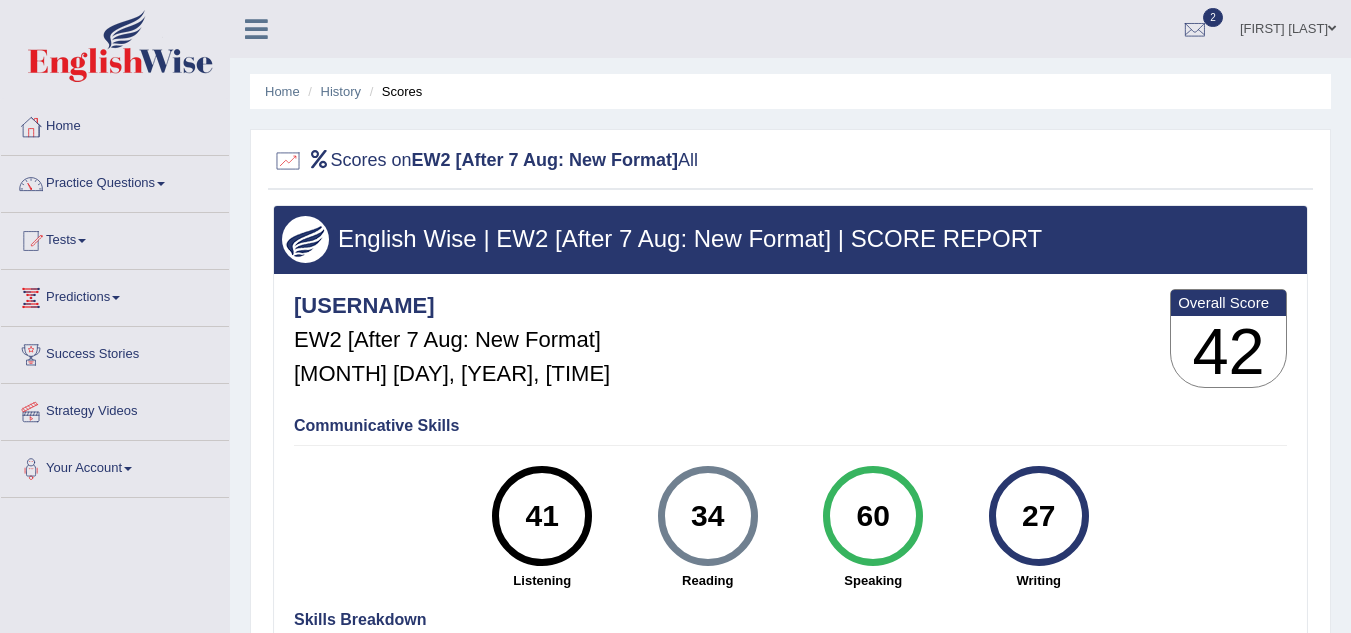 scroll, scrollTop: 0, scrollLeft: 0, axis: both 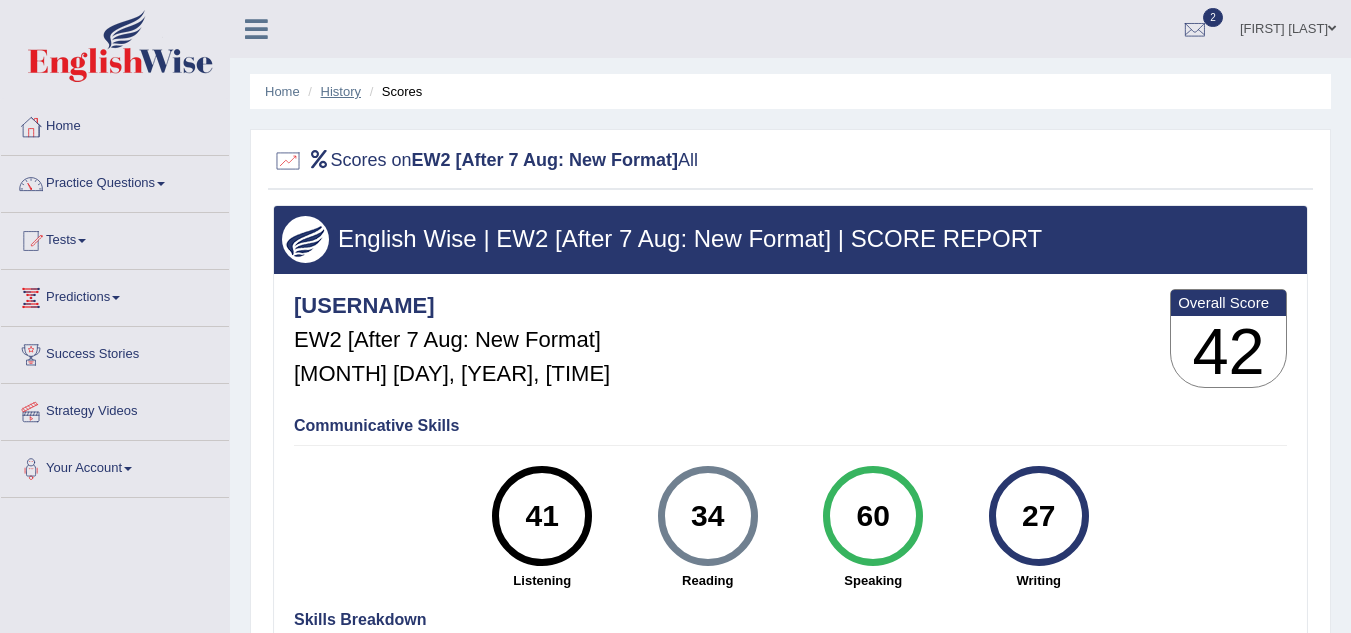 click on "History" at bounding box center (341, 91) 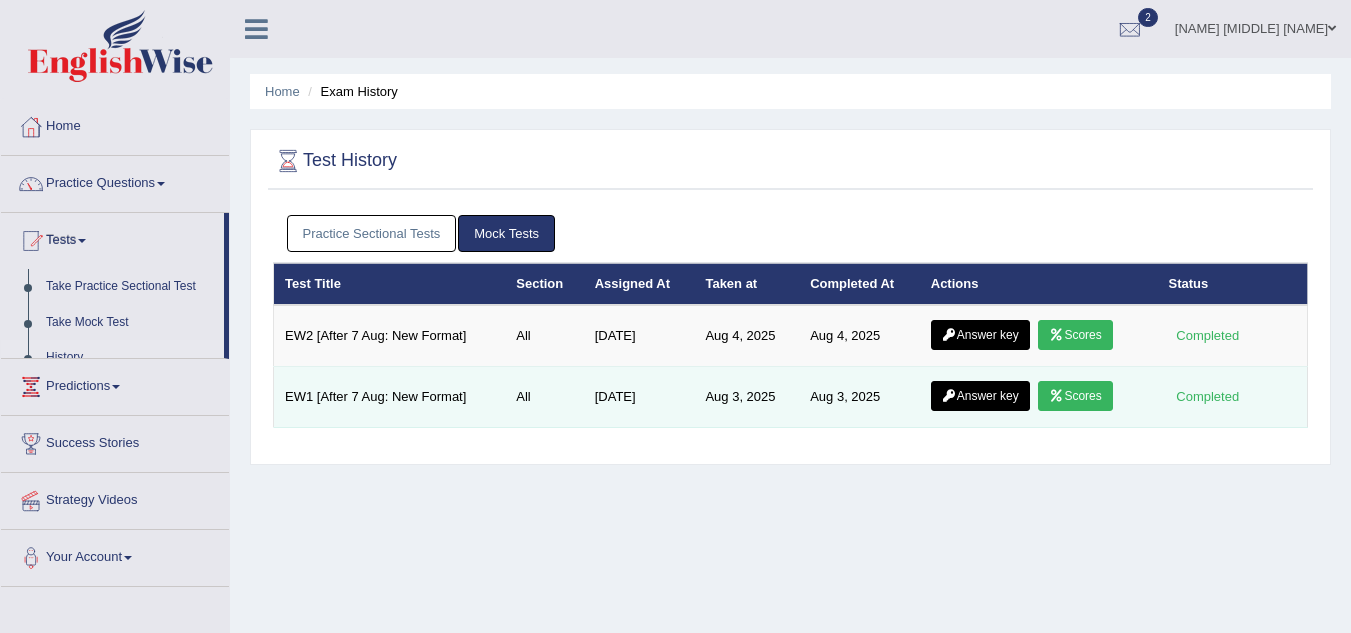 scroll, scrollTop: 0, scrollLeft: 0, axis: both 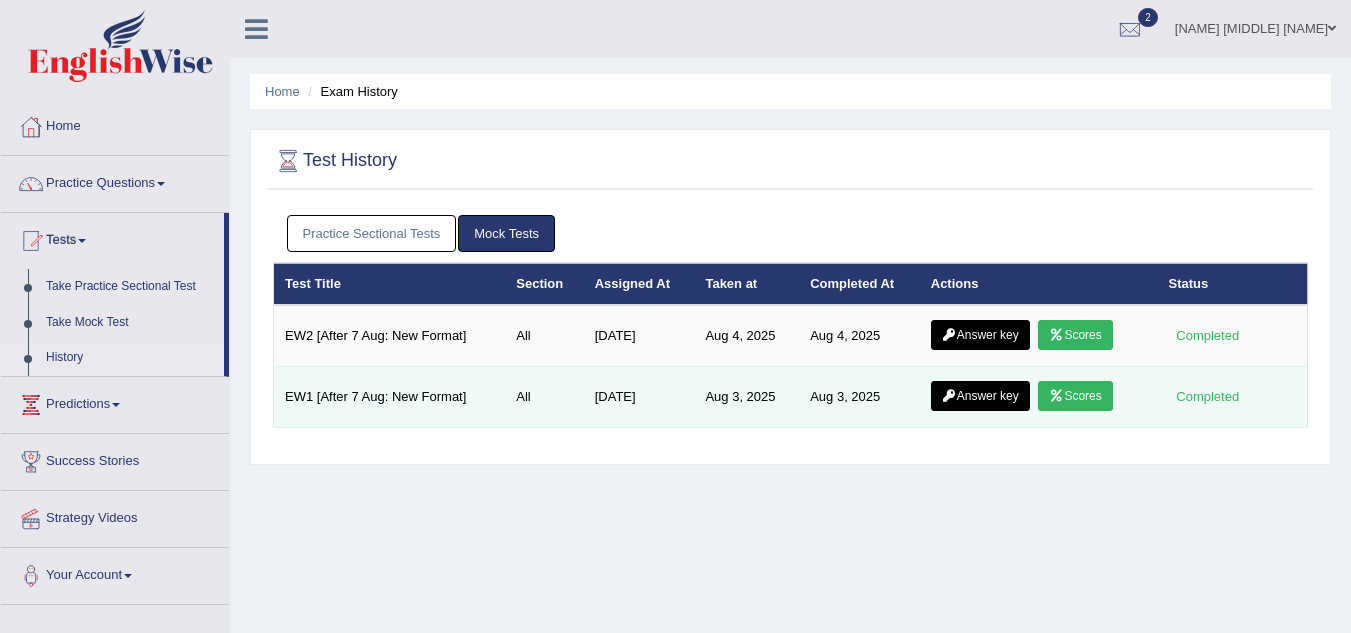 click on "Scores" at bounding box center [1075, 396] 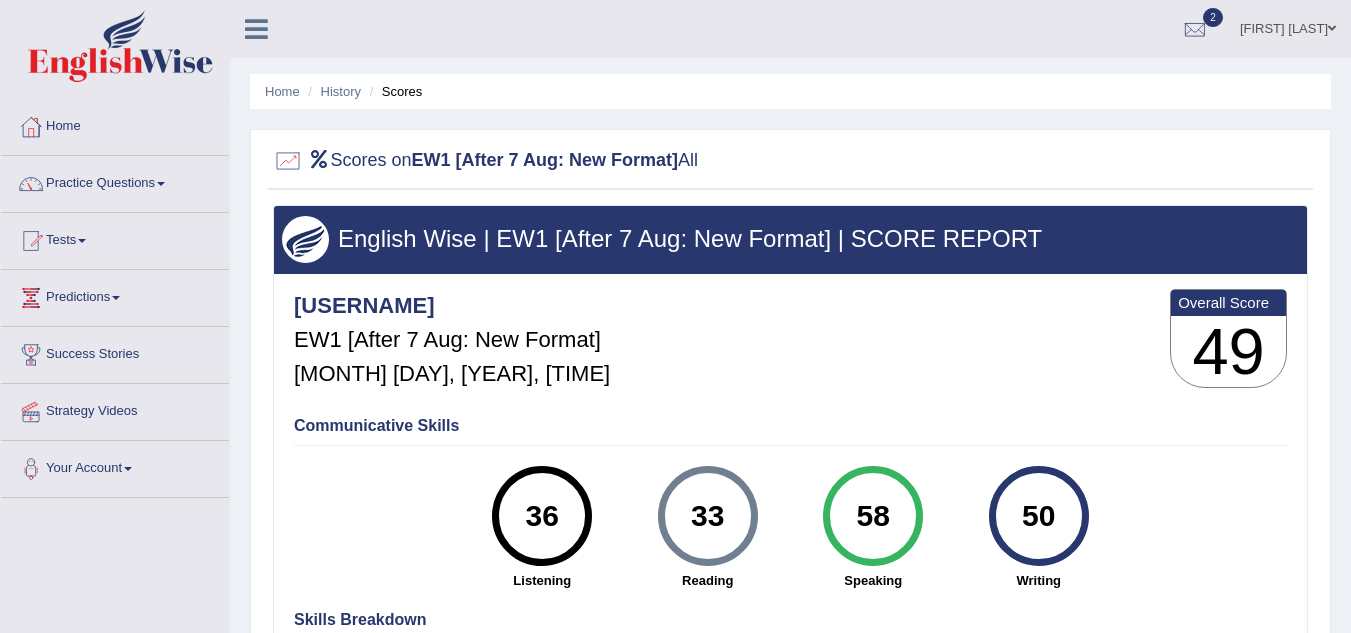 scroll, scrollTop: 0, scrollLeft: 0, axis: both 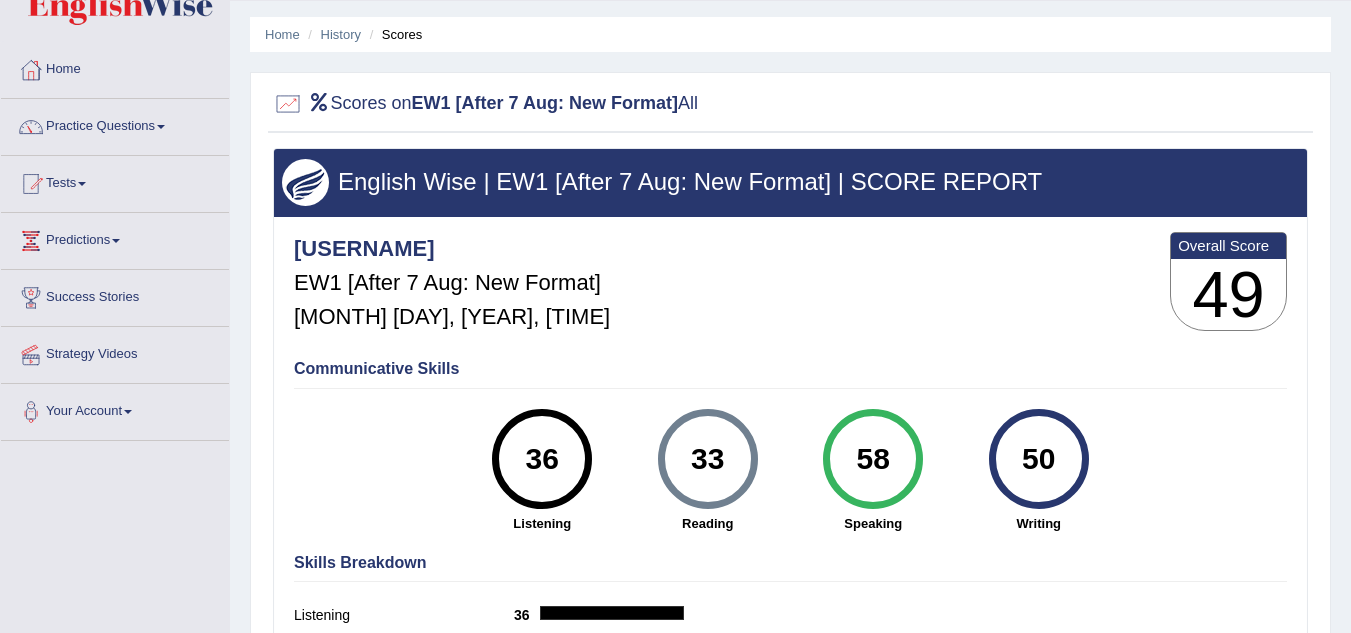 click on "Communicative Skills
36
Listening
33
Reading
58
Speaking
50
Writing" at bounding box center (790, 444) 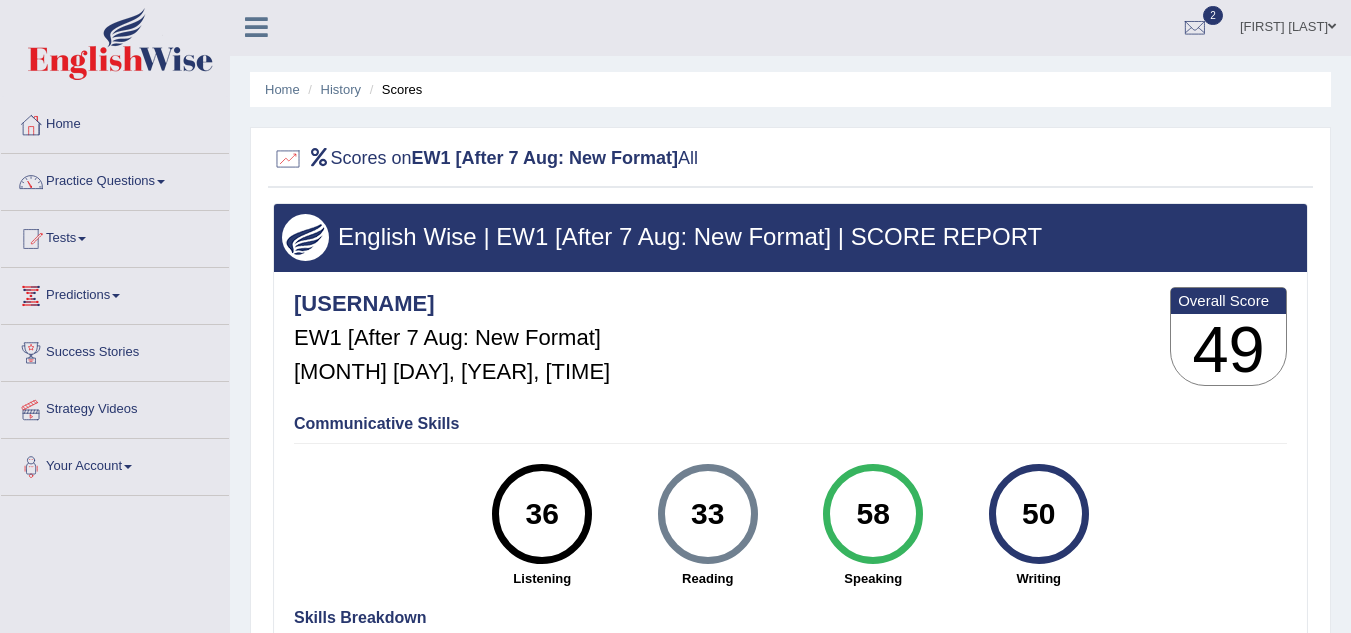 scroll, scrollTop: 0, scrollLeft: 0, axis: both 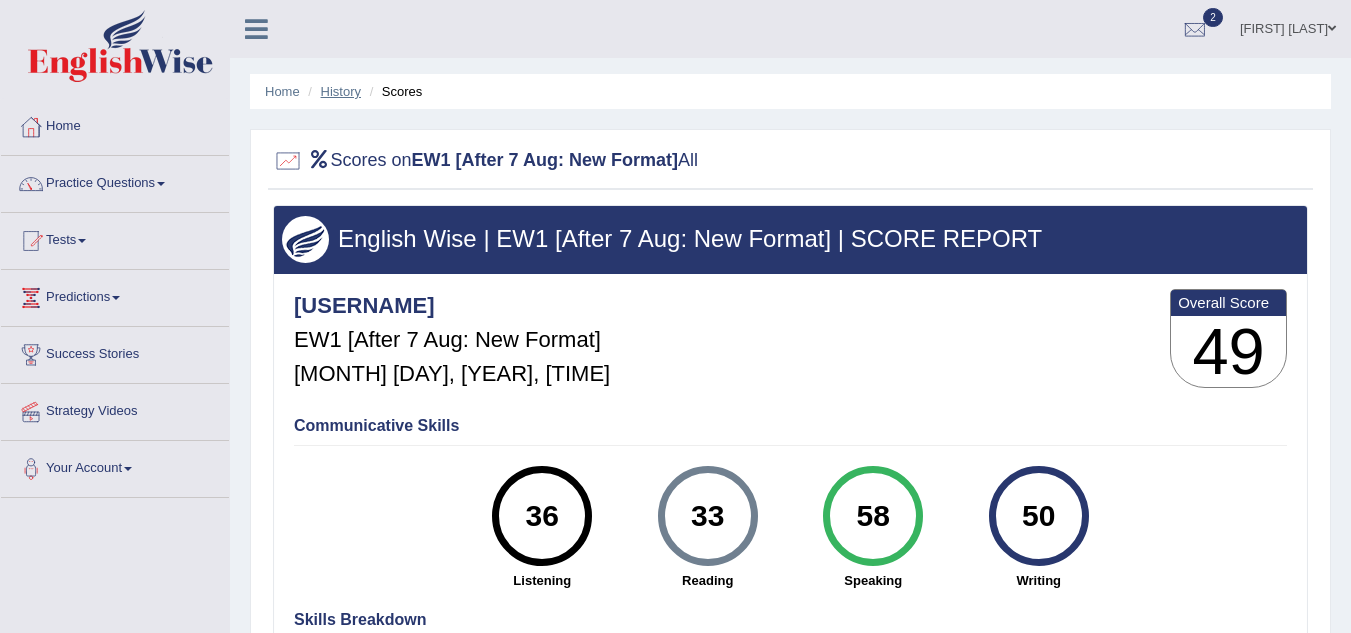 click on "History" at bounding box center [341, 91] 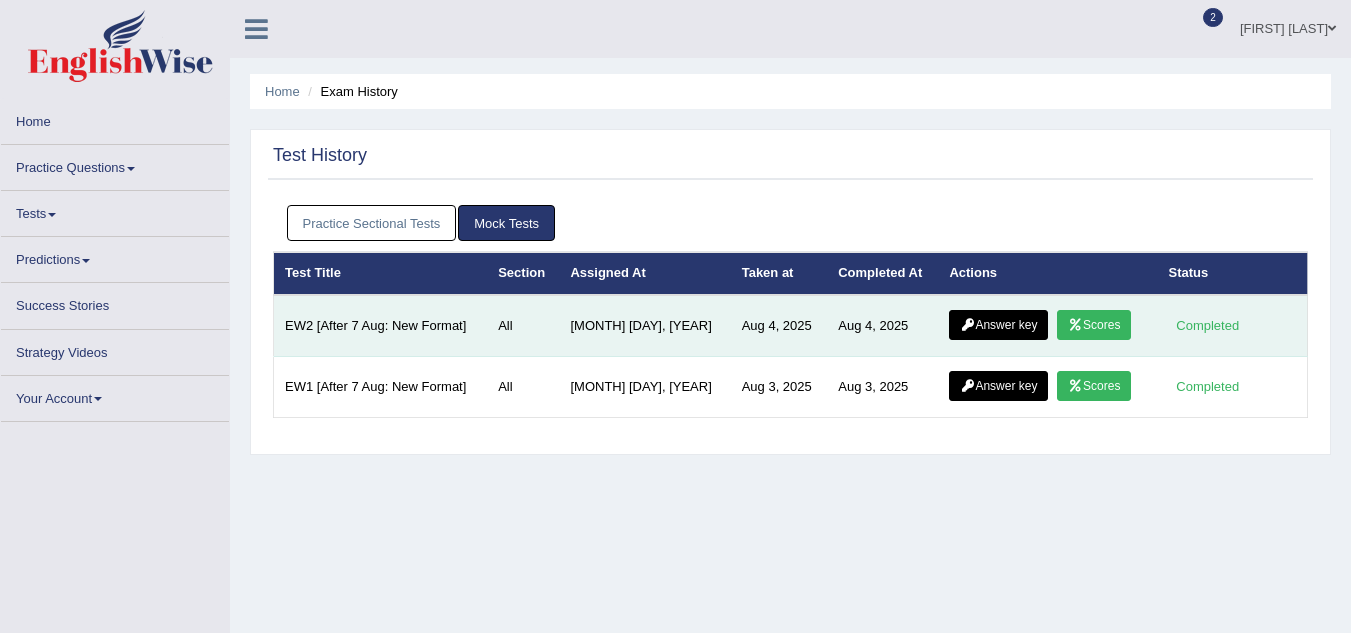 scroll, scrollTop: 0, scrollLeft: 0, axis: both 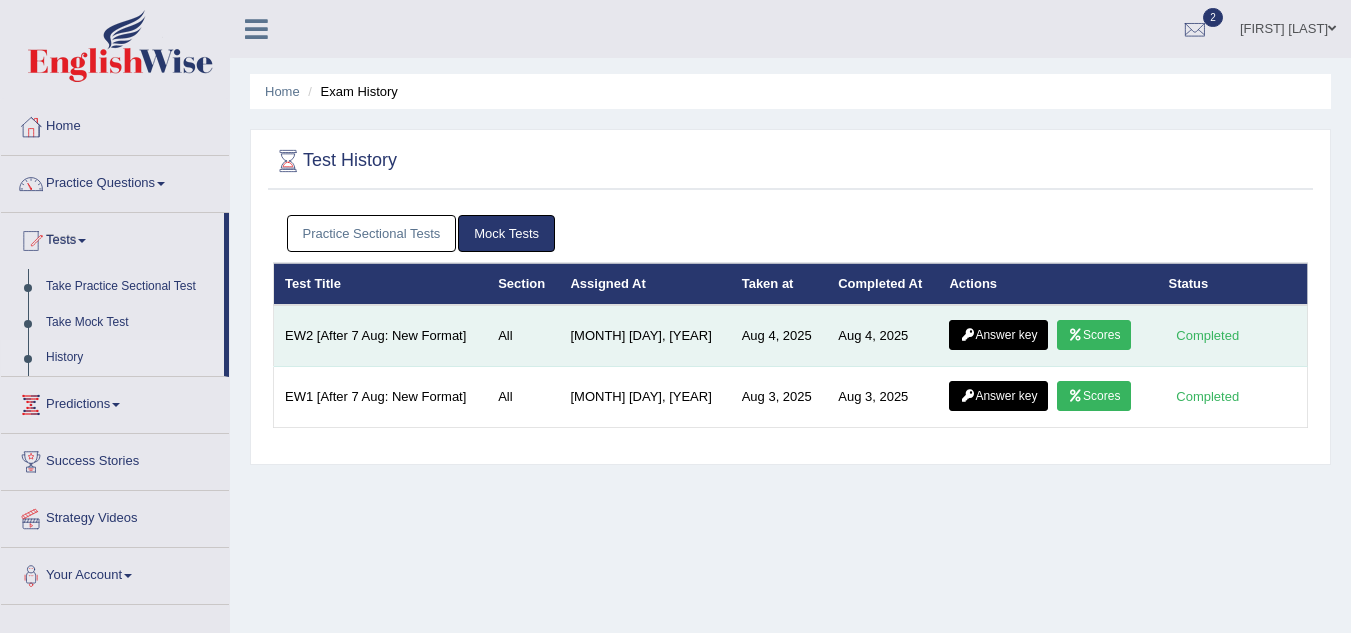 click on "Scores" at bounding box center (1094, 335) 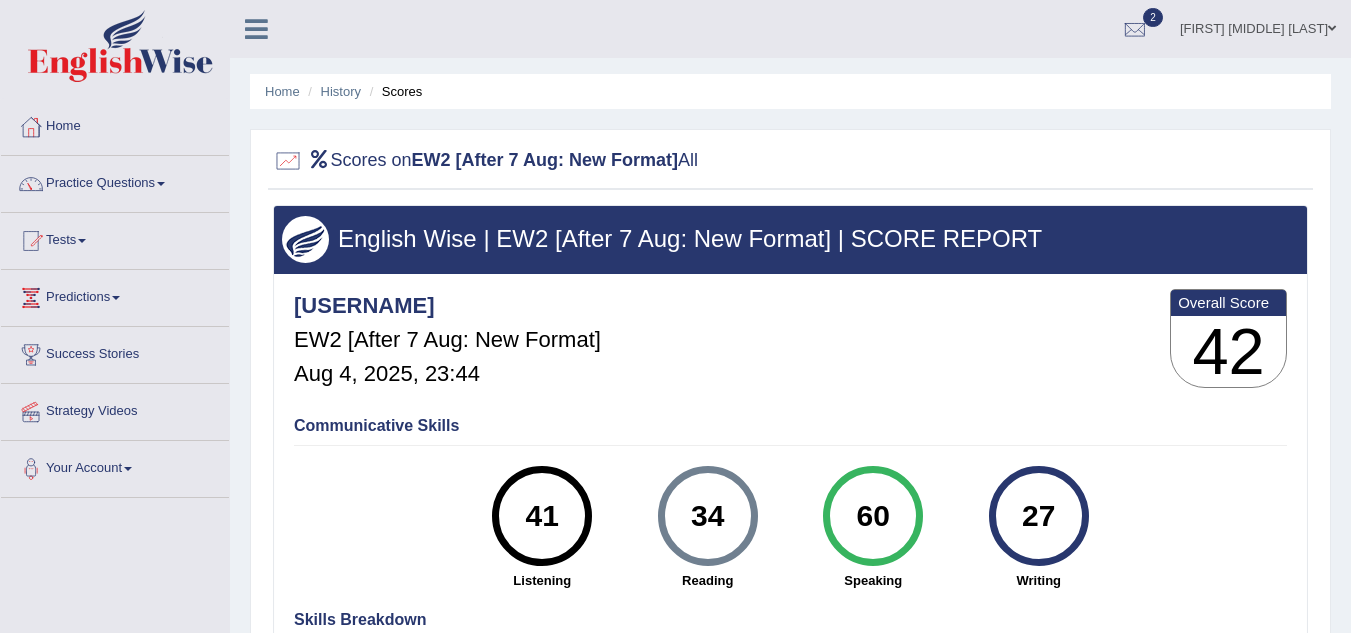scroll, scrollTop: 0, scrollLeft: 0, axis: both 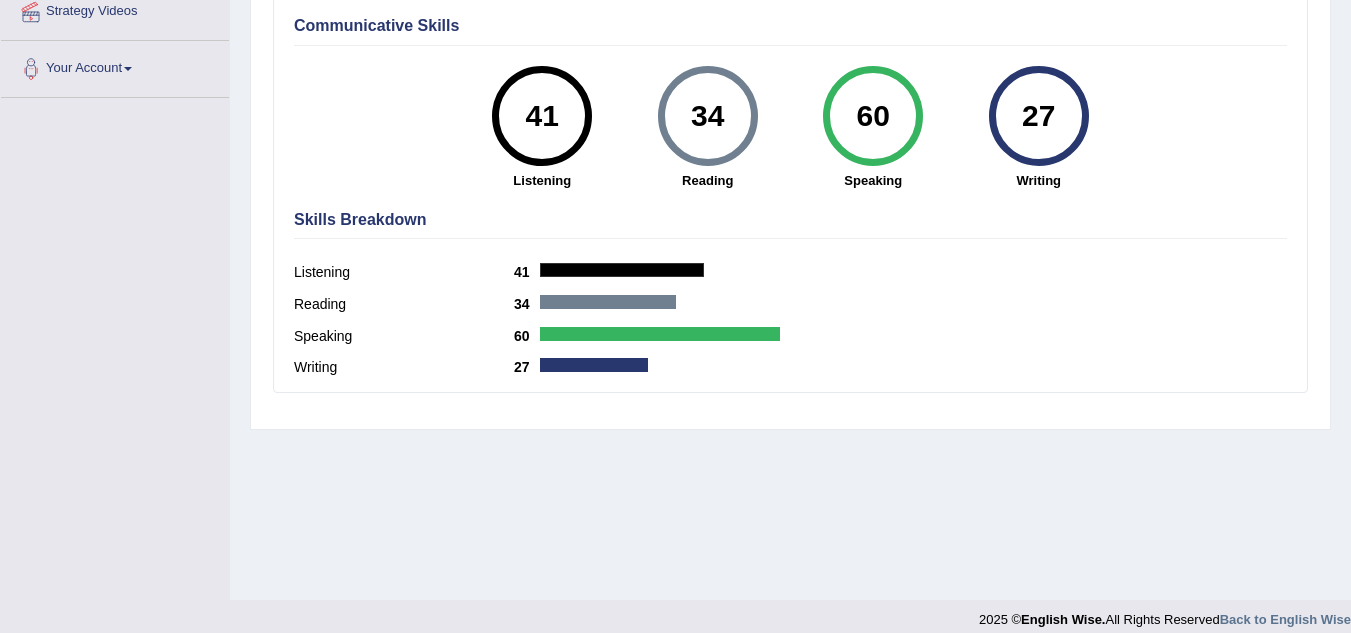 click on "Writing  27" at bounding box center (790, 370) 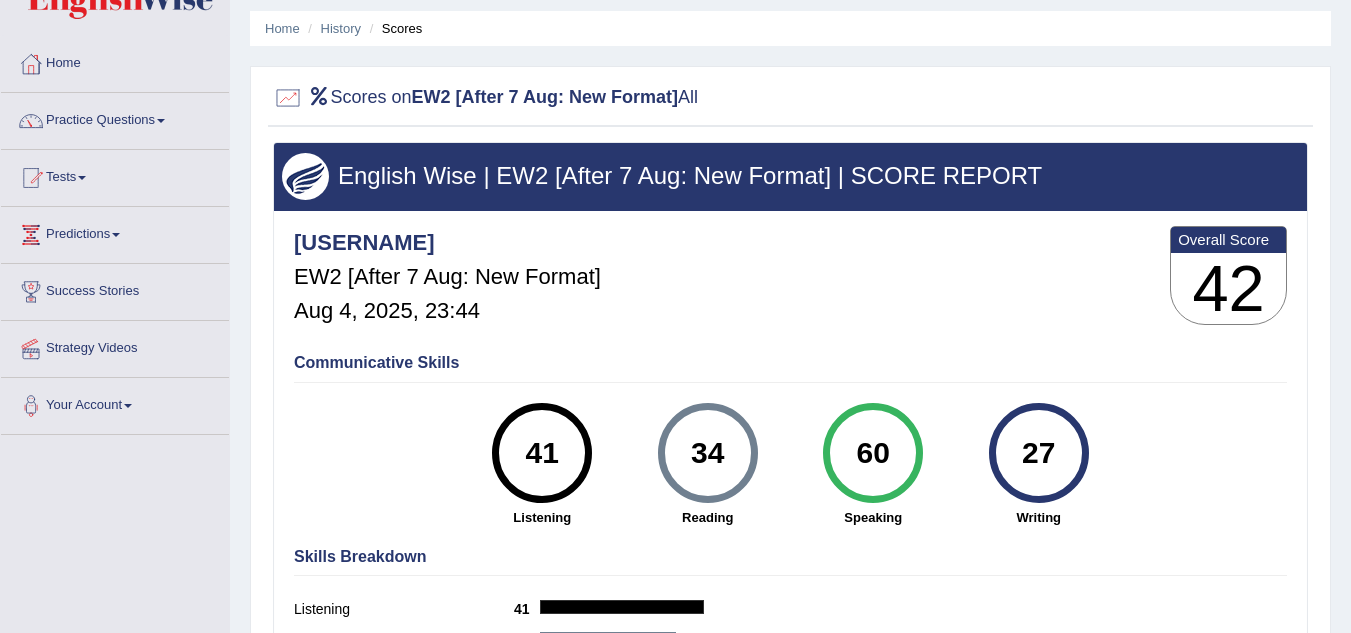scroll, scrollTop: 0, scrollLeft: 0, axis: both 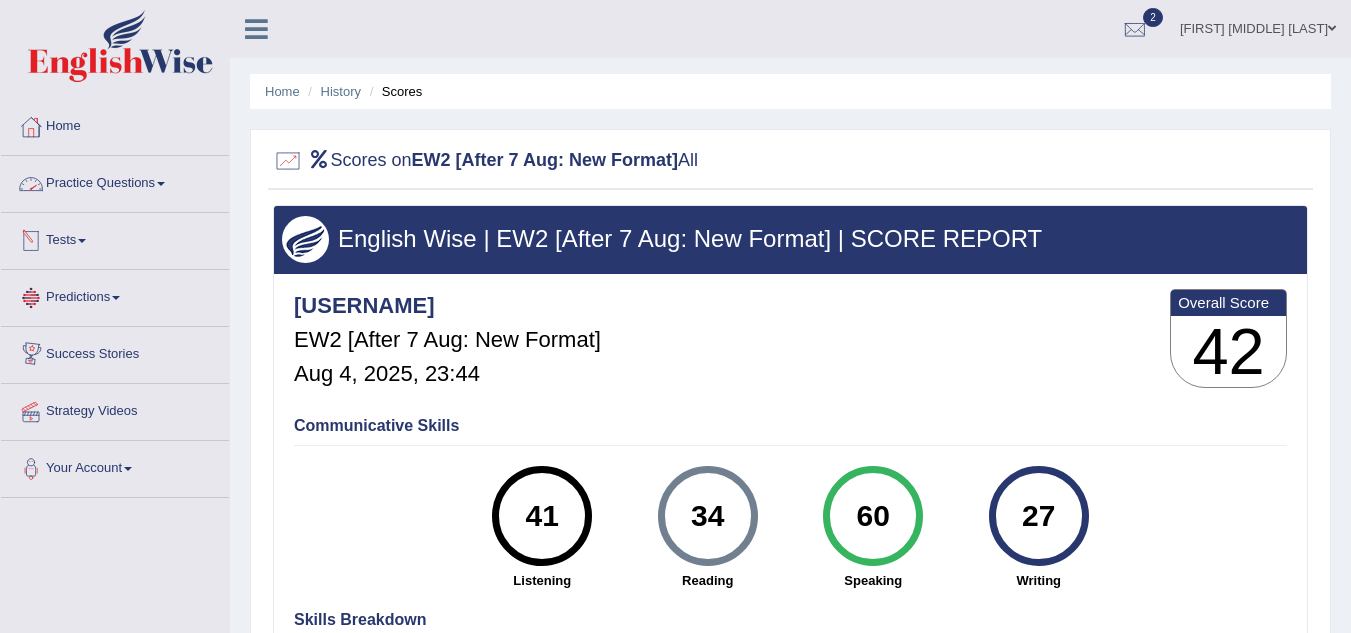 click on "Practice Questions" at bounding box center [115, 181] 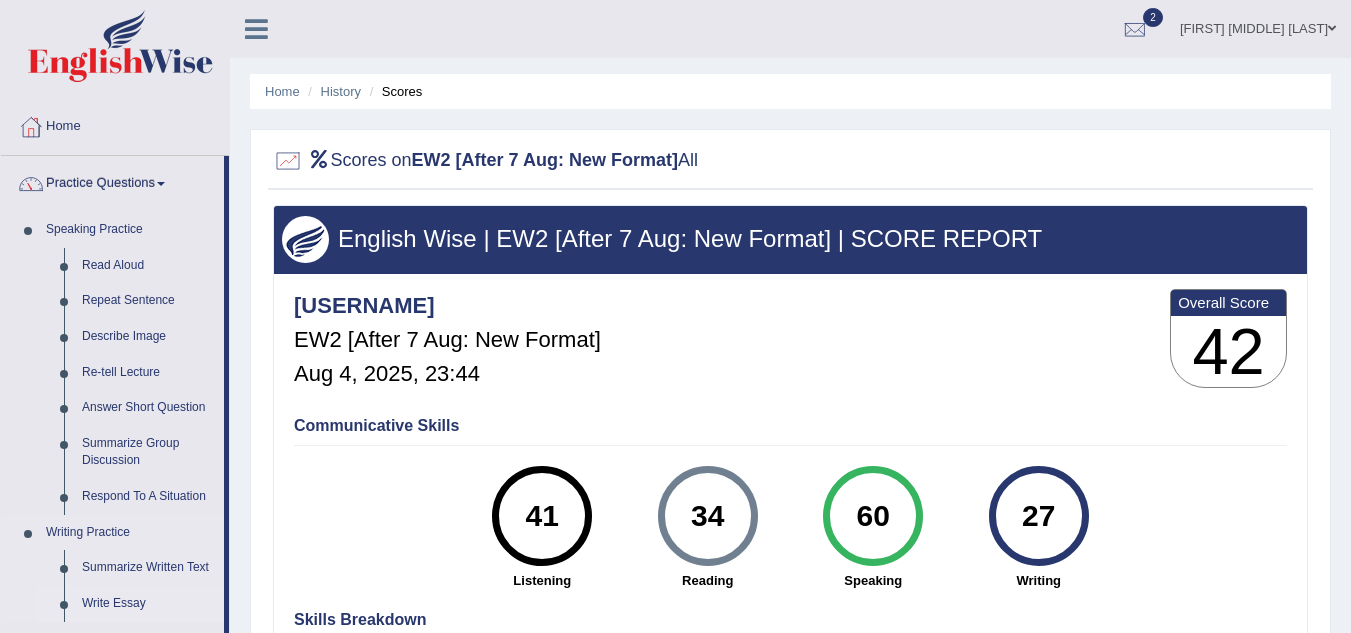 click on "Write Essay" at bounding box center [148, 604] 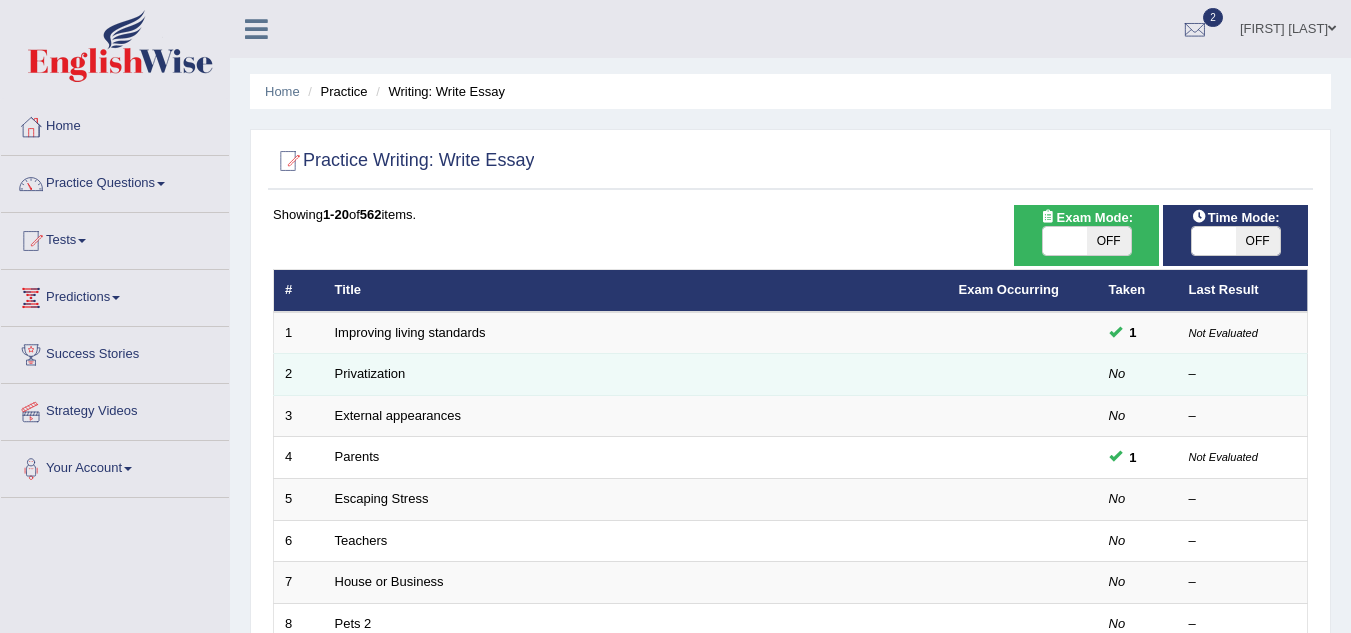 scroll, scrollTop: 0, scrollLeft: 0, axis: both 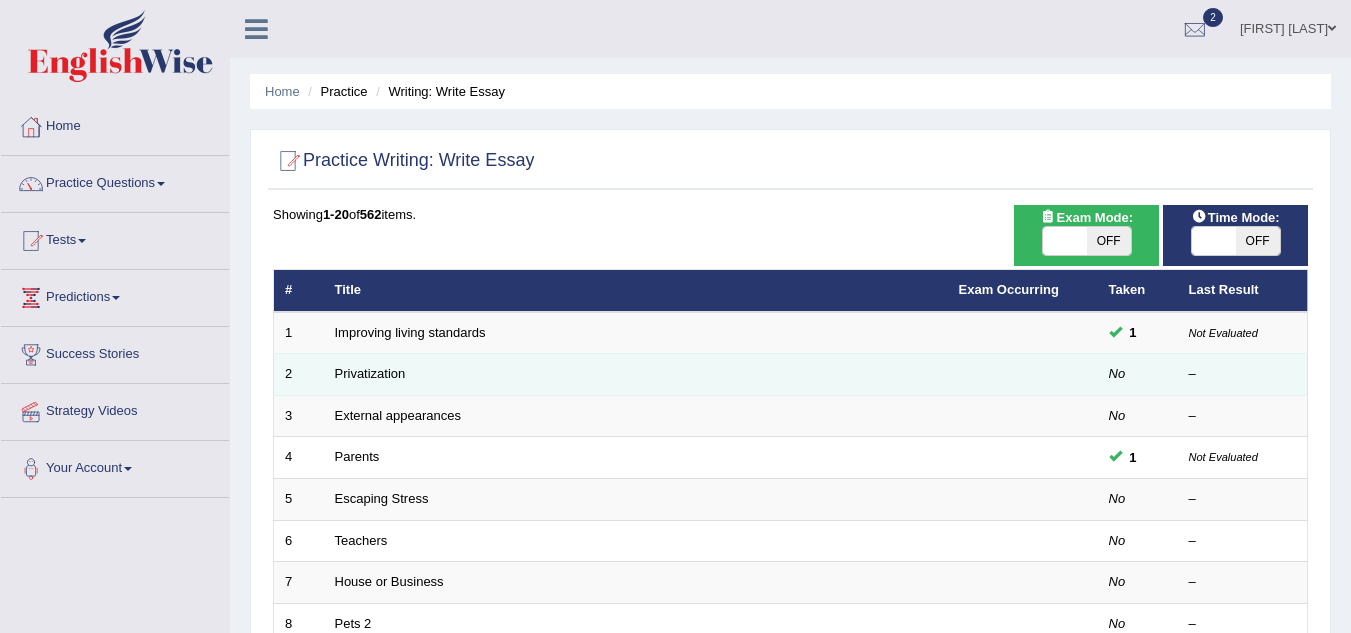 click at bounding box center (1023, 375) 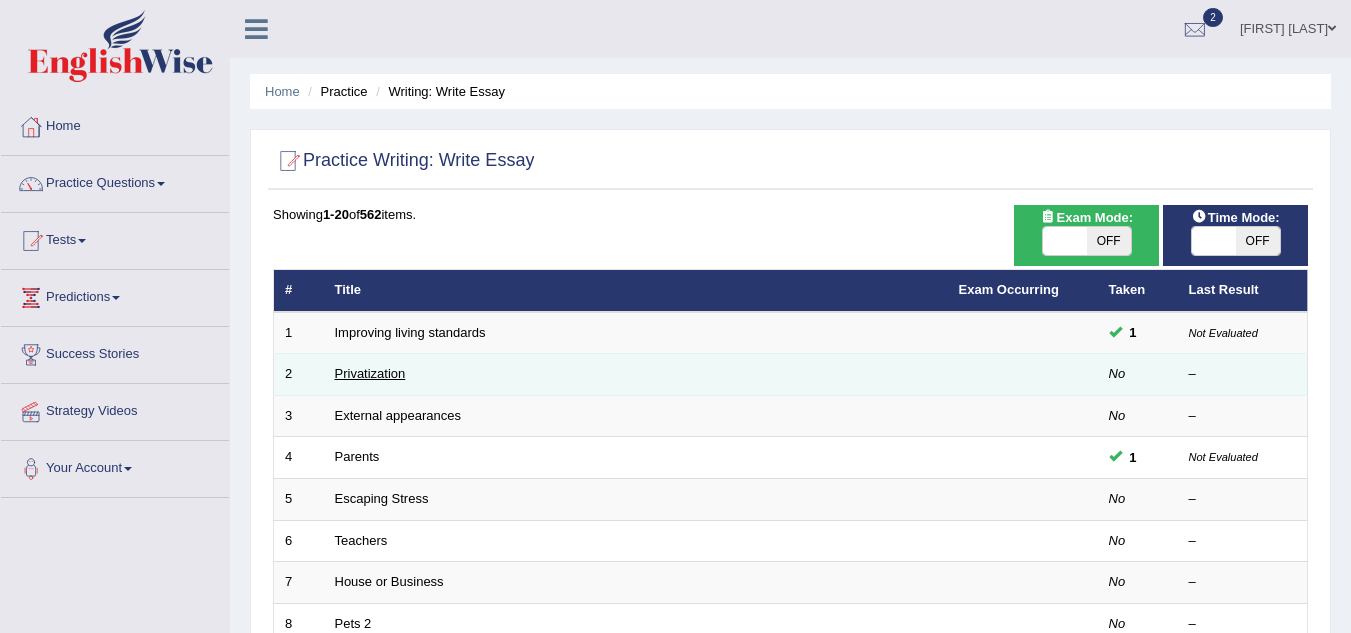 click on "Privatization" at bounding box center (370, 373) 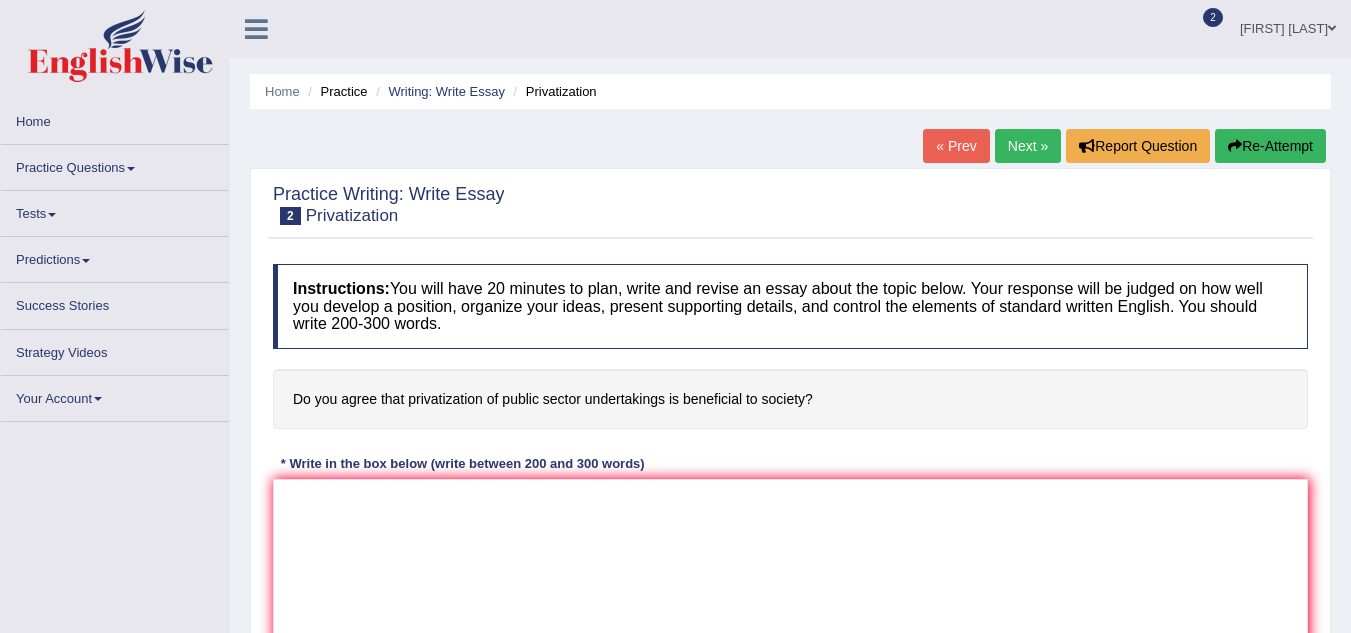 scroll, scrollTop: 0, scrollLeft: 0, axis: both 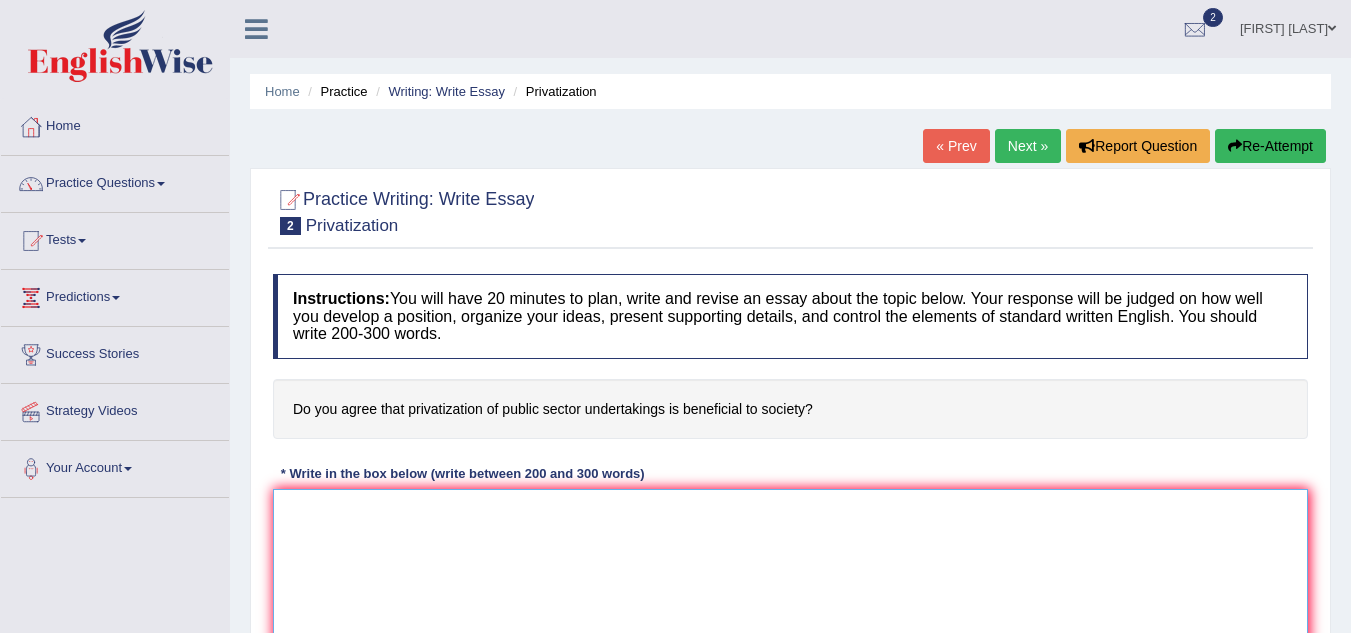 click at bounding box center (790, 586) 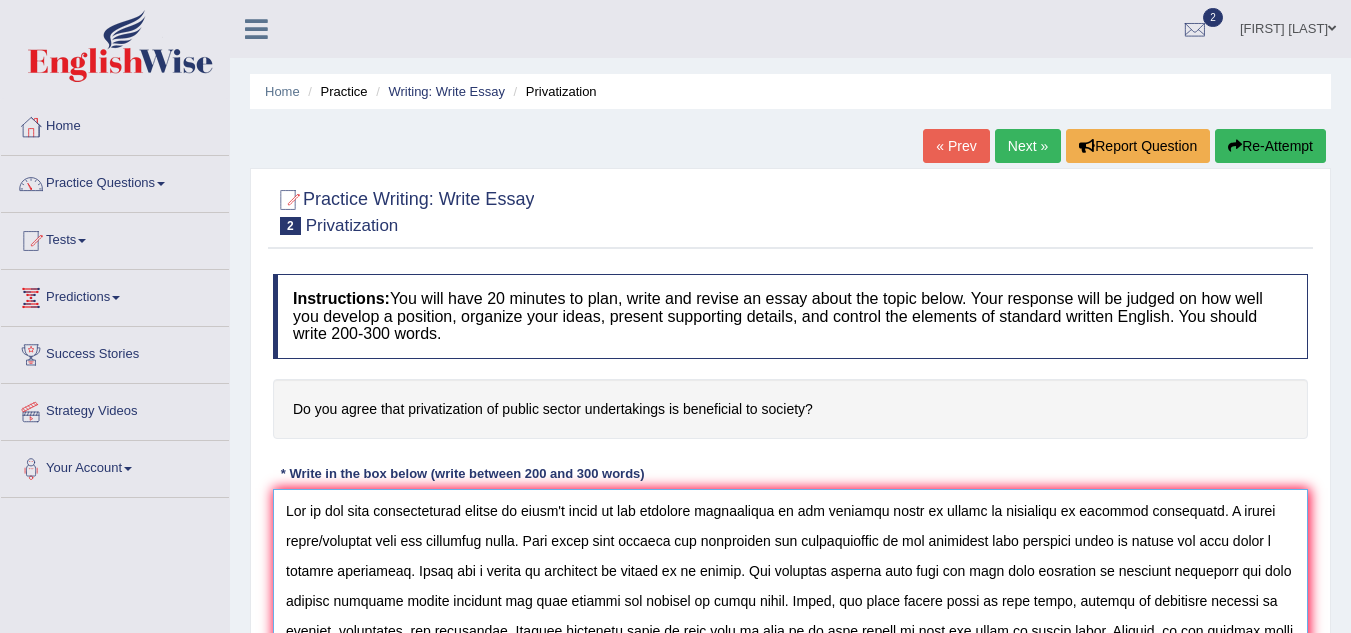 scroll, scrollTop: 77, scrollLeft: 0, axis: vertical 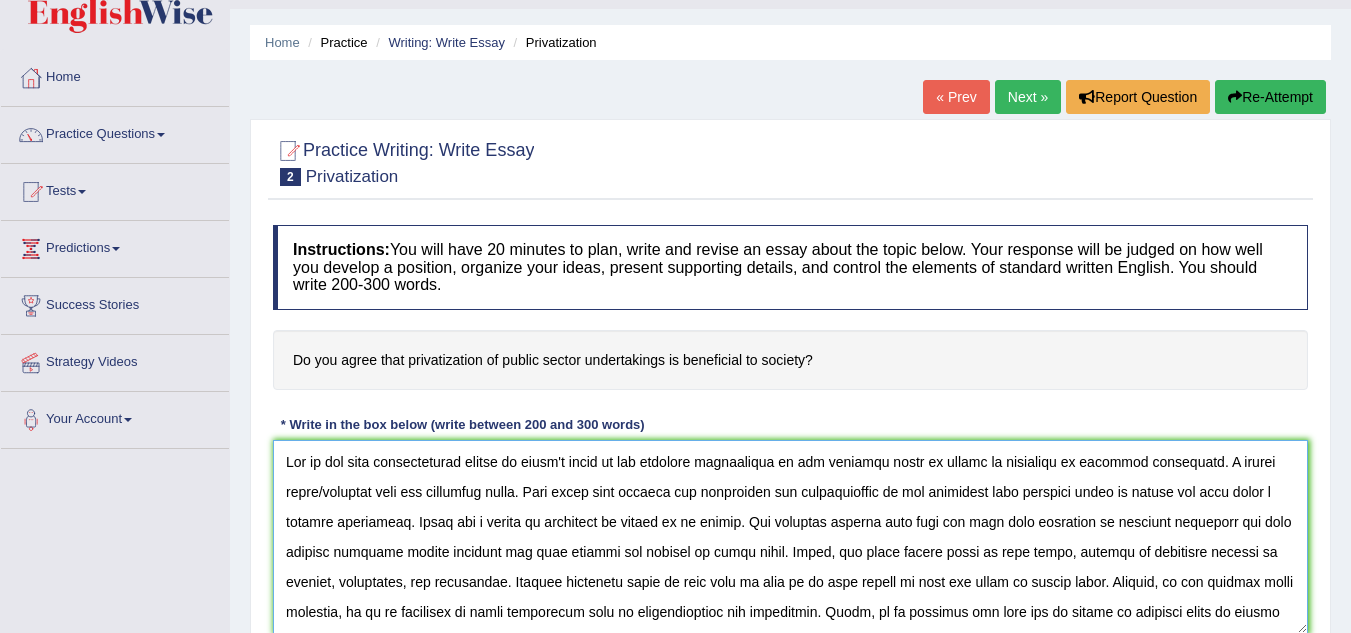 click at bounding box center (790, 537) 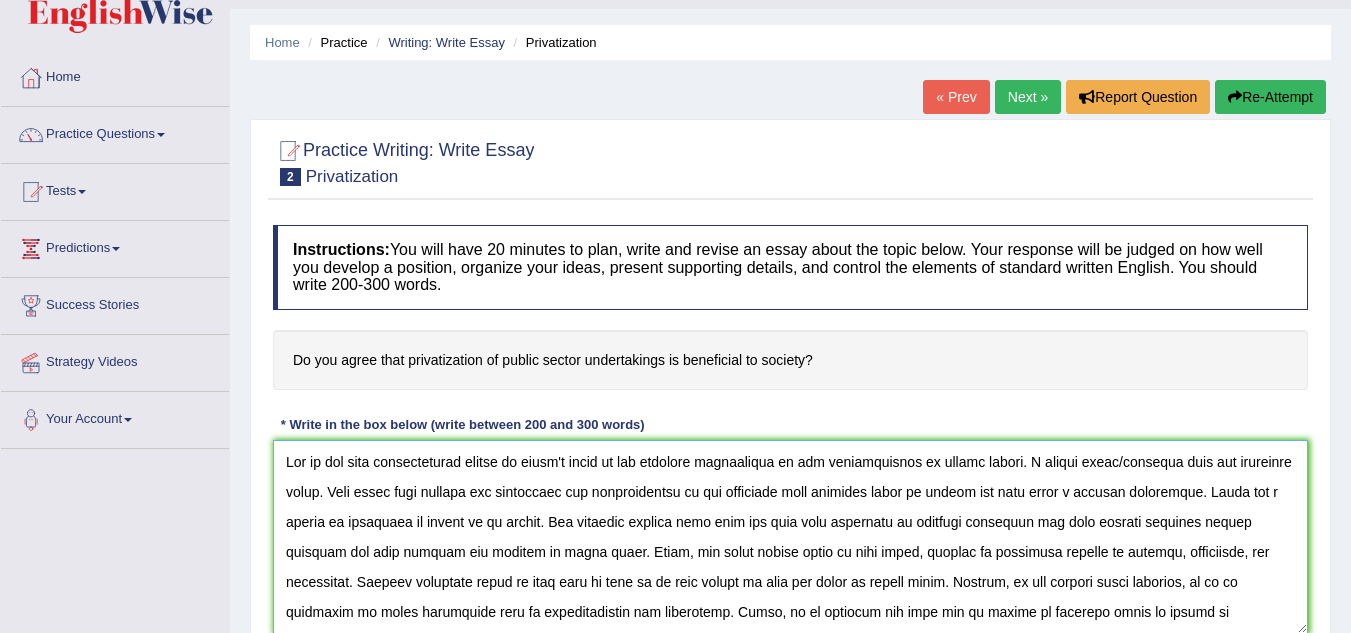 click at bounding box center [790, 537] 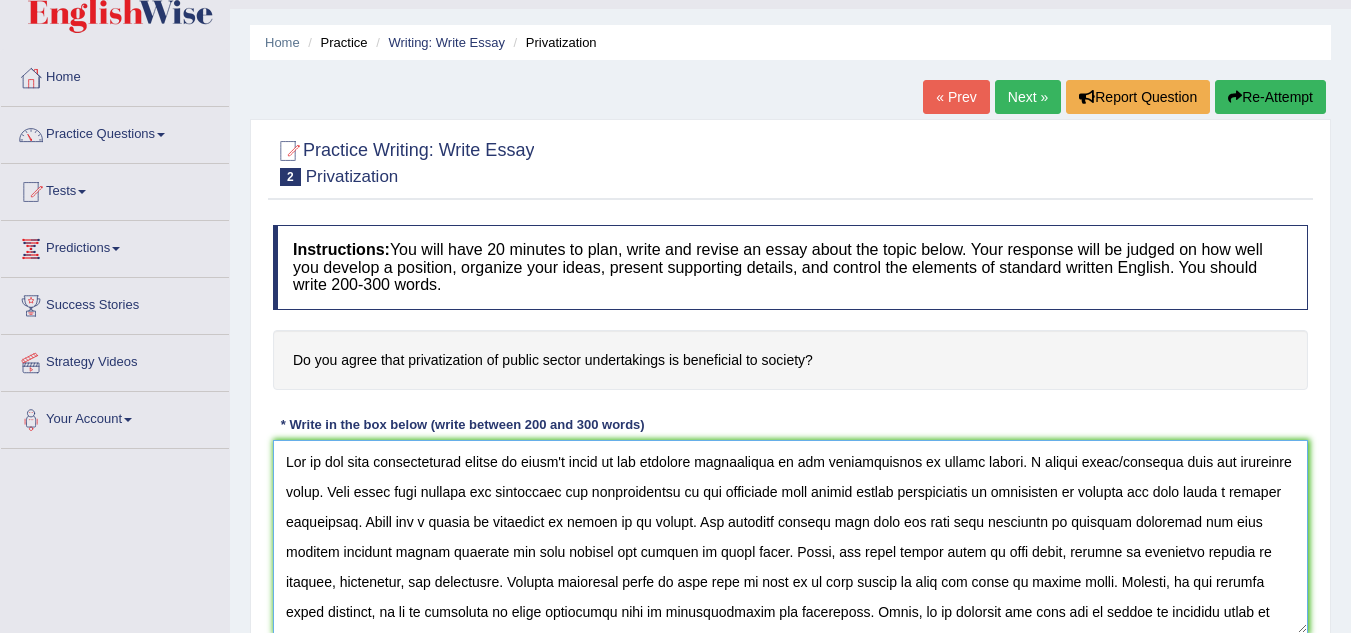 click at bounding box center (790, 537) 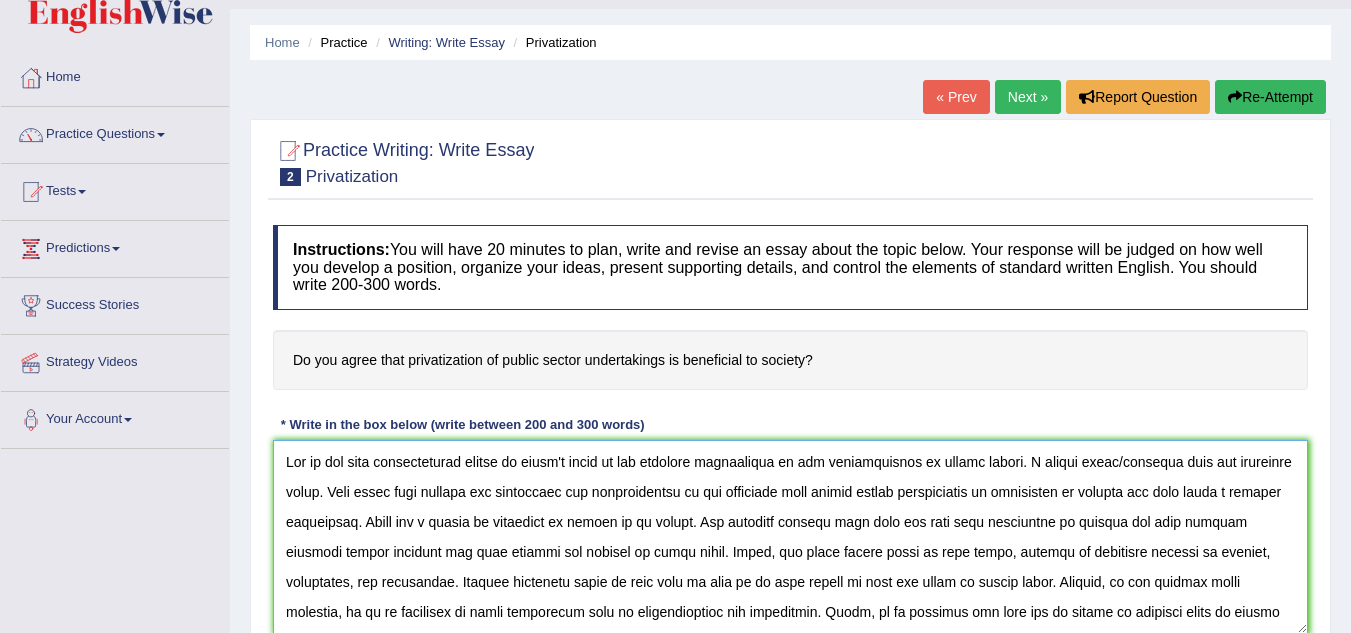 click at bounding box center [790, 537] 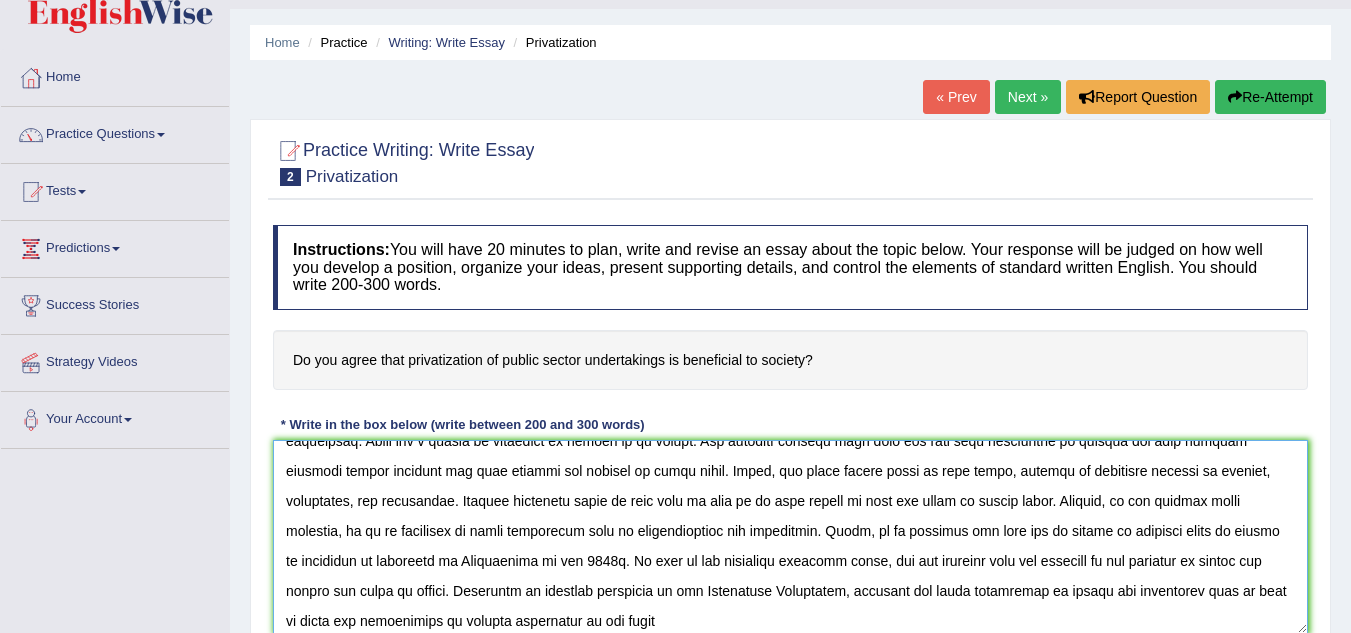 scroll, scrollTop: 90, scrollLeft: 0, axis: vertical 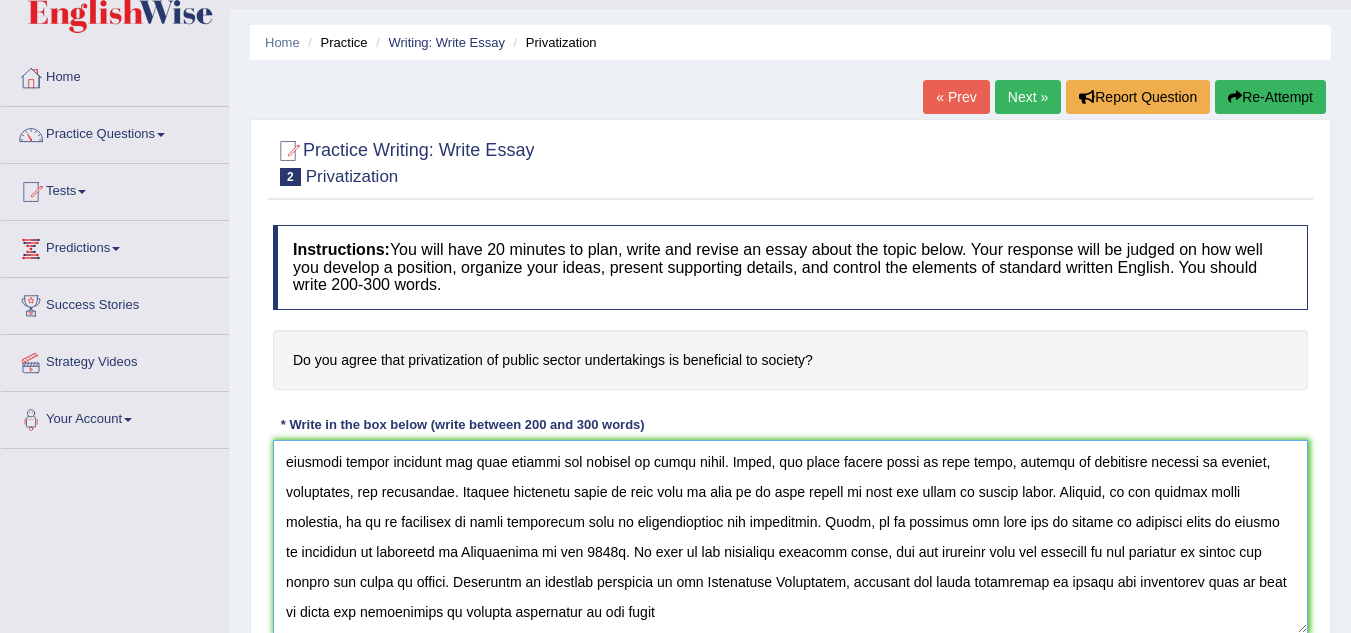 click at bounding box center (790, 537) 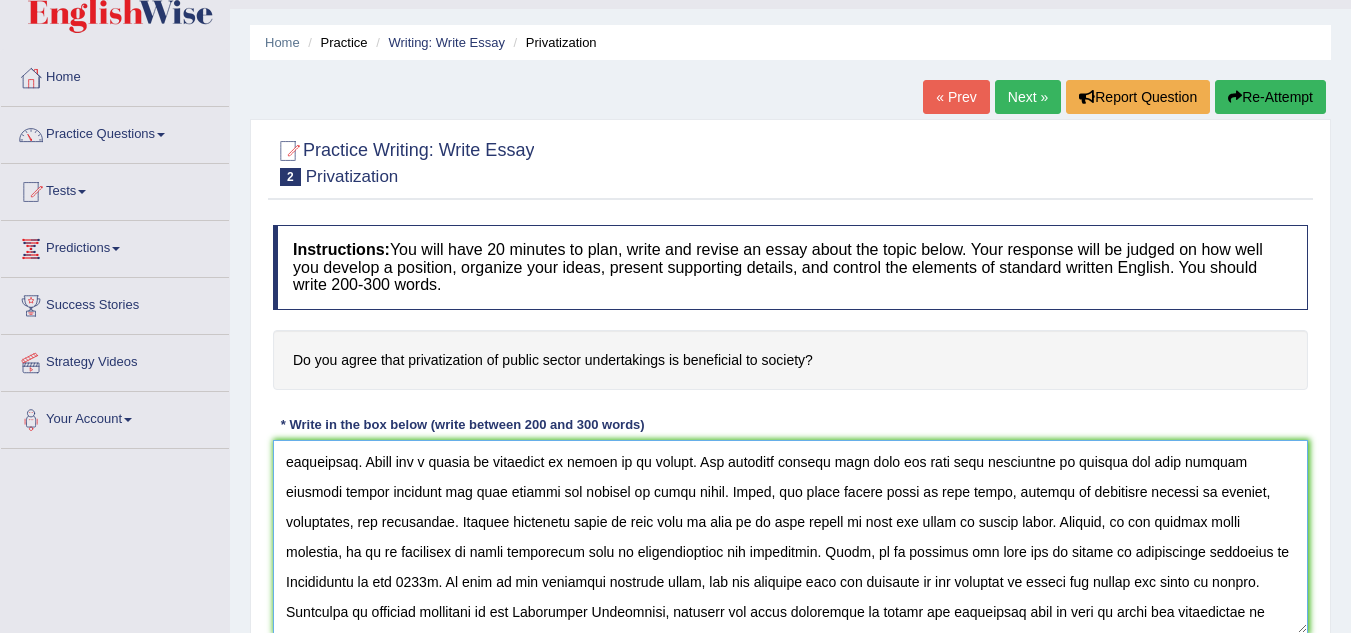 scroll, scrollTop: 90, scrollLeft: 0, axis: vertical 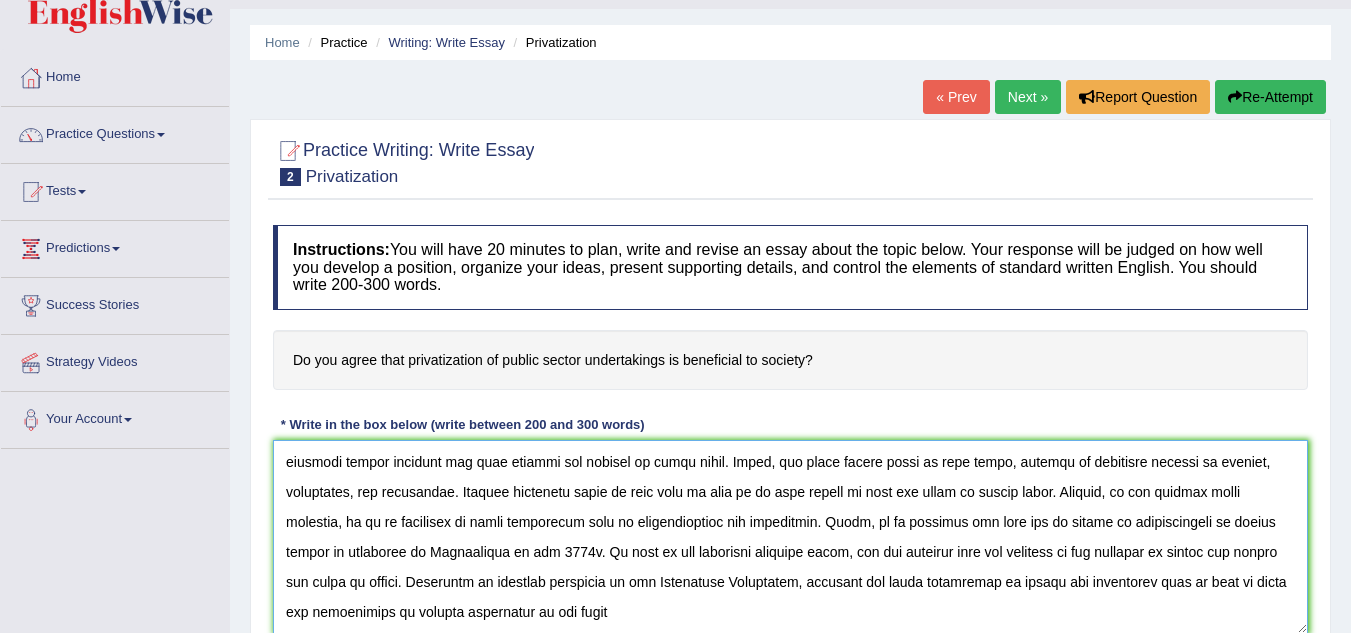 click at bounding box center [790, 537] 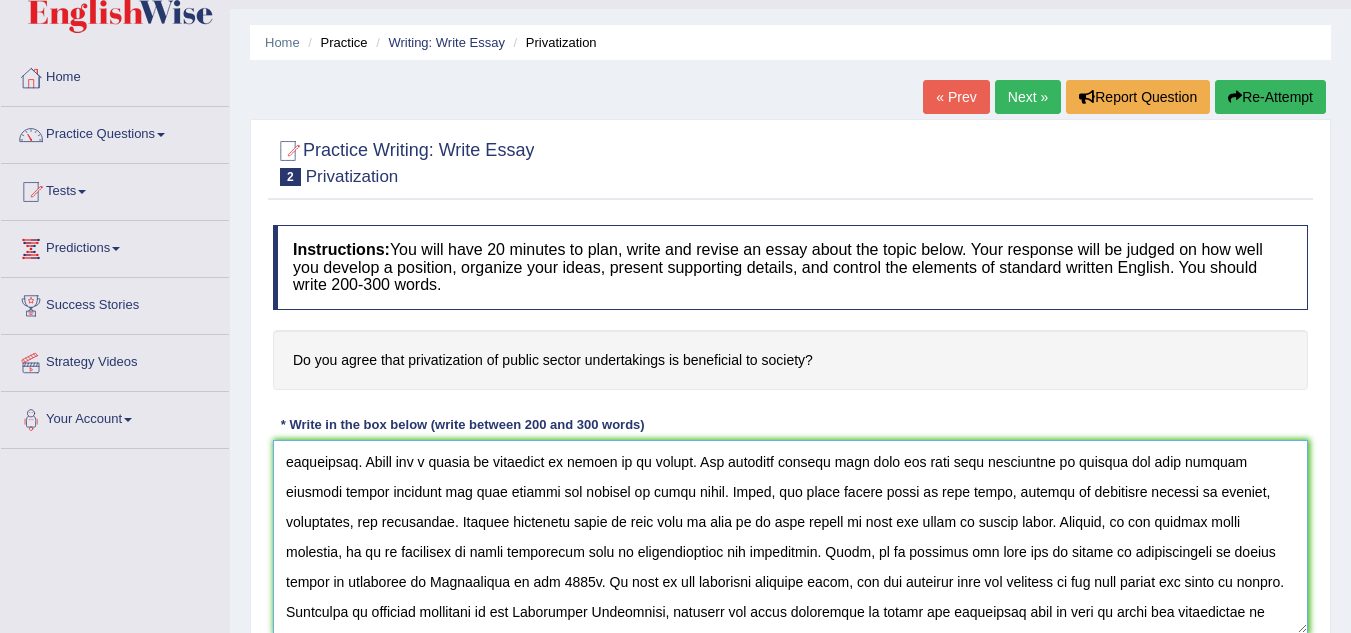 scroll, scrollTop: 90, scrollLeft: 0, axis: vertical 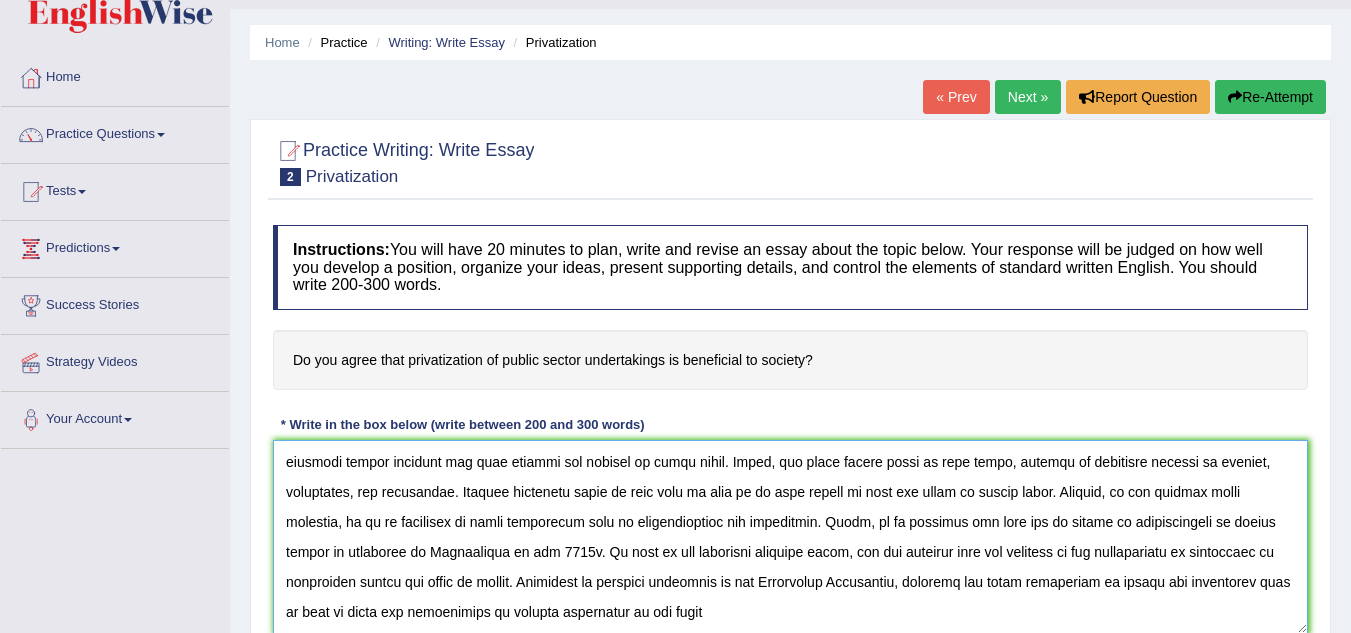 click at bounding box center [790, 537] 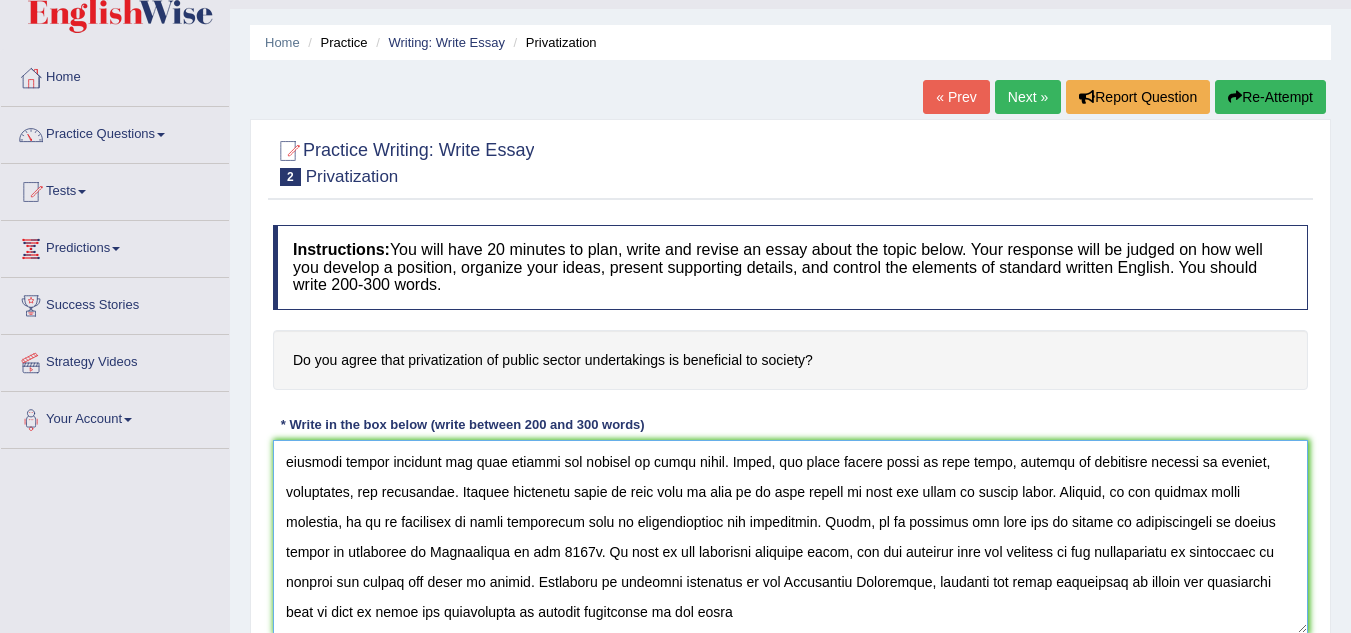 click at bounding box center [790, 537] 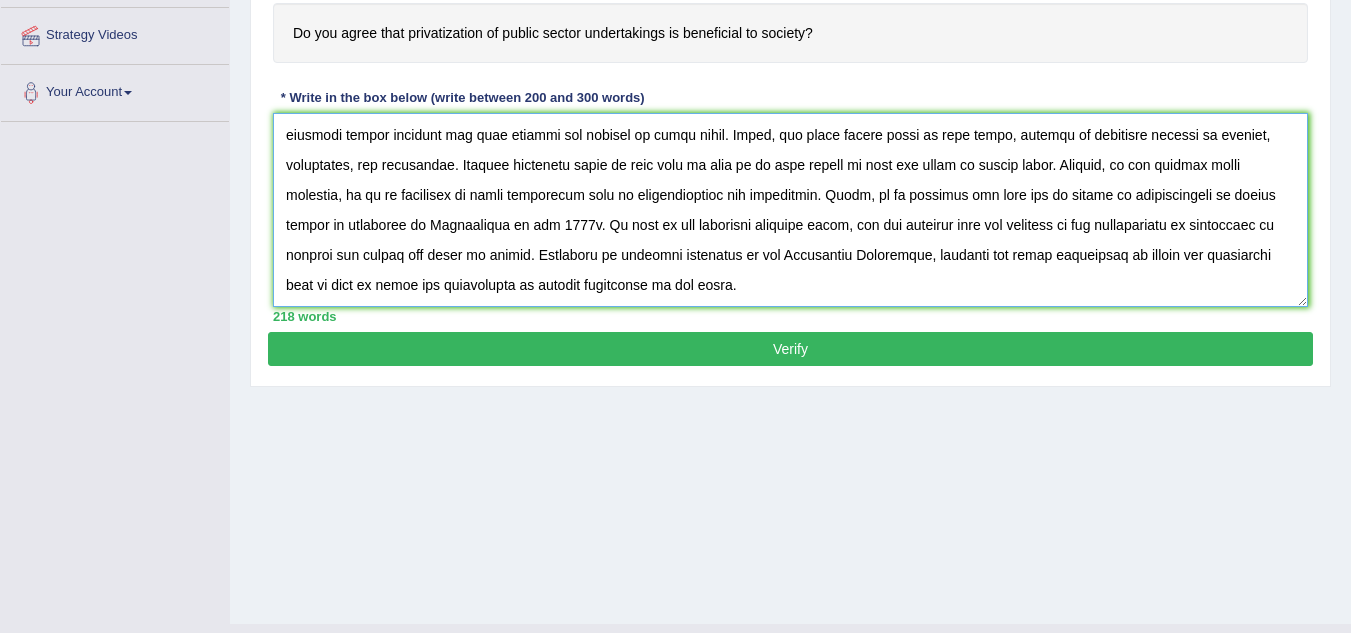 scroll, scrollTop: 417, scrollLeft: 0, axis: vertical 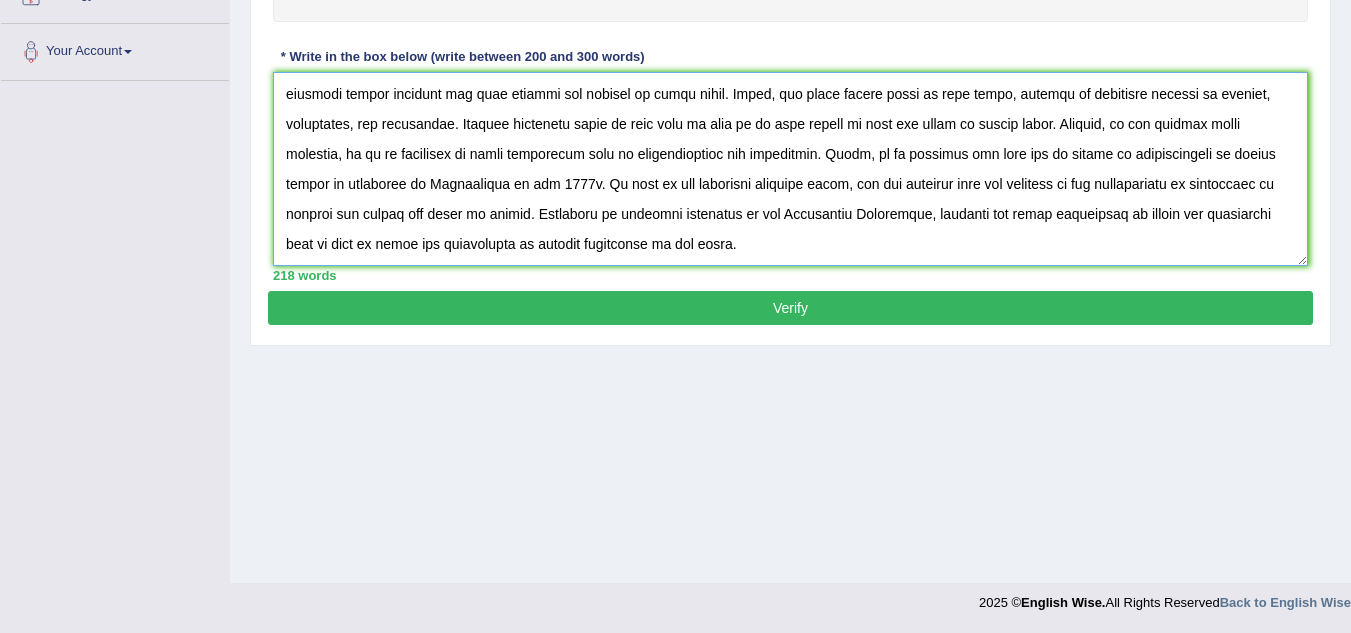 type on "One of the most controversial issues in today's world is the enormous improvement in the privatization of public sector. I firmly agree/disagree with the statement above. This essay will discuss the advantages and disadvantages of the statement that public sector undertakings is beneficial to society and will reach a logical conclusion. There are a number of arguments in favour of my stance. The positive aspects come from the fact that beneficial to society not only include positive health benefits but also improve the quality of their lives. Hence, all these merits stand in good stead, leading to increased chances of success, prosperity, and excellence. Another important point of this idea is that it is only likely to help one excel in varied areas. Besides, it can broaden their horizons, so it is essential to learn attributes such as responsibility and dedication. Hence, it is apparent why many are in favour of privatization of public sector as discussed by Shakespeare in the 1800s. In view of the argume..." 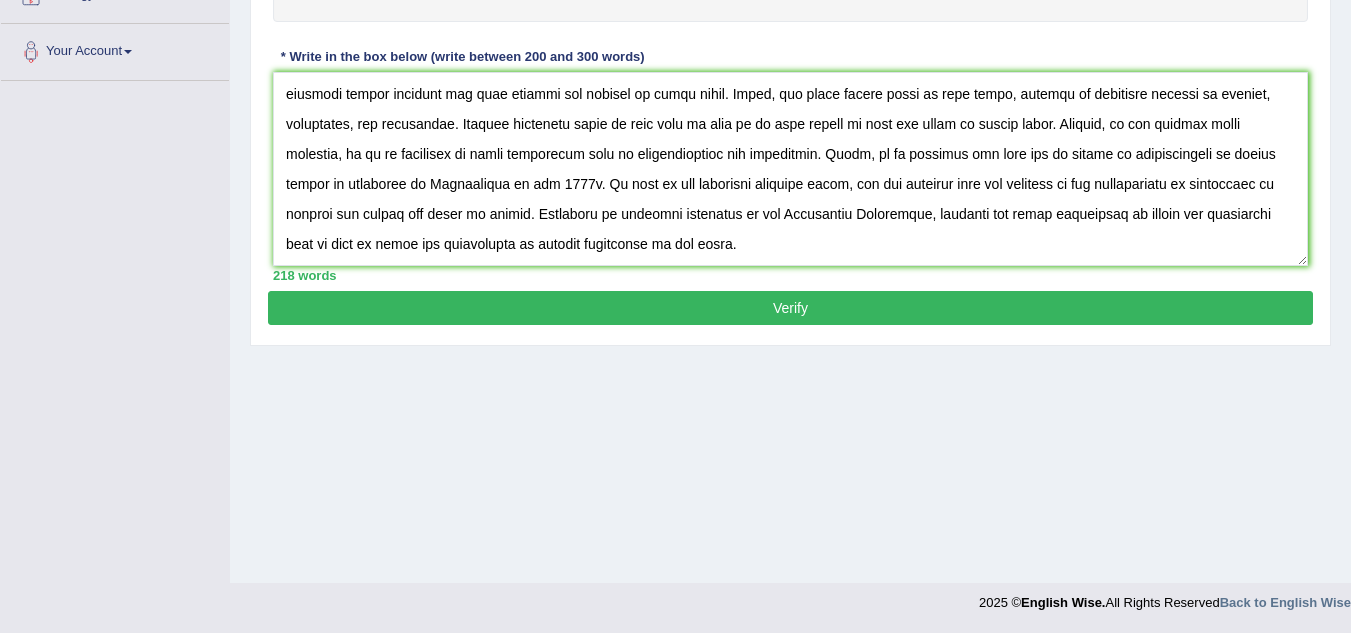 click on "Verify" at bounding box center (790, 308) 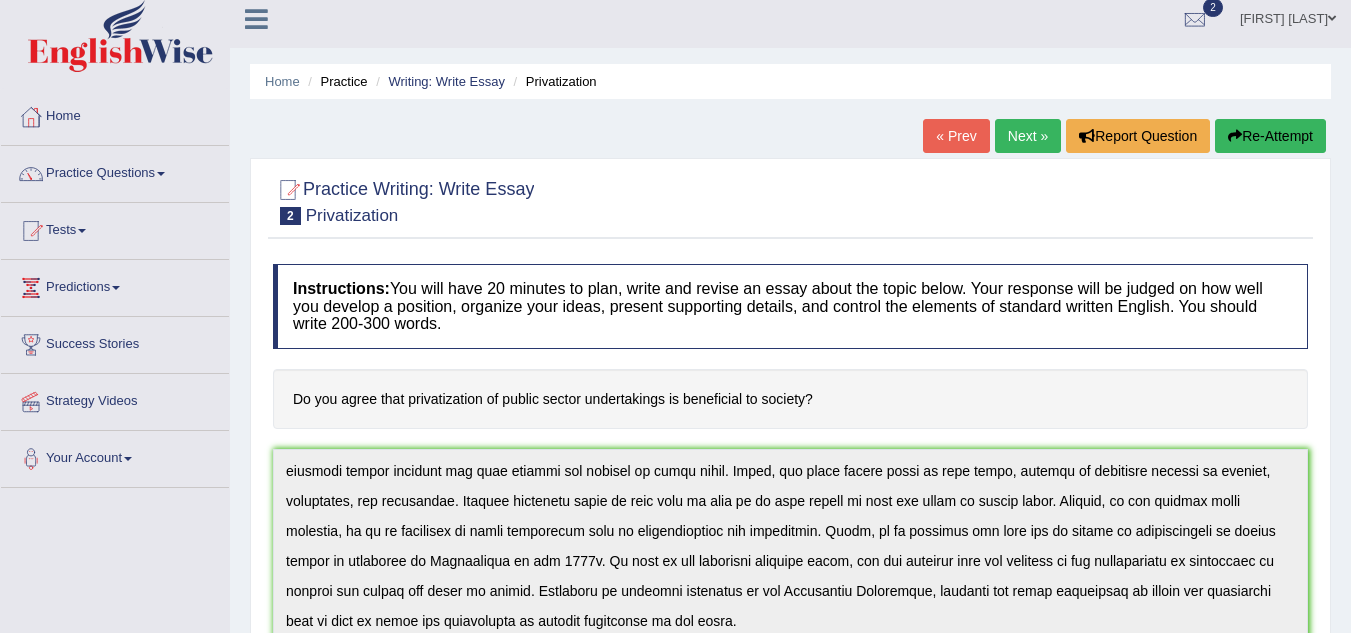 scroll, scrollTop: 0, scrollLeft: 0, axis: both 